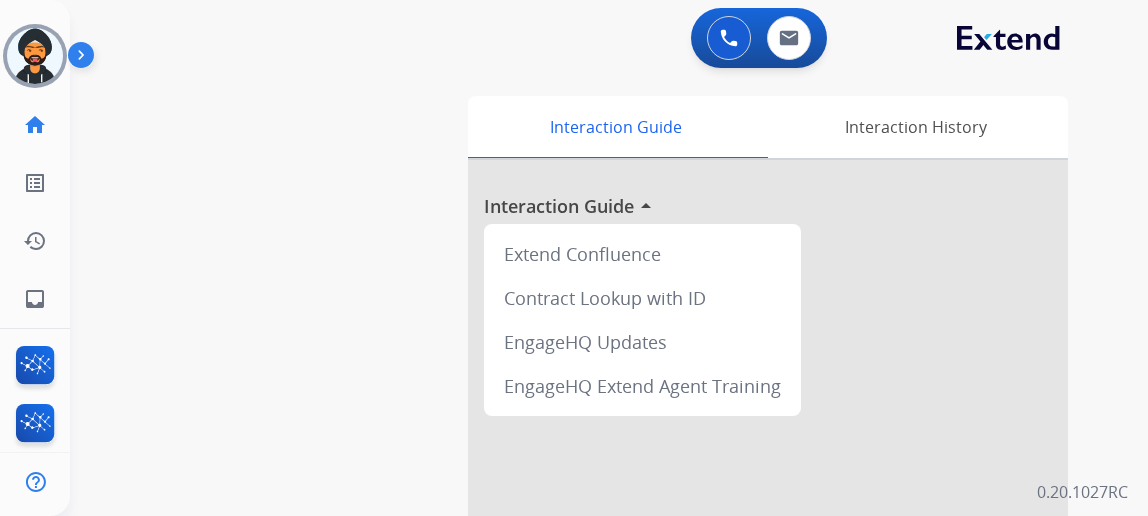 scroll, scrollTop: 0, scrollLeft: 0, axis: both 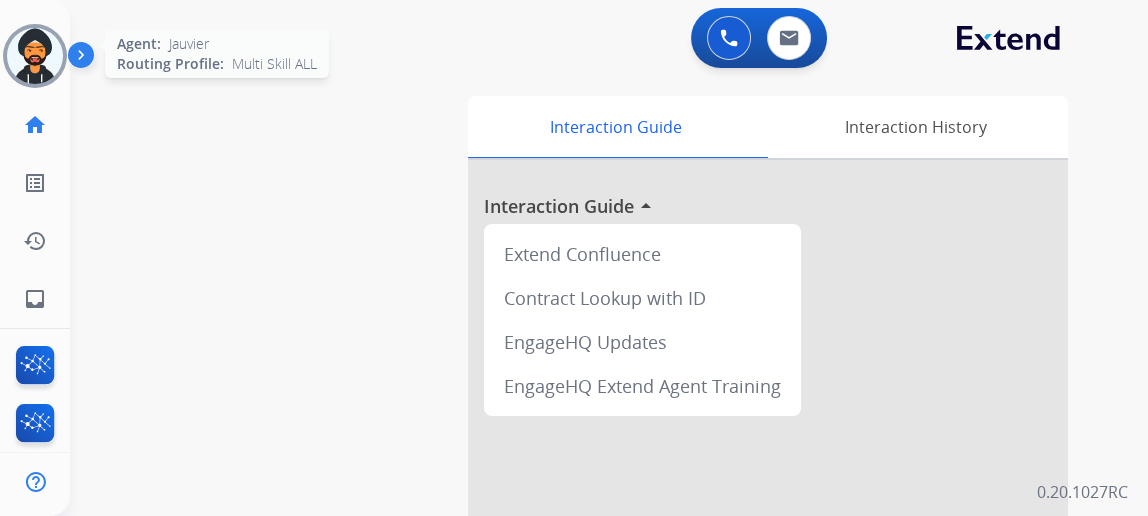 click at bounding box center [35, 56] 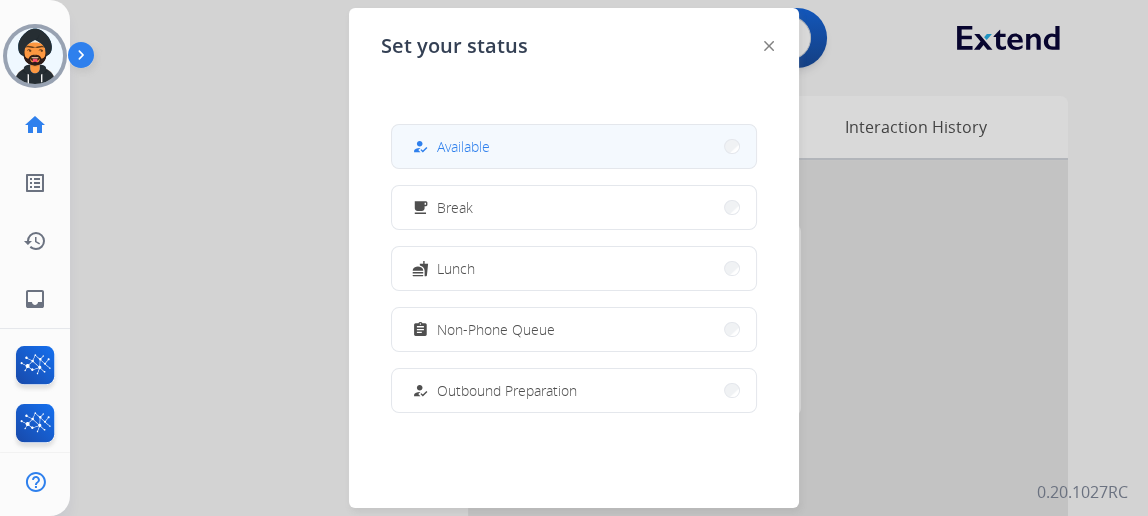 click on "how_to_reg Available" at bounding box center [574, 146] 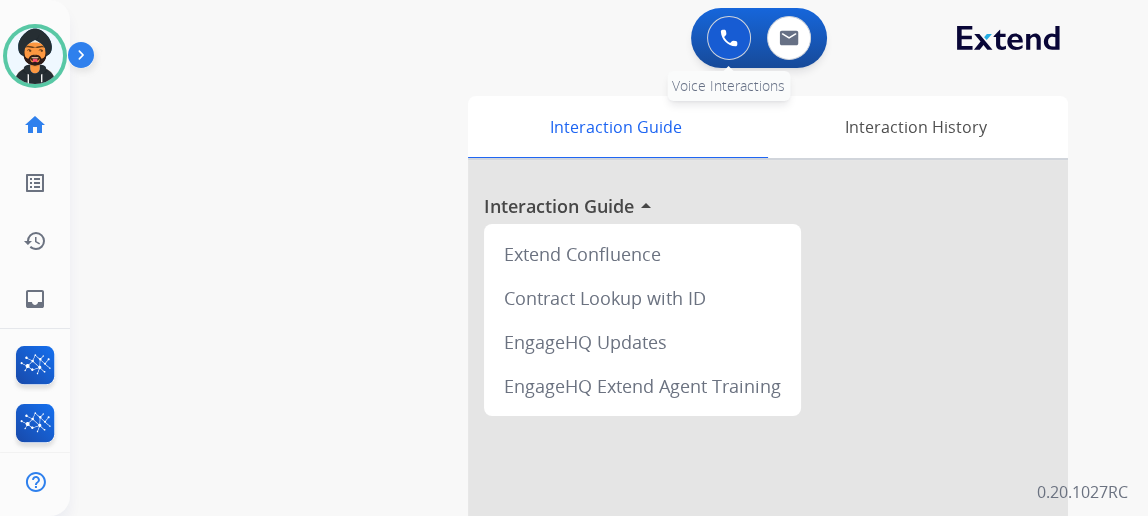 click at bounding box center (729, 38) 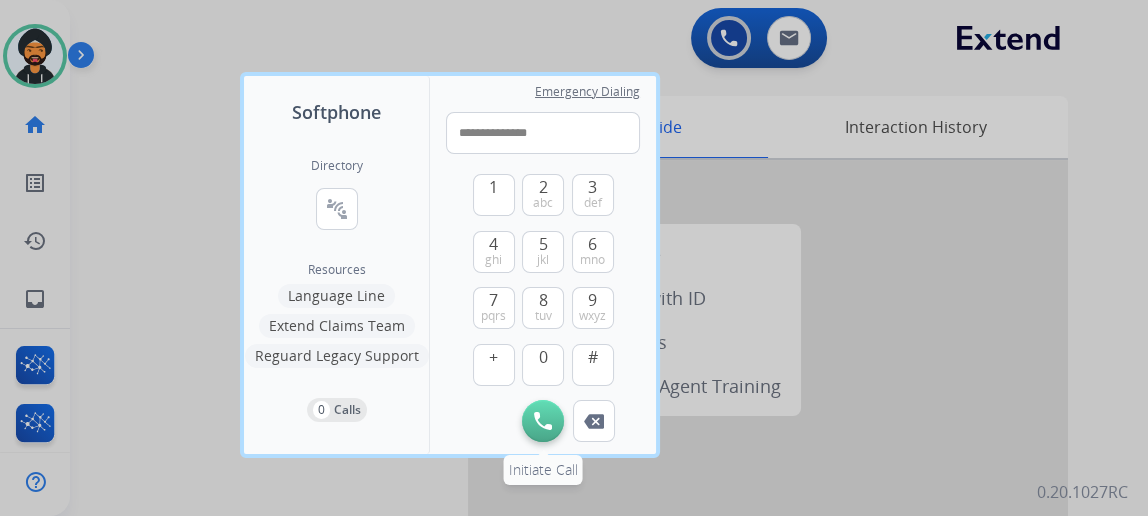 type on "**********" 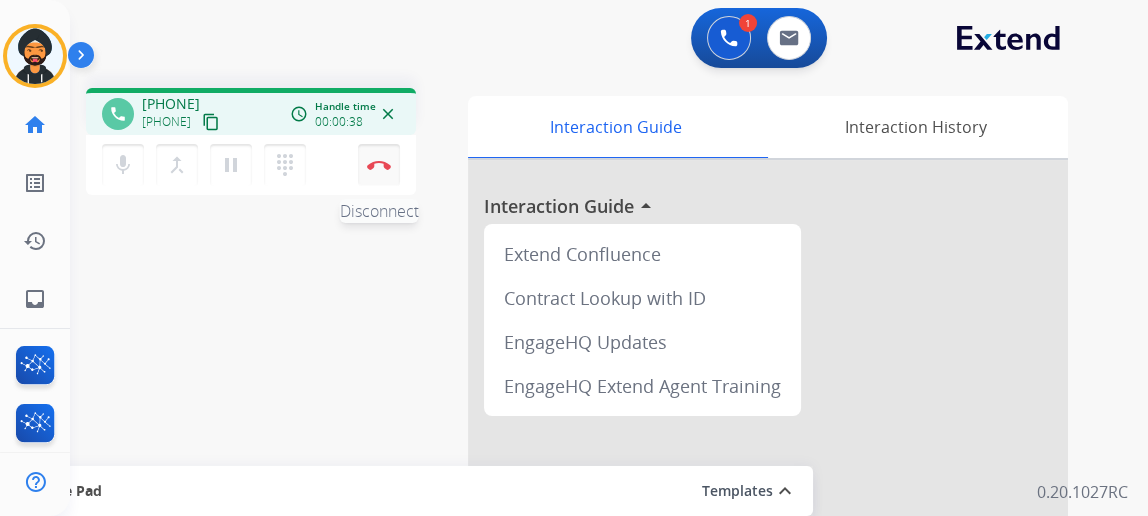 click on "Disconnect" at bounding box center (379, 165) 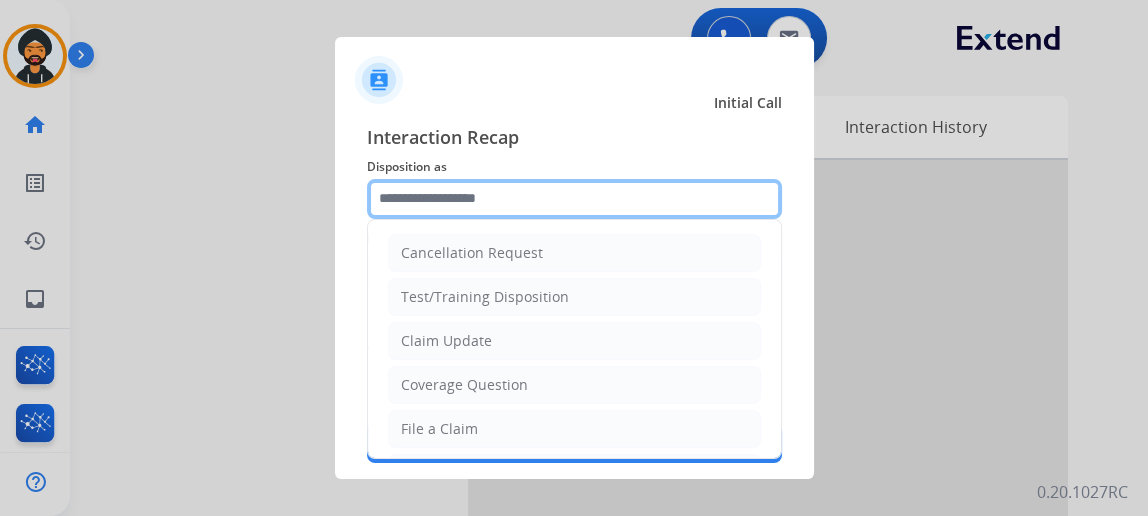 click 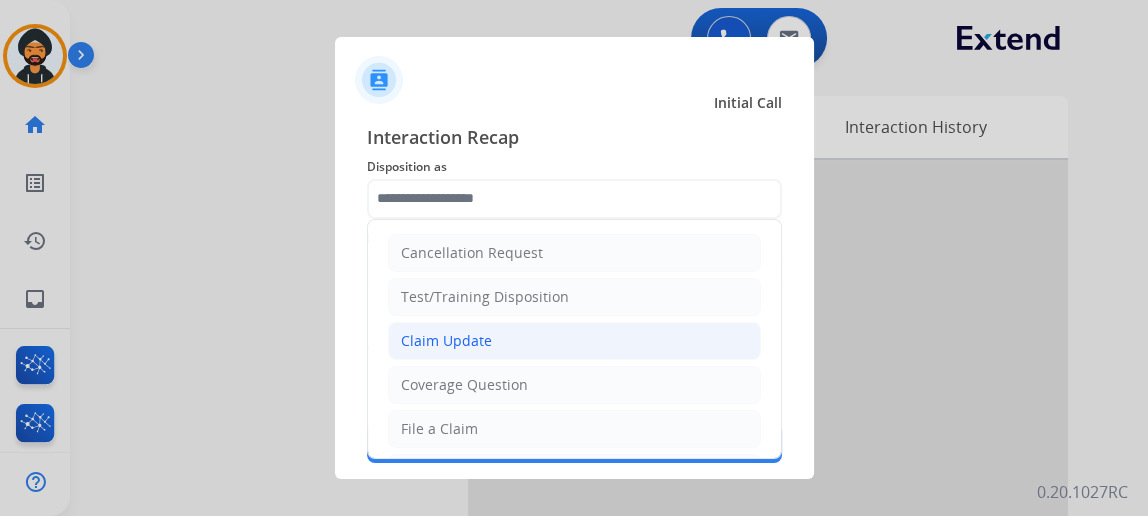 click on "Claim Update" 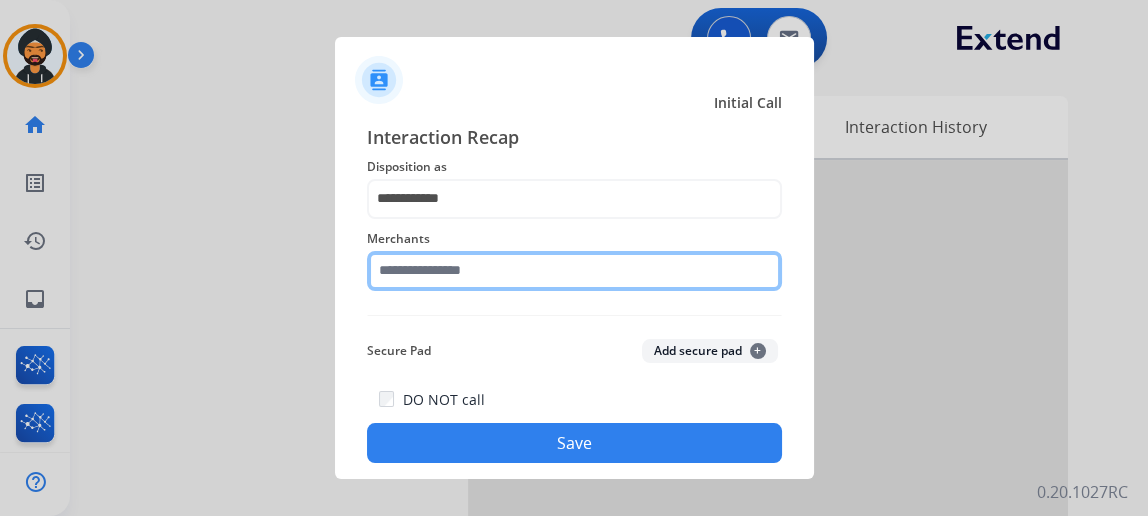 click 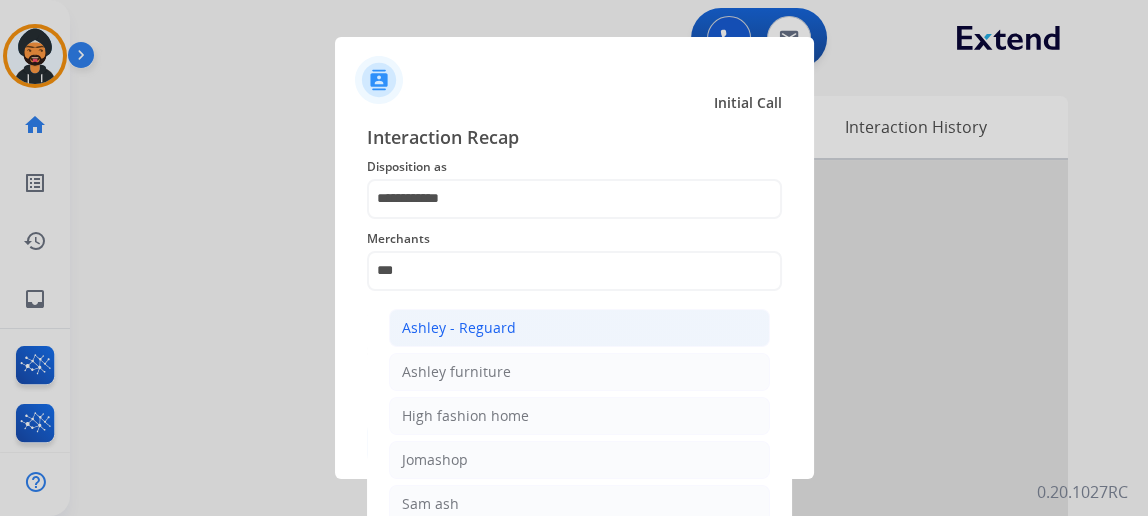 click on "Ashley - Reguard" 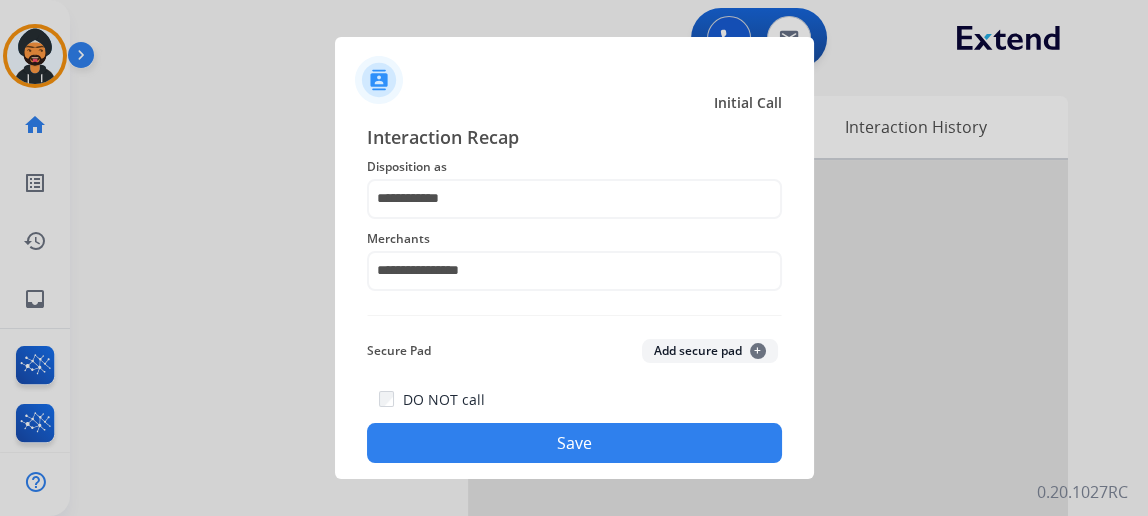 click on "Save" 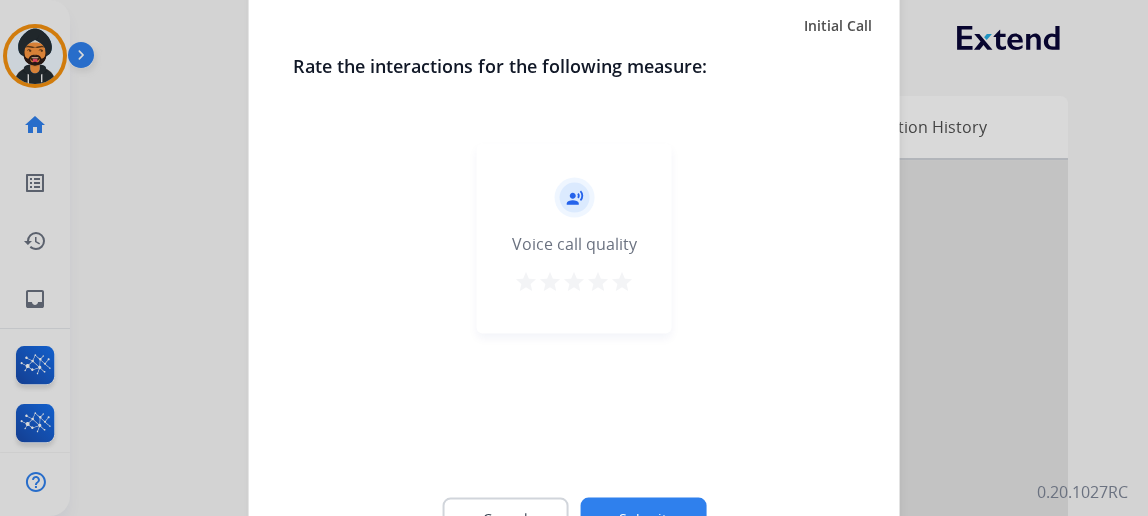 click on "Submit" 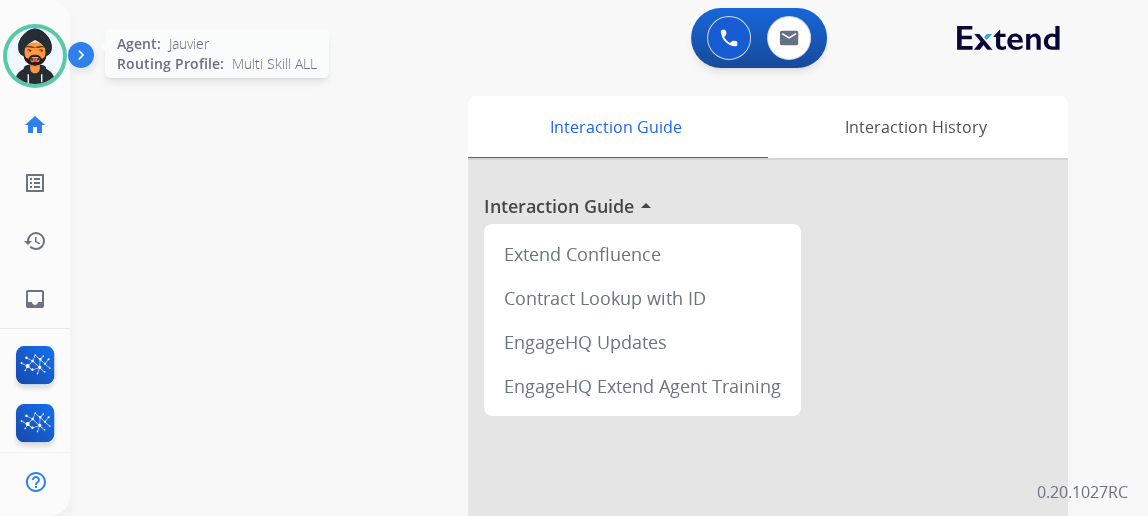 click at bounding box center (35, 56) 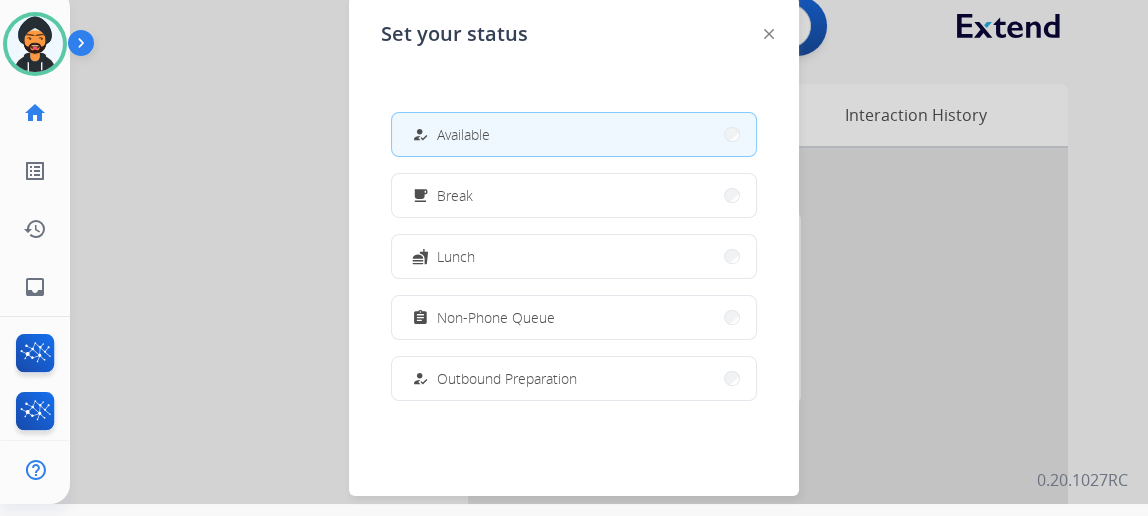 scroll, scrollTop: 0, scrollLeft: 0, axis: both 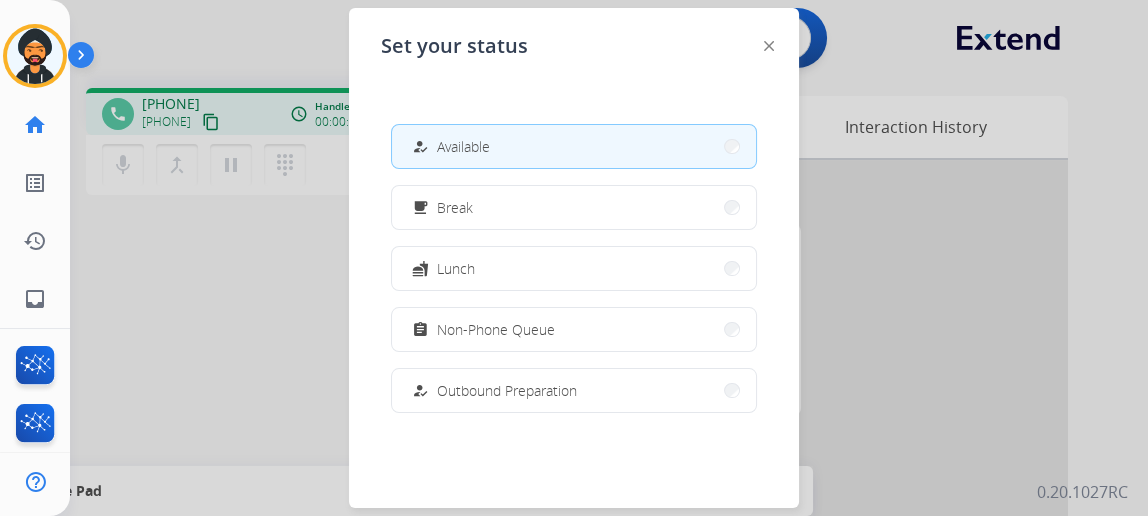 click at bounding box center [574, 258] 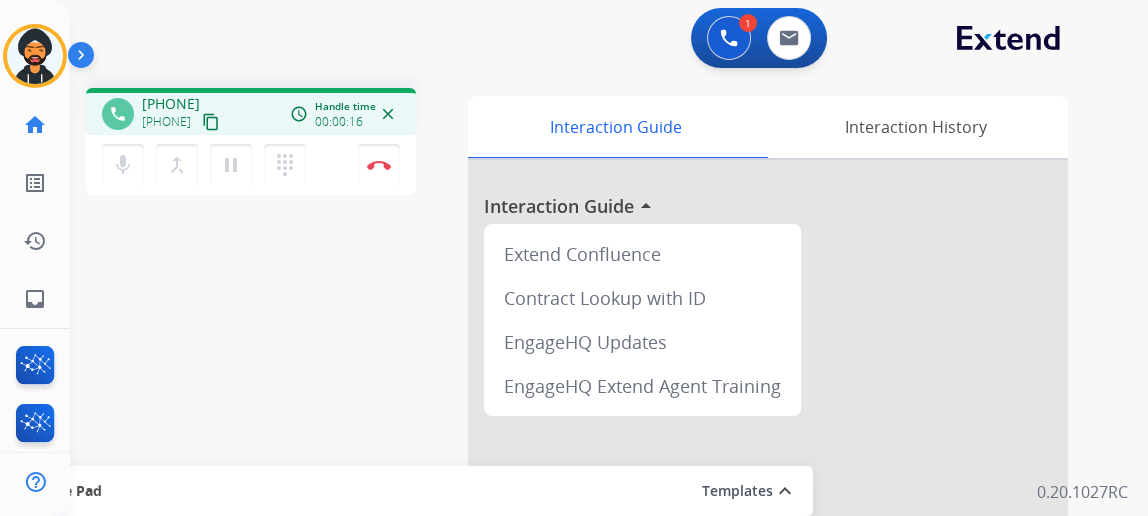 click on "content_copy" at bounding box center (211, 122) 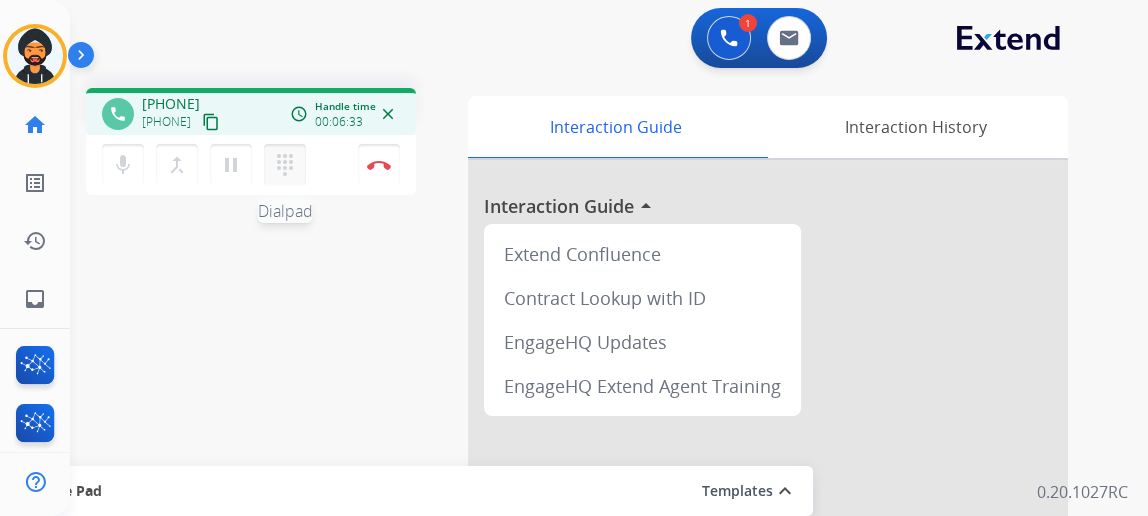 click on "dialpad" at bounding box center (285, 165) 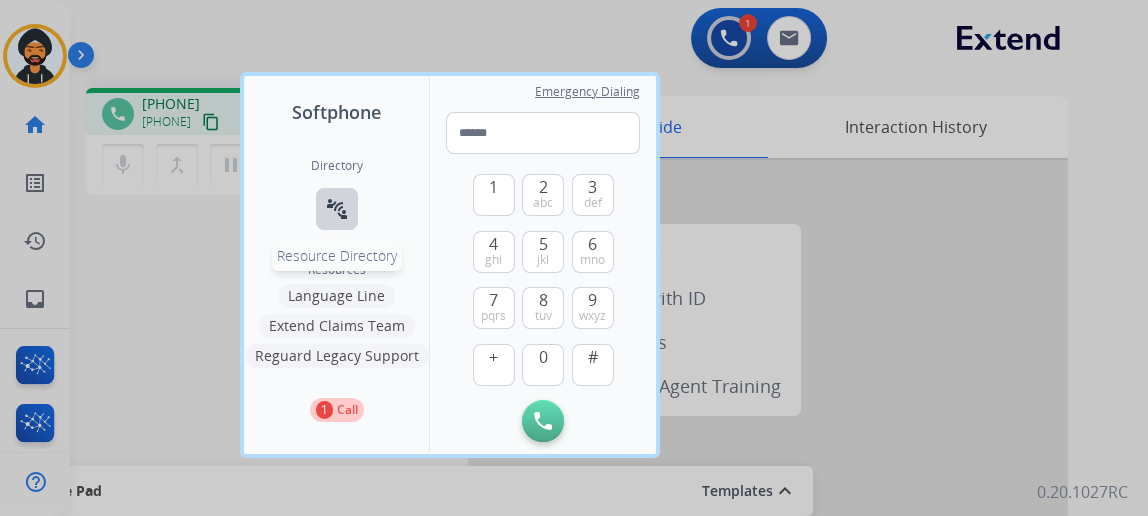 click on "connect_without_contact" at bounding box center (337, 209) 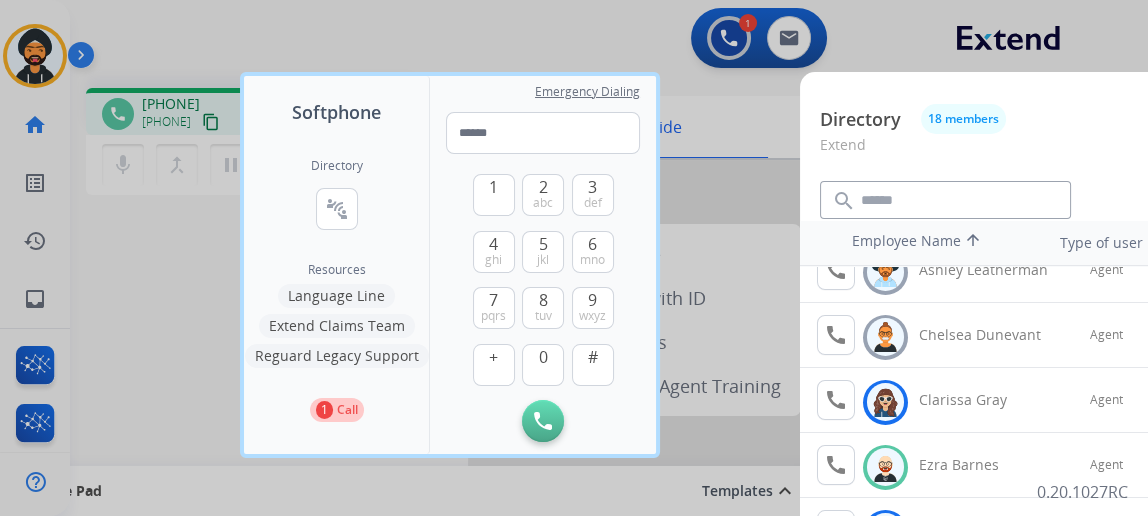 scroll, scrollTop: 181, scrollLeft: 0, axis: vertical 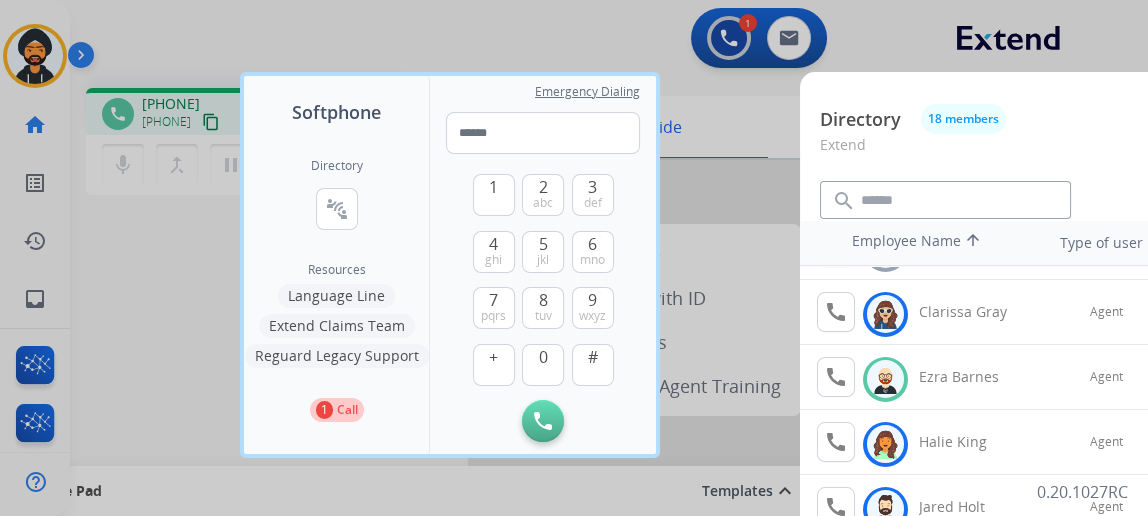 click at bounding box center [574, 258] 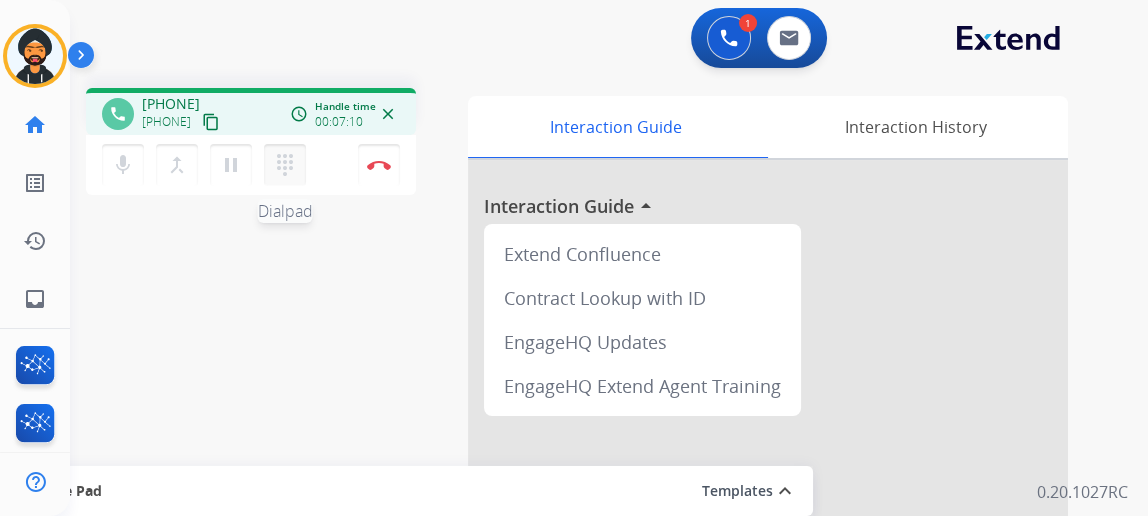 click on "dialpad" at bounding box center [285, 165] 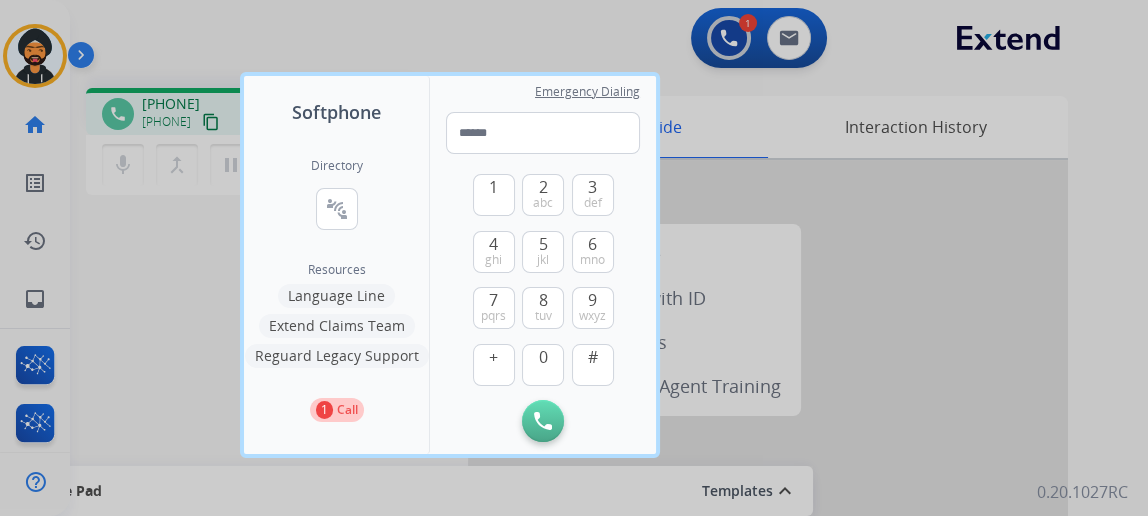 drag, startPoint x: 130, startPoint y: 225, endPoint x: 196, endPoint y: 187, distance: 76.15773 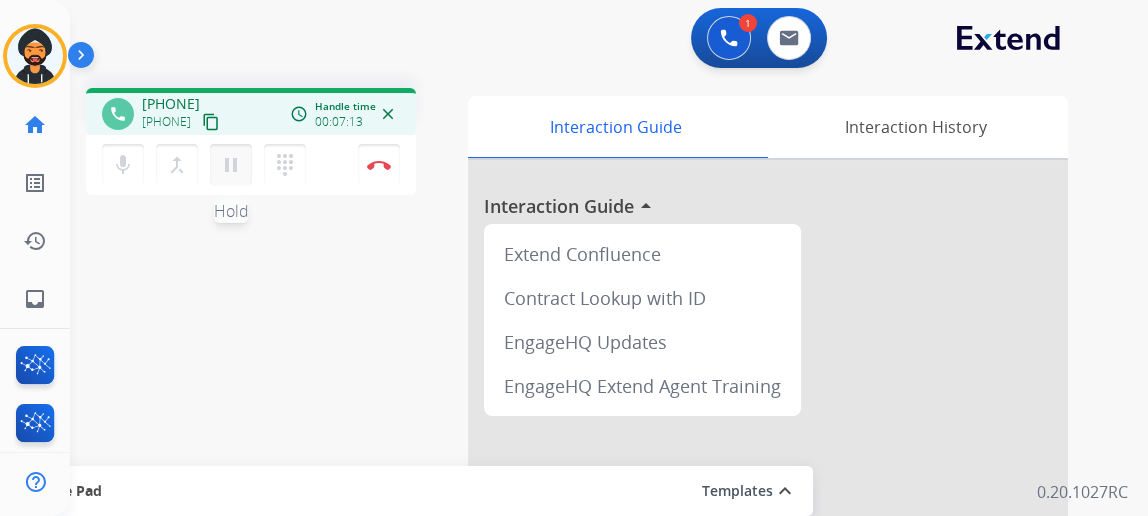 click on "pause Hold" at bounding box center (231, 165) 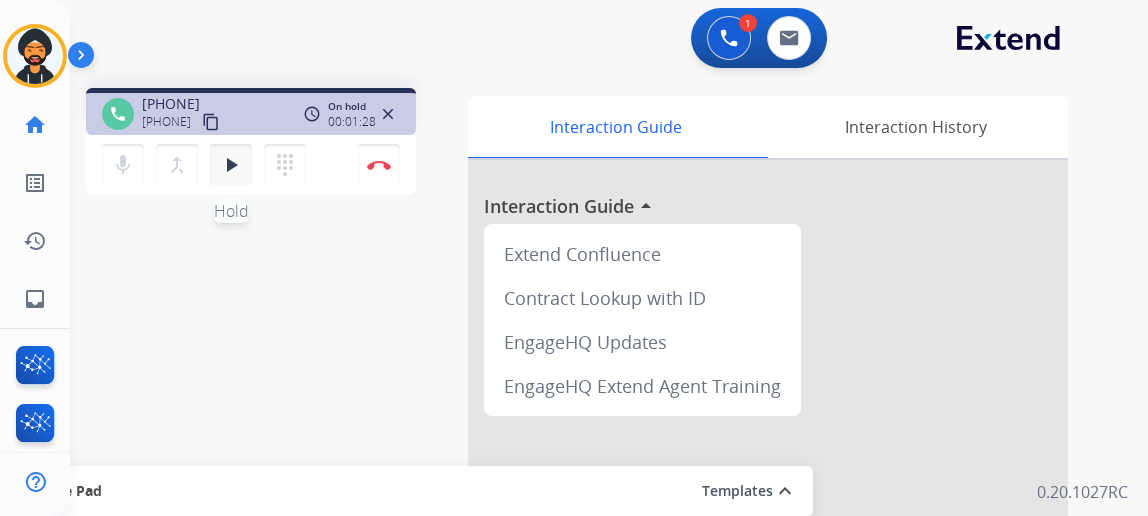 click on "play_arrow" at bounding box center [231, 165] 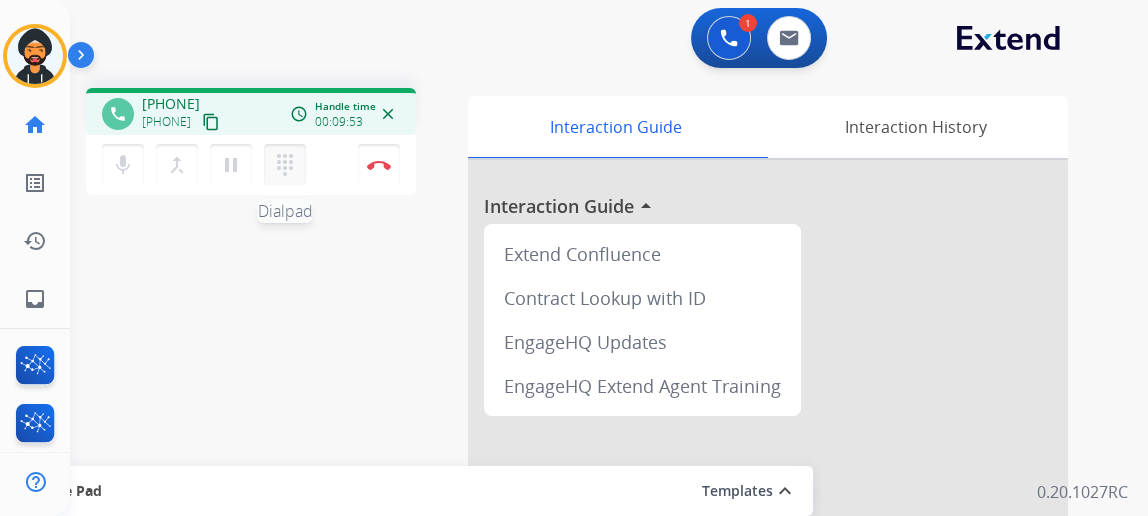 click on "dialpad" at bounding box center (285, 165) 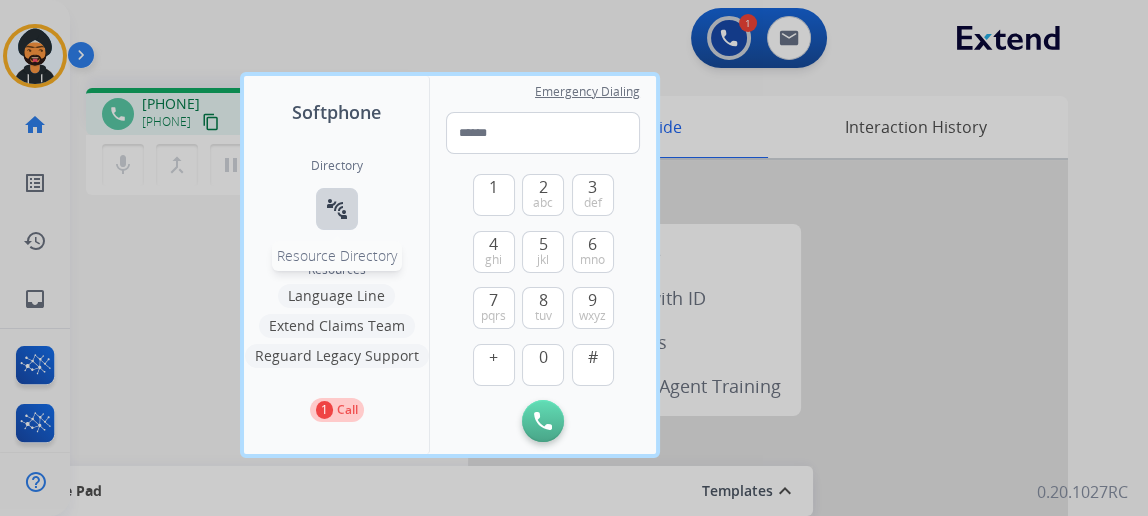 click on "connect_without_contact" at bounding box center (337, 209) 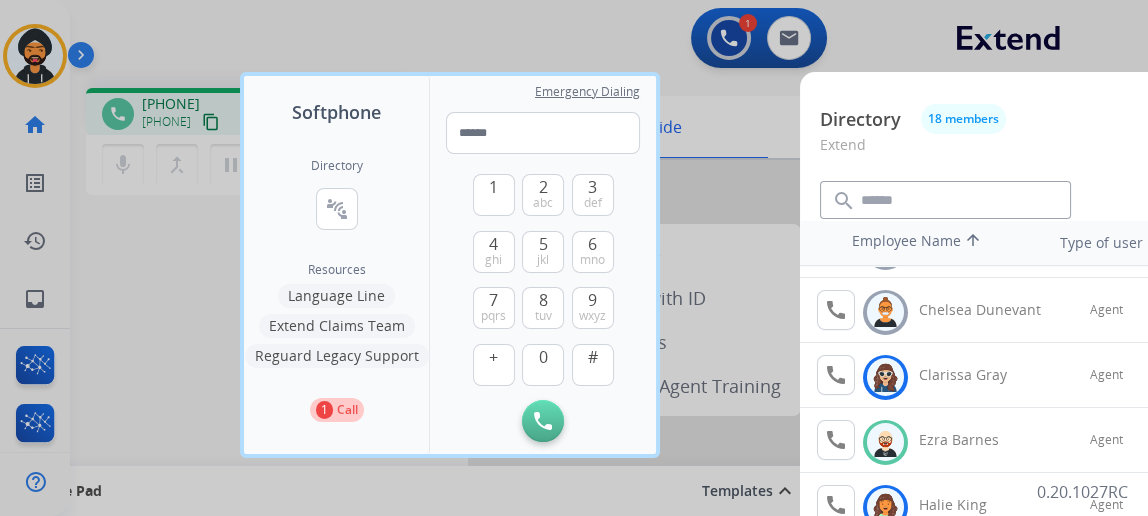 scroll, scrollTop: 0, scrollLeft: 0, axis: both 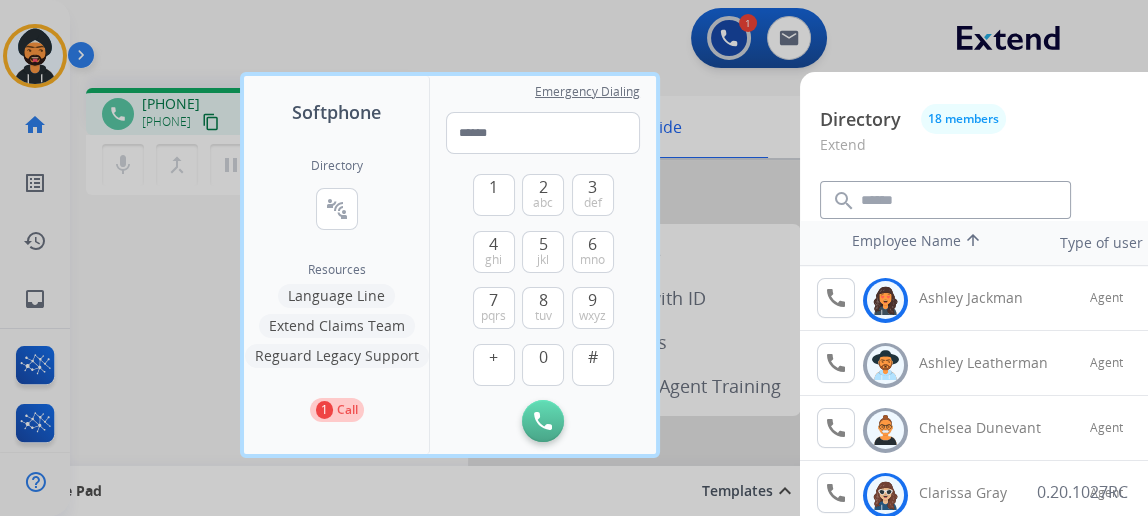 click at bounding box center (574, 258) 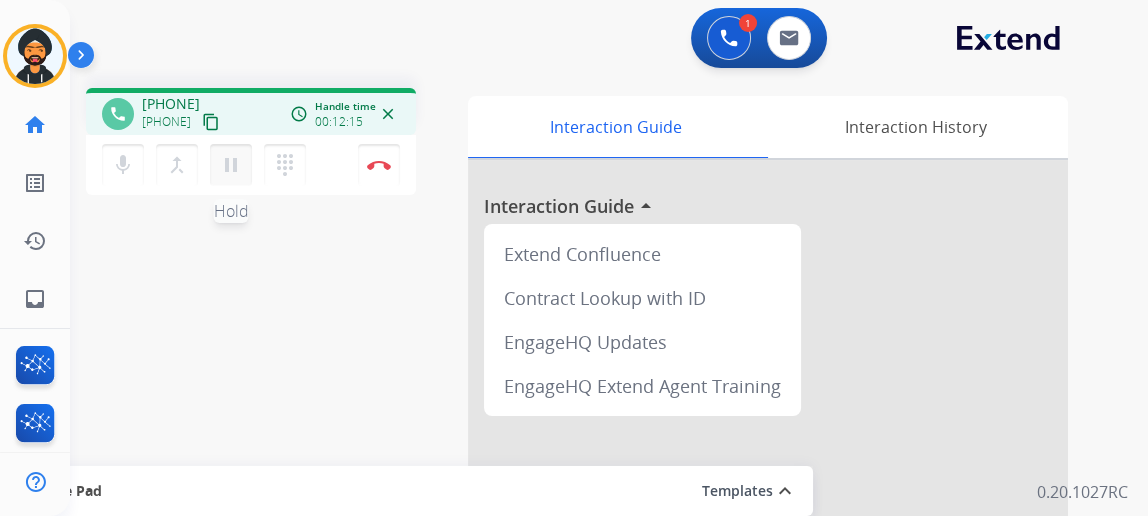drag, startPoint x: 329, startPoint y: 88, endPoint x: 250, endPoint y: 162, distance: 108.245094 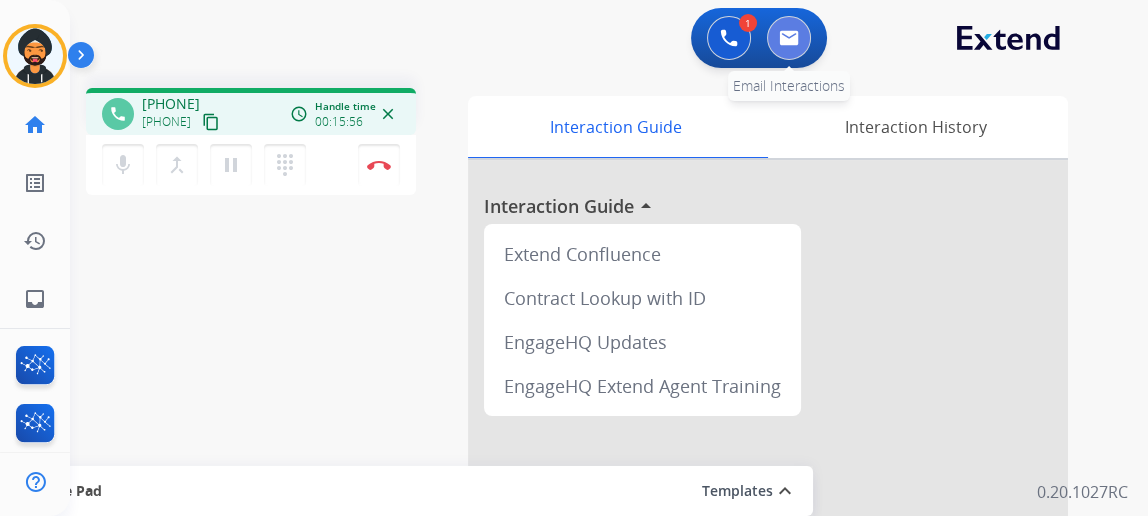 click at bounding box center [789, 38] 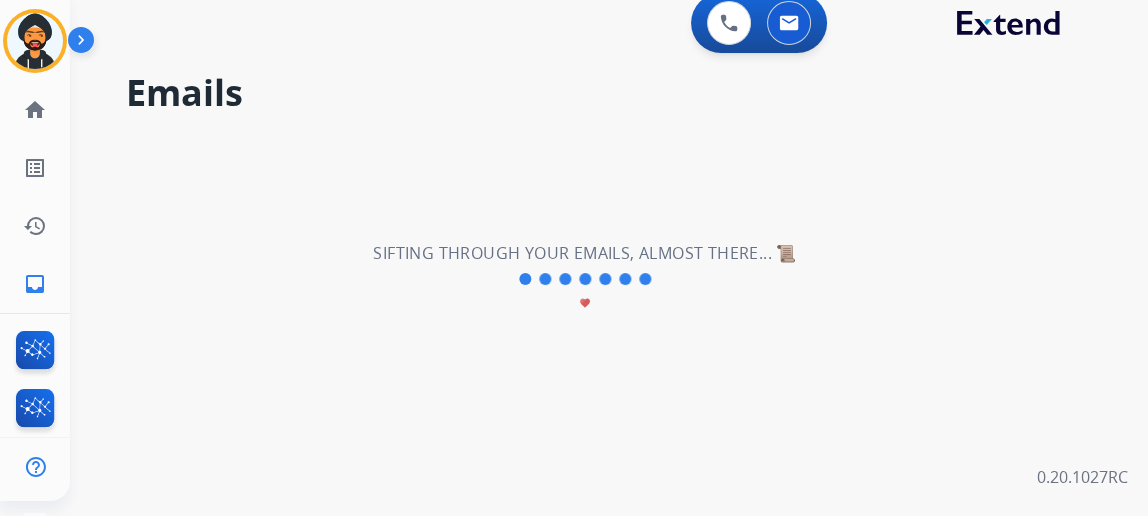 scroll, scrollTop: 0, scrollLeft: 0, axis: both 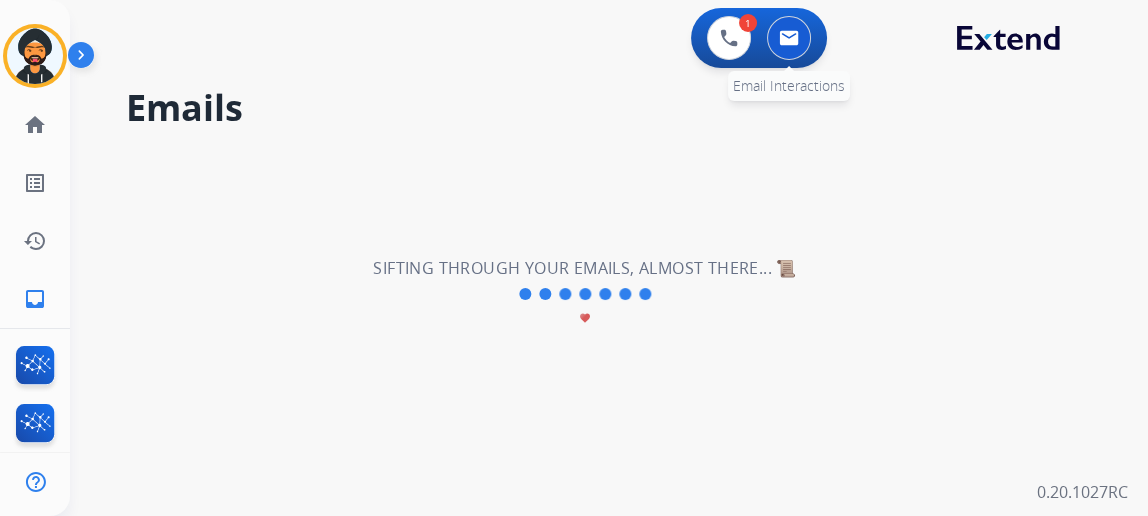 click at bounding box center [789, 38] 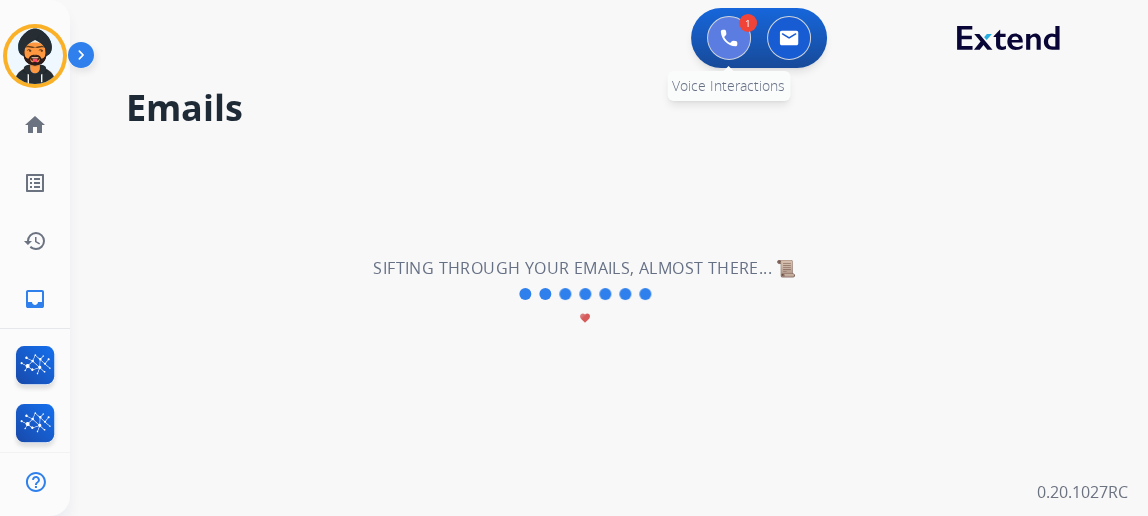 click at bounding box center (729, 38) 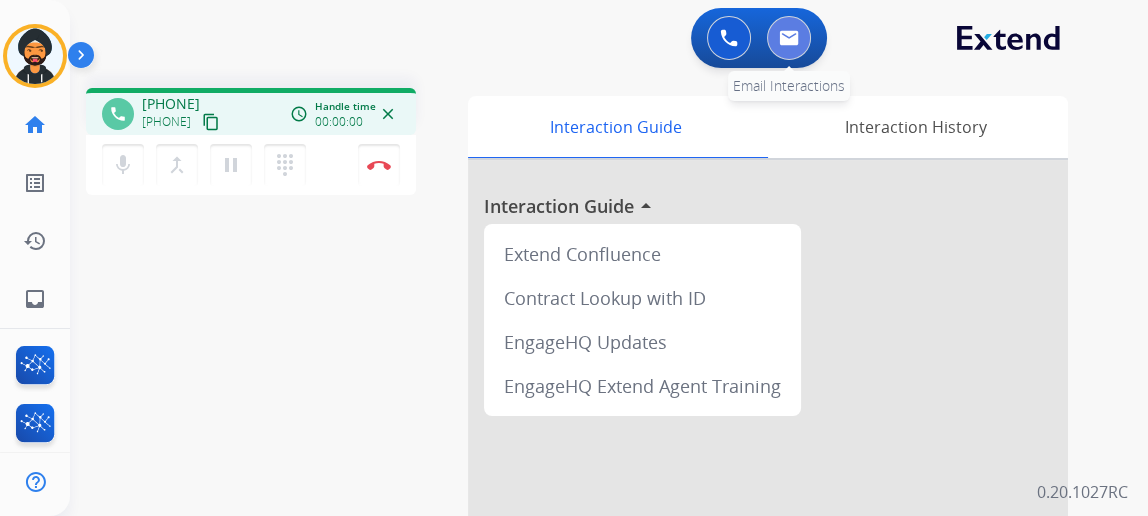 click at bounding box center [789, 38] 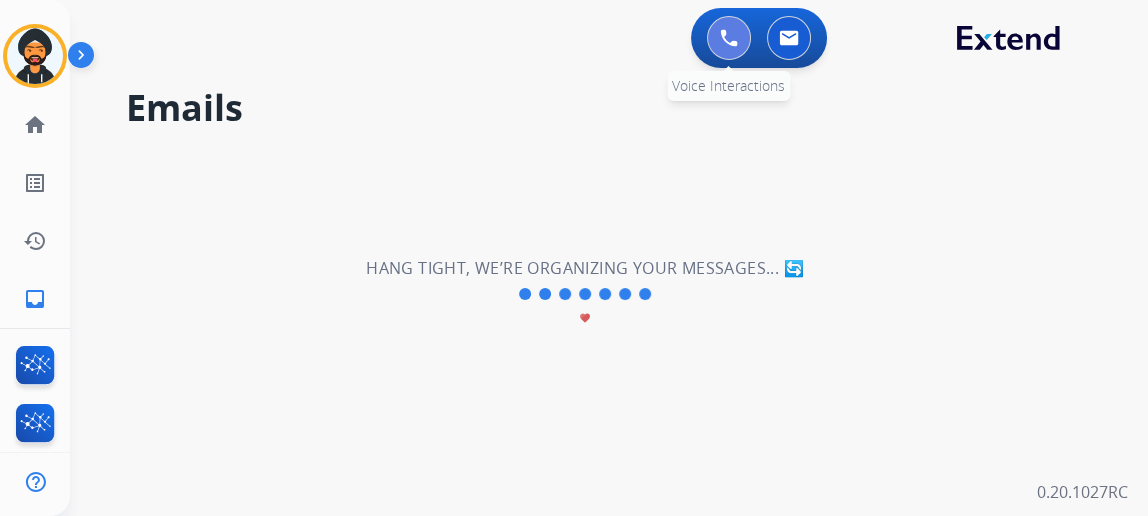 click at bounding box center [729, 38] 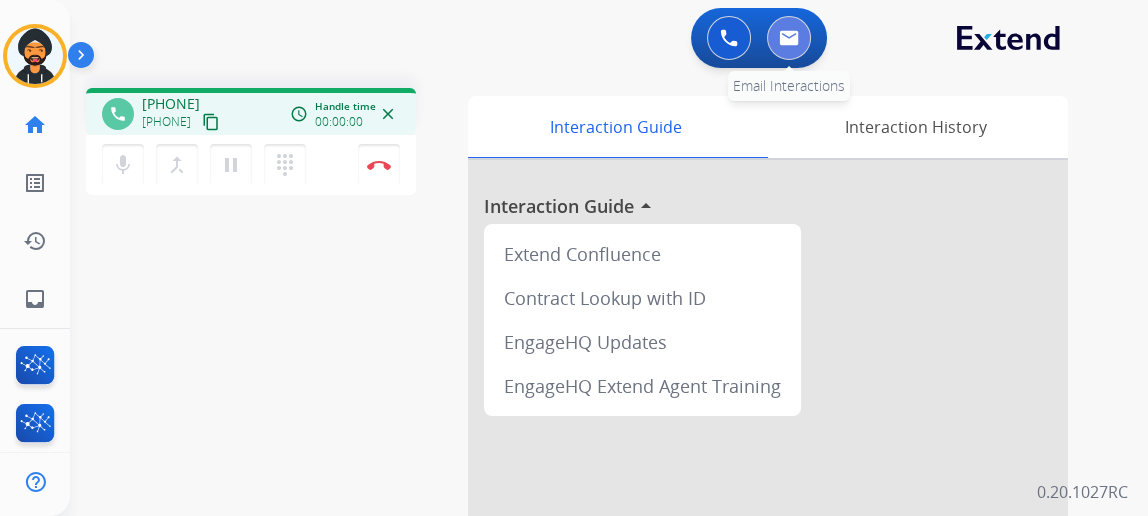 click at bounding box center (789, 38) 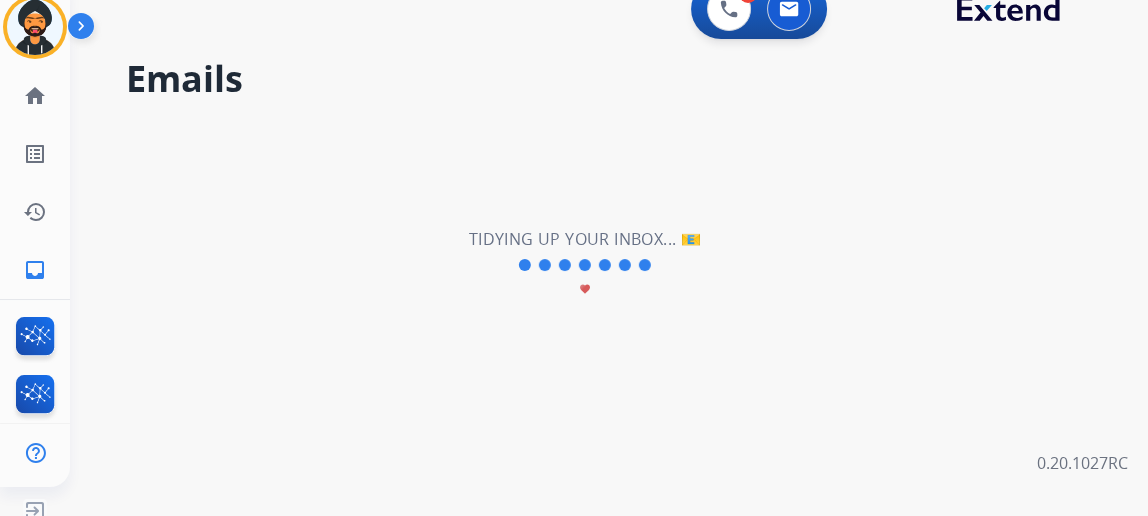 scroll, scrollTop: 43, scrollLeft: 0, axis: vertical 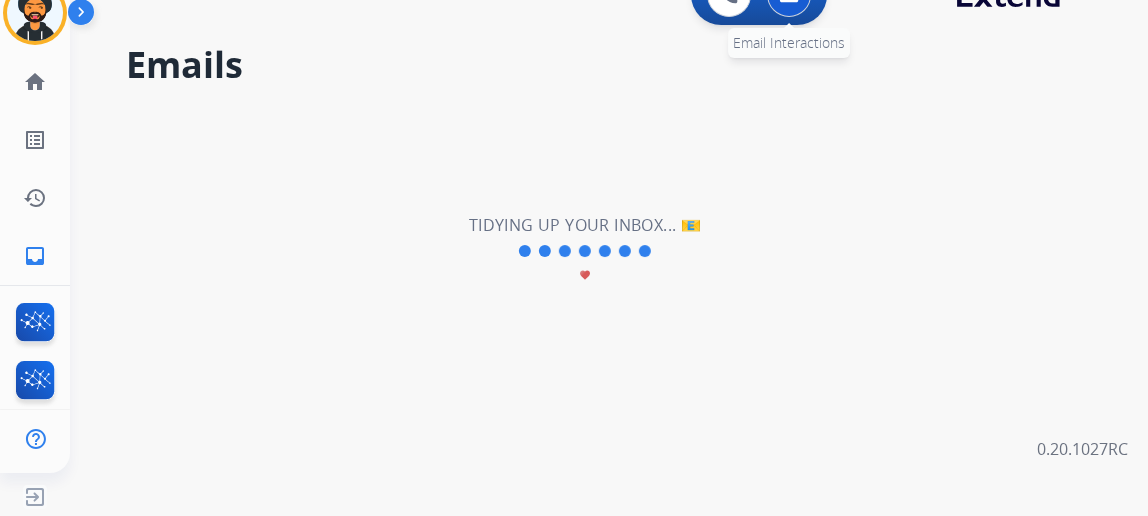 click on "0  Email Interactions" at bounding box center [789, -5] 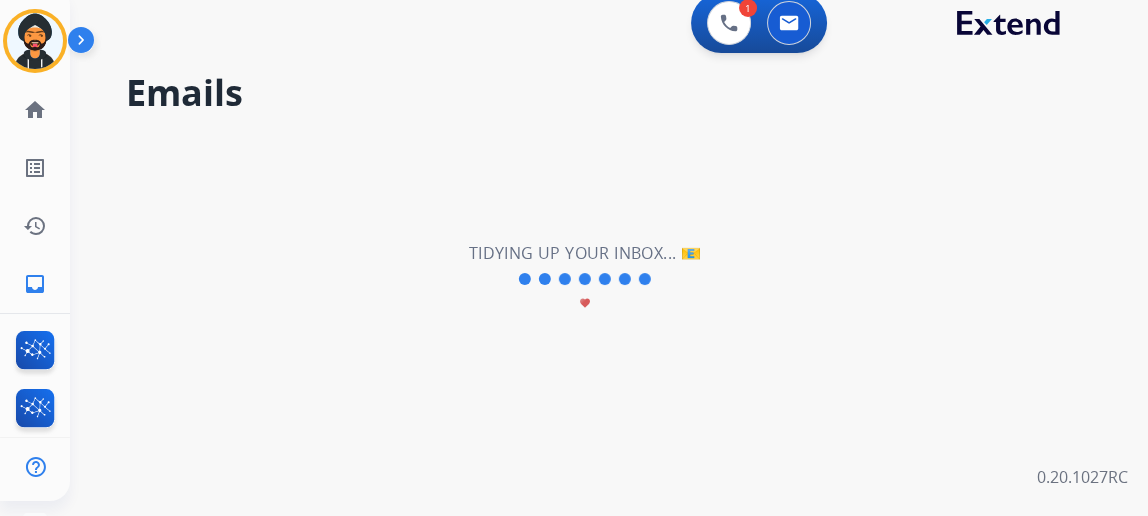 scroll, scrollTop: 0, scrollLeft: 0, axis: both 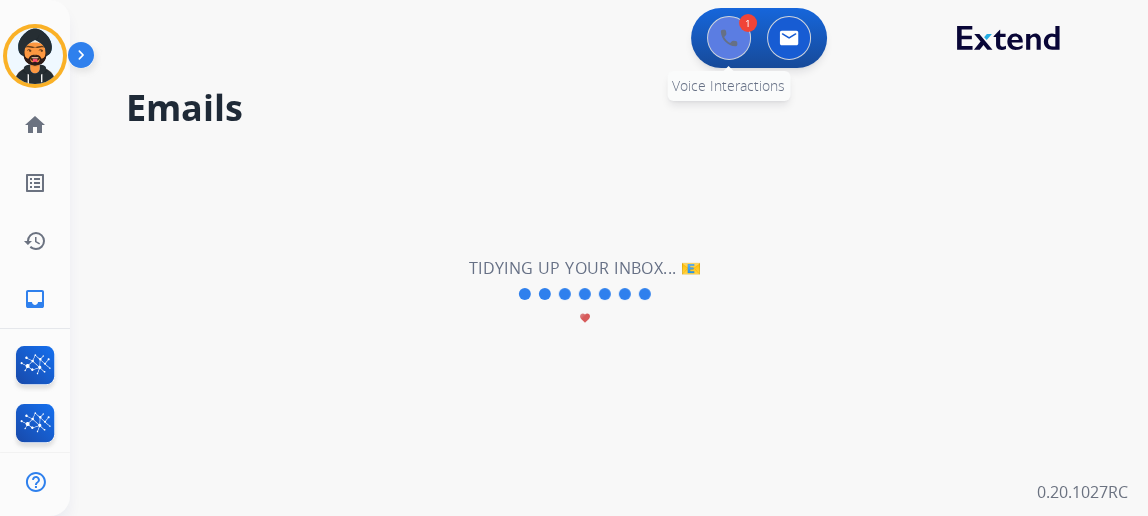 click at bounding box center (729, 38) 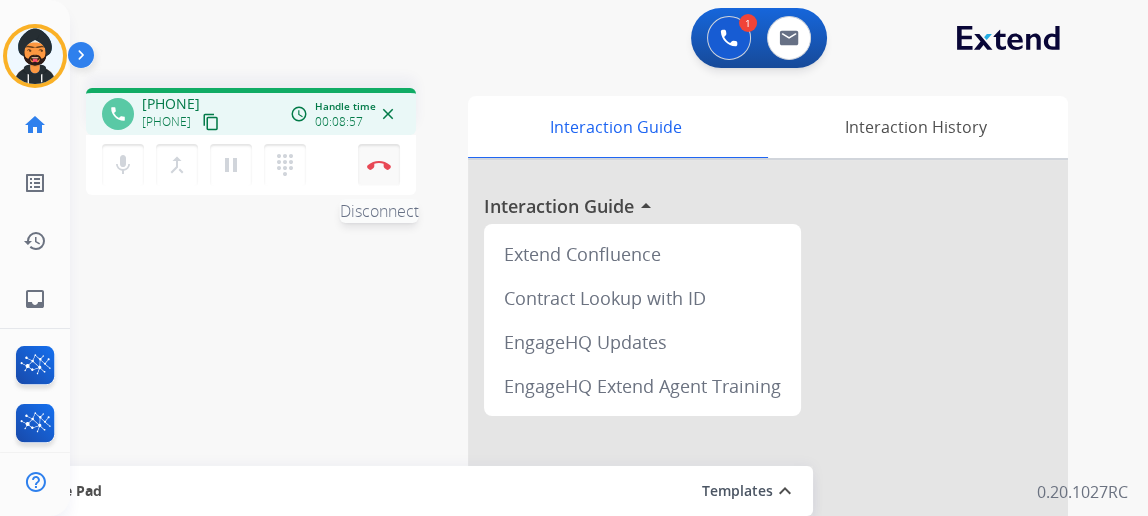 click on "Disconnect" at bounding box center [379, 165] 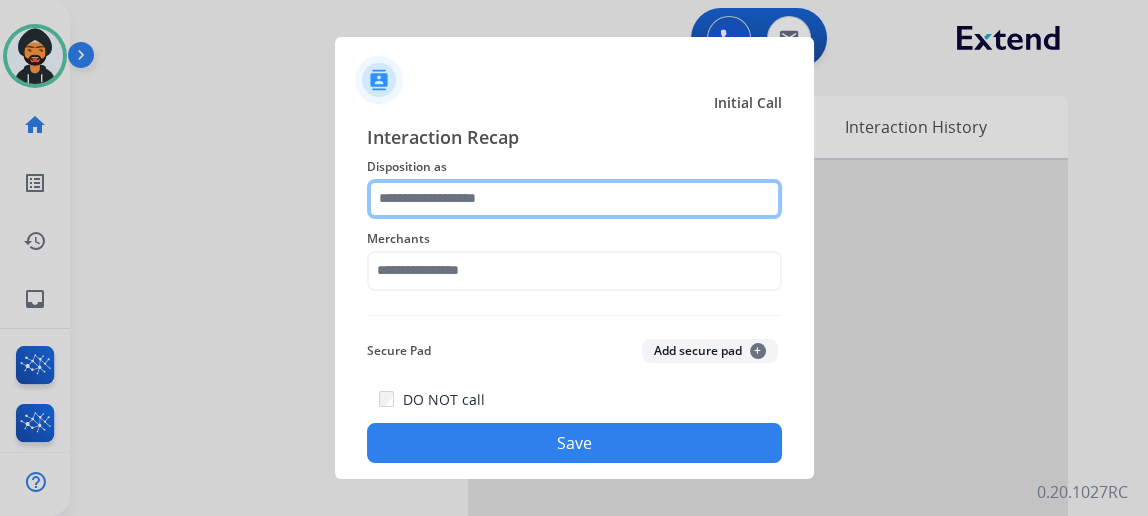 click 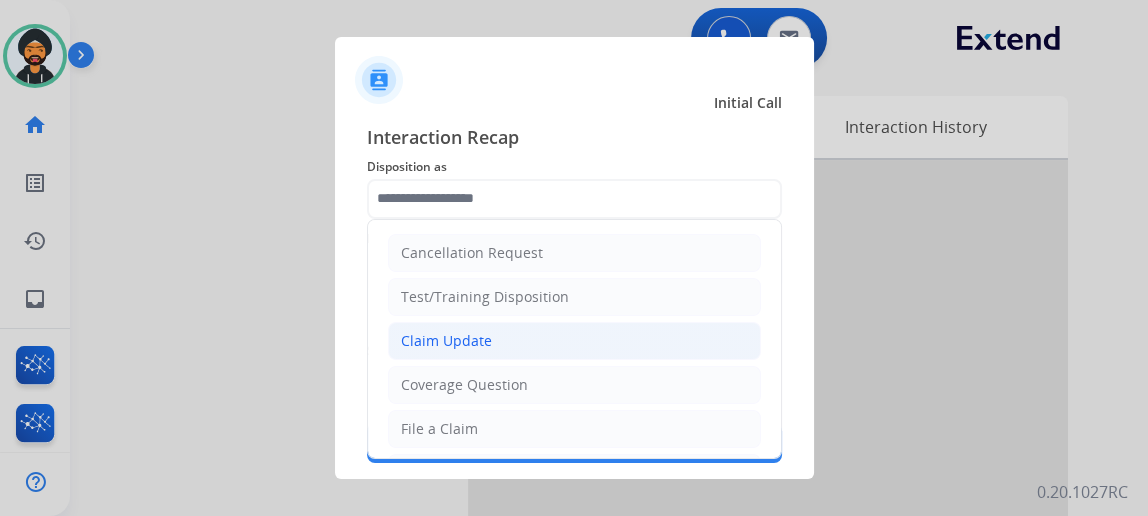 click on "Claim Update" 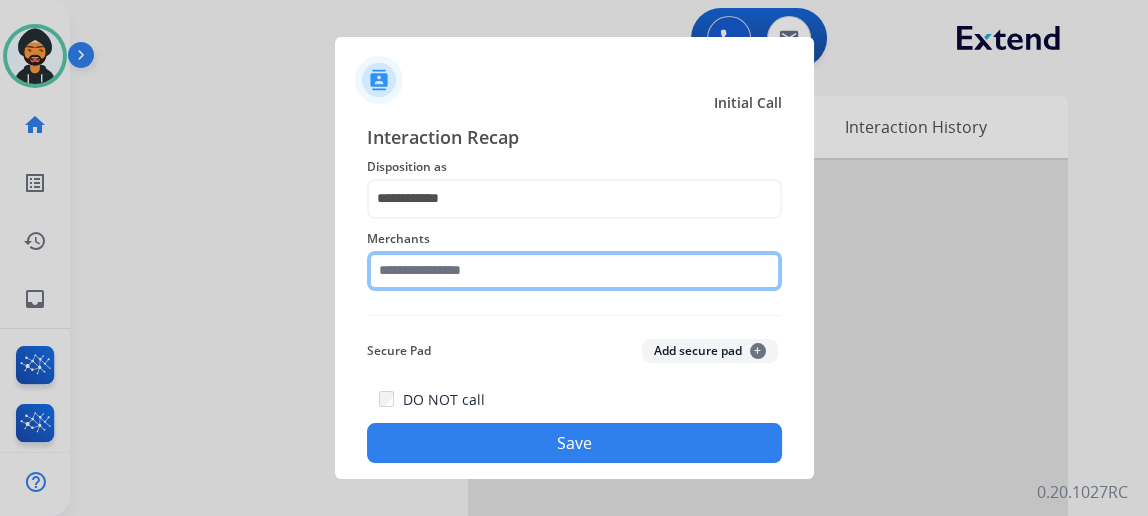 click 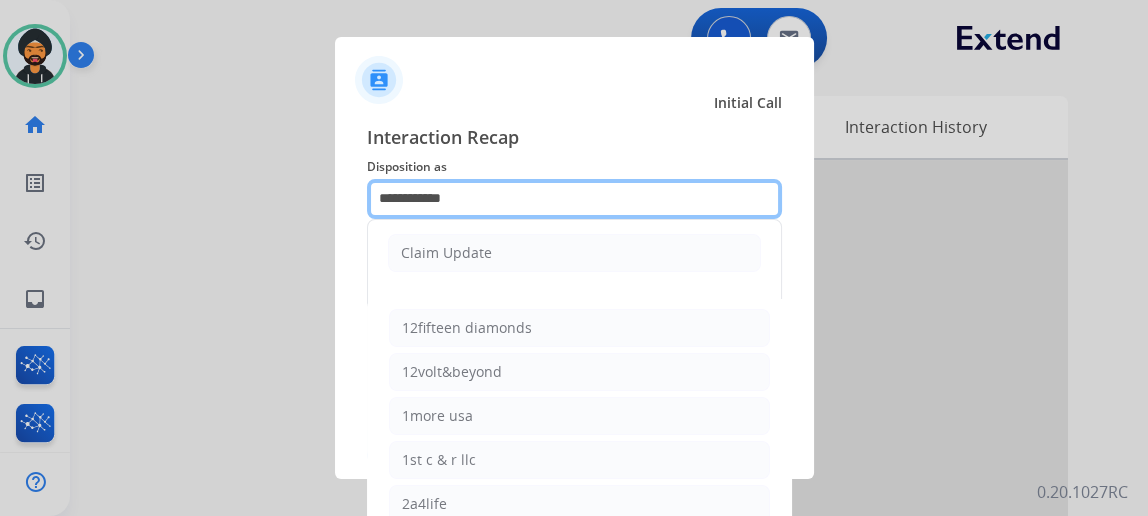 click on "**********" 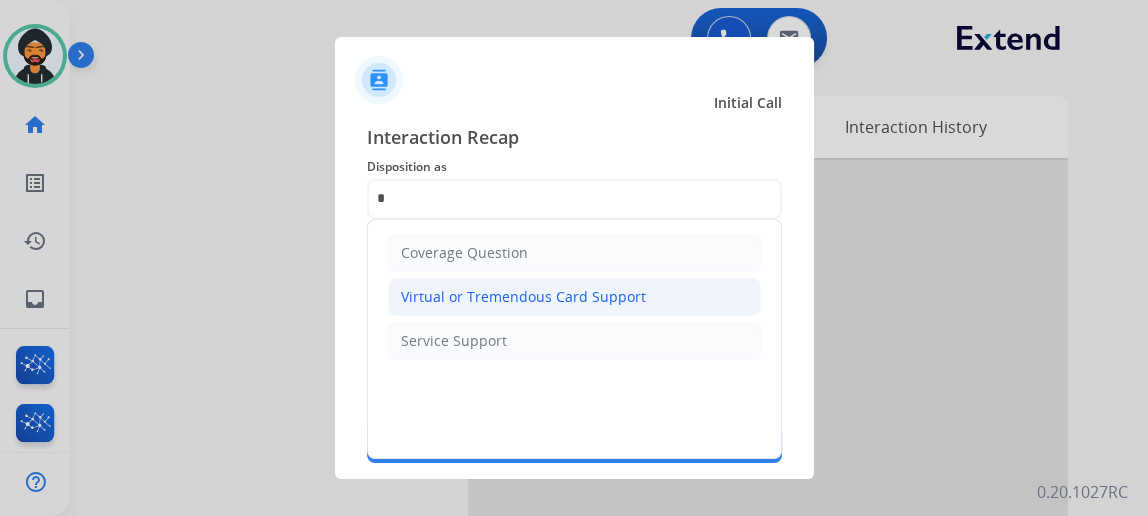 click on "Virtual or Tremendous Card Support" 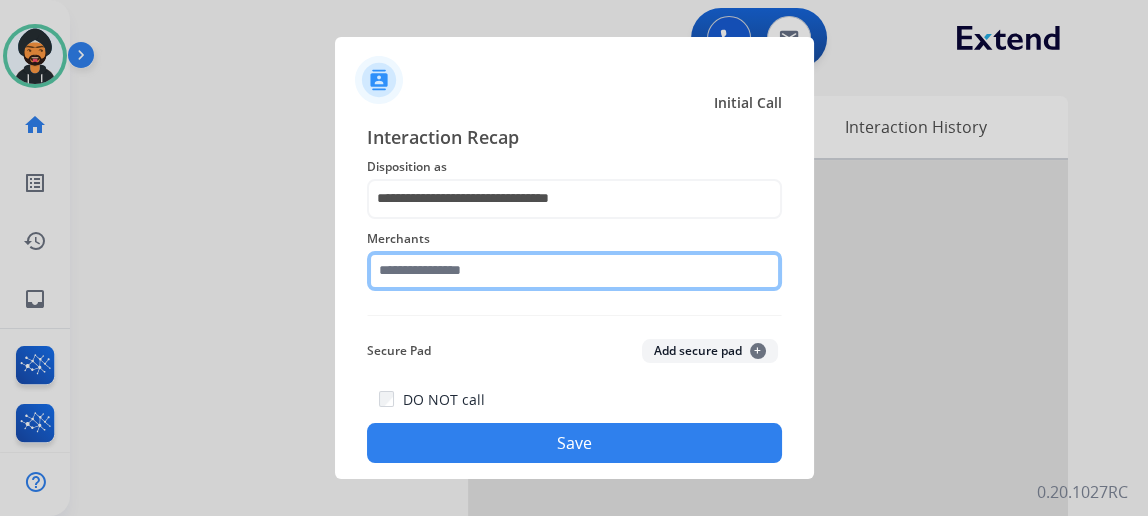 click 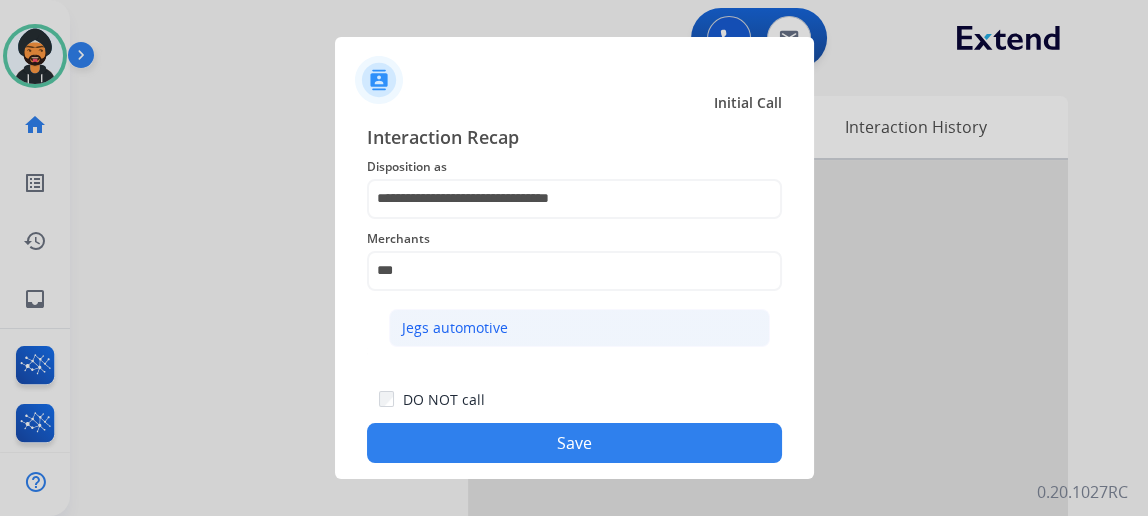 click on "Jegs automotive" 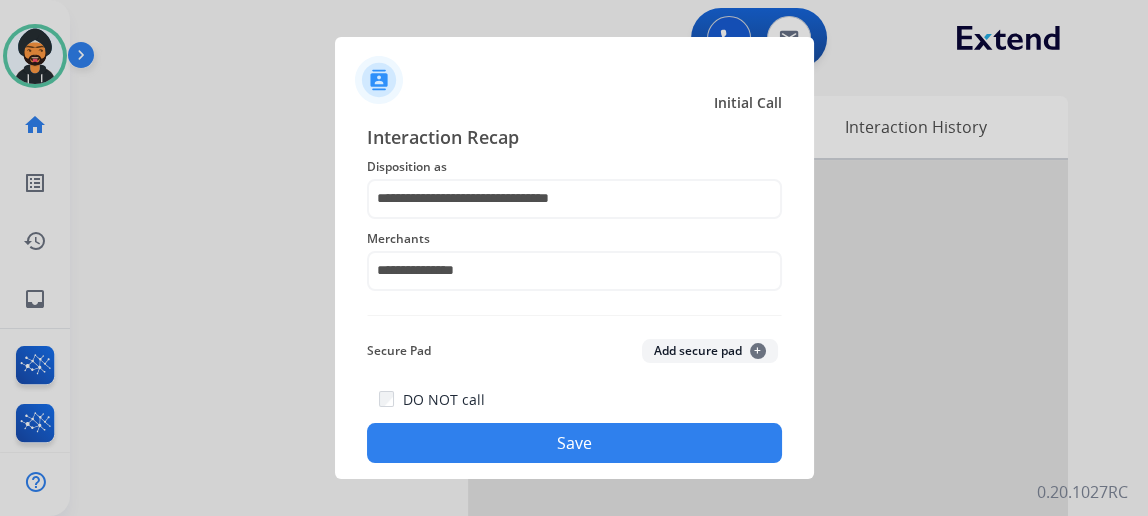 click on "Save" 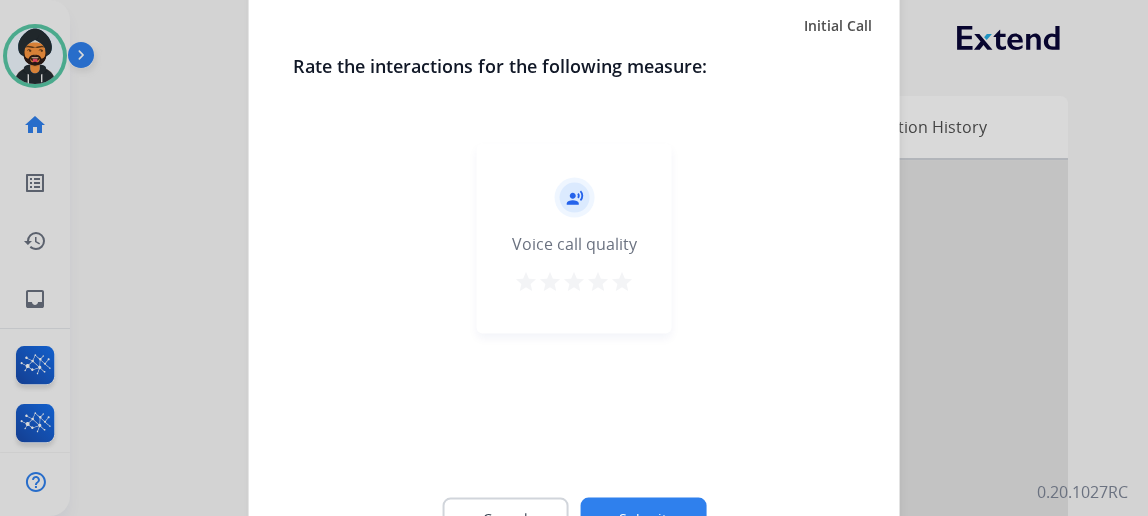 click on "Submit" 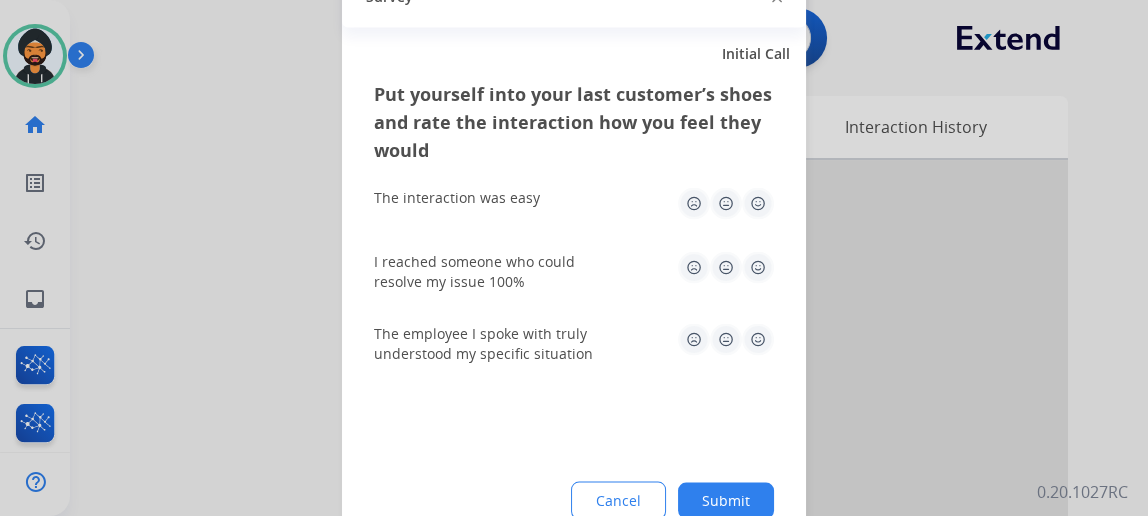click on "Submit" 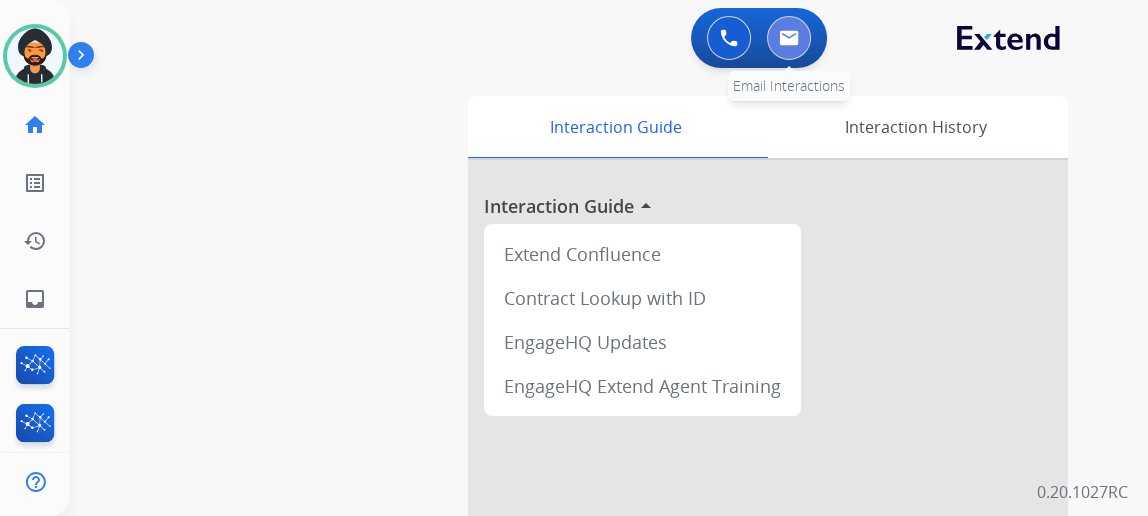 click at bounding box center (789, 38) 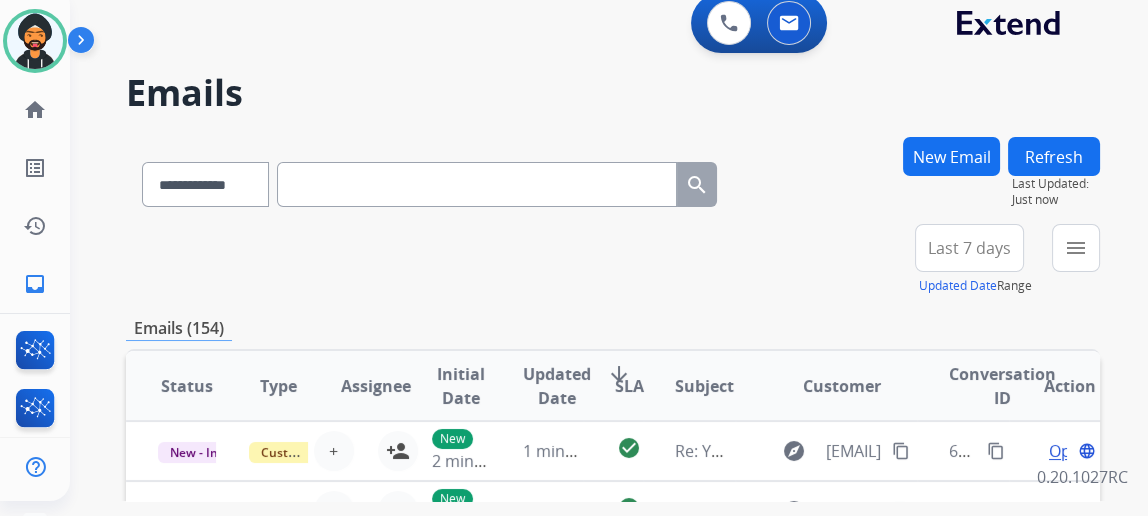 scroll, scrollTop: 0, scrollLeft: 0, axis: both 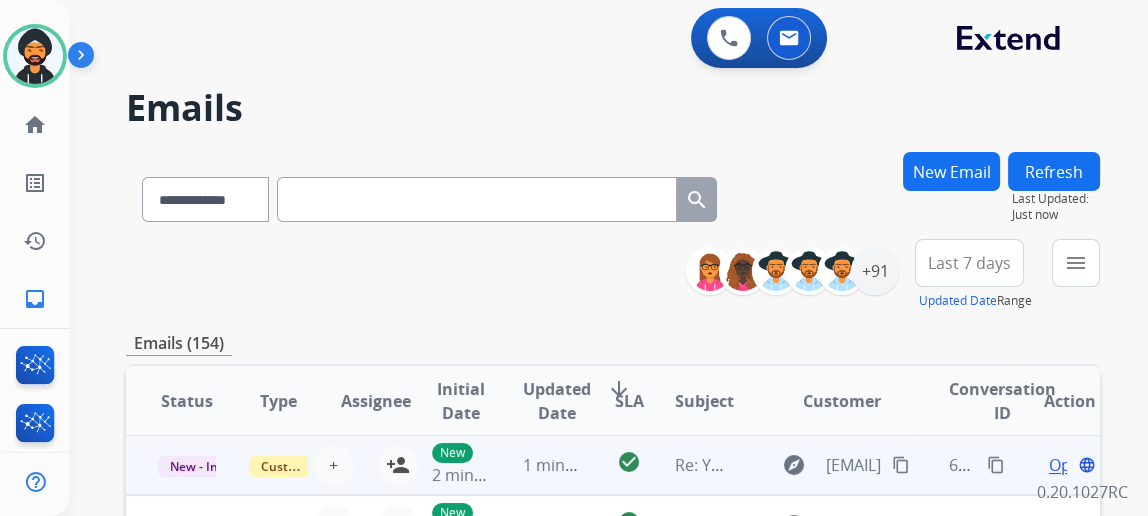 click on "Open" at bounding box center (1069, 465) 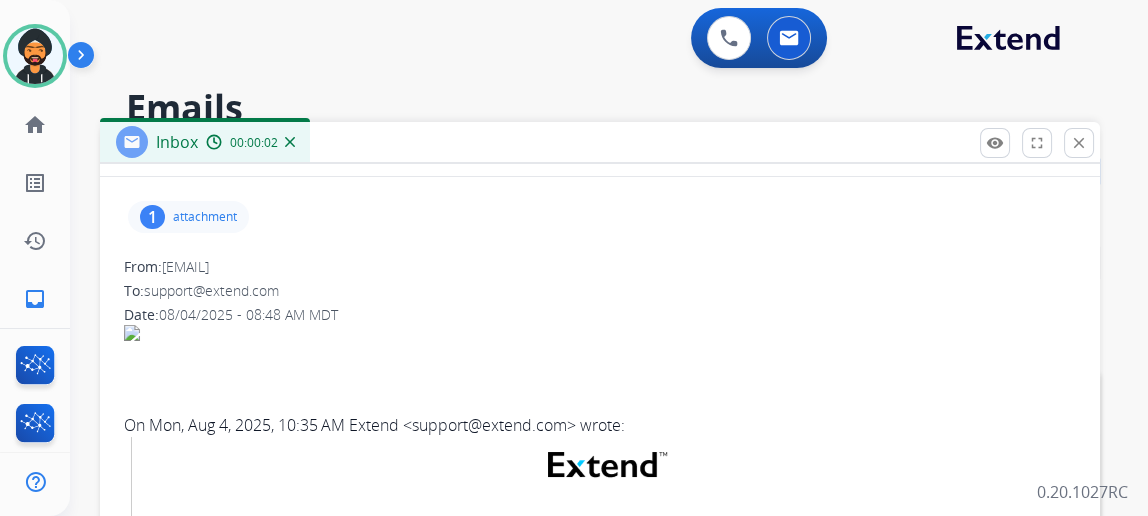 scroll, scrollTop: 90, scrollLeft: 0, axis: vertical 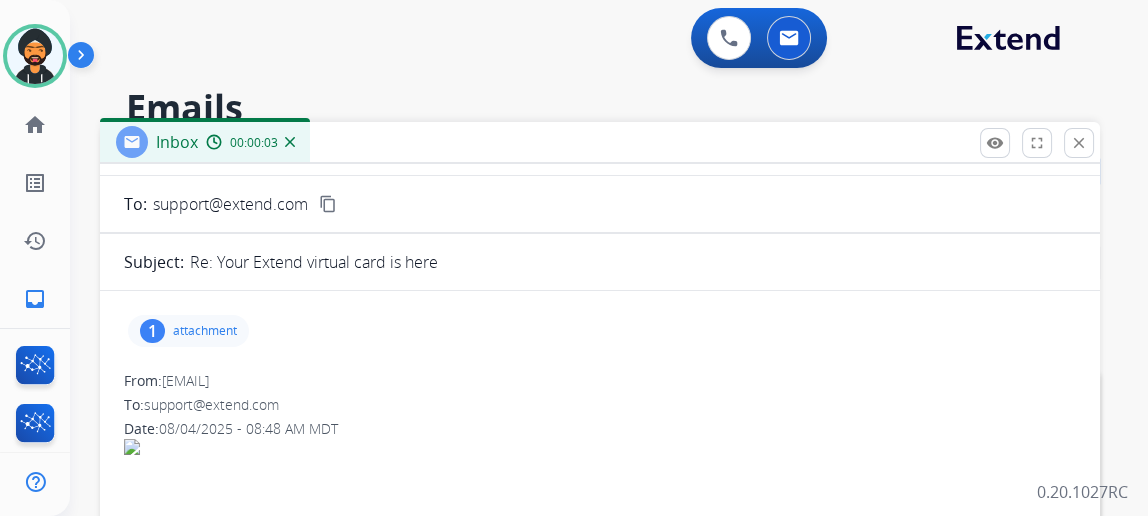 click on "1 attachment" at bounding box center [188, 331] 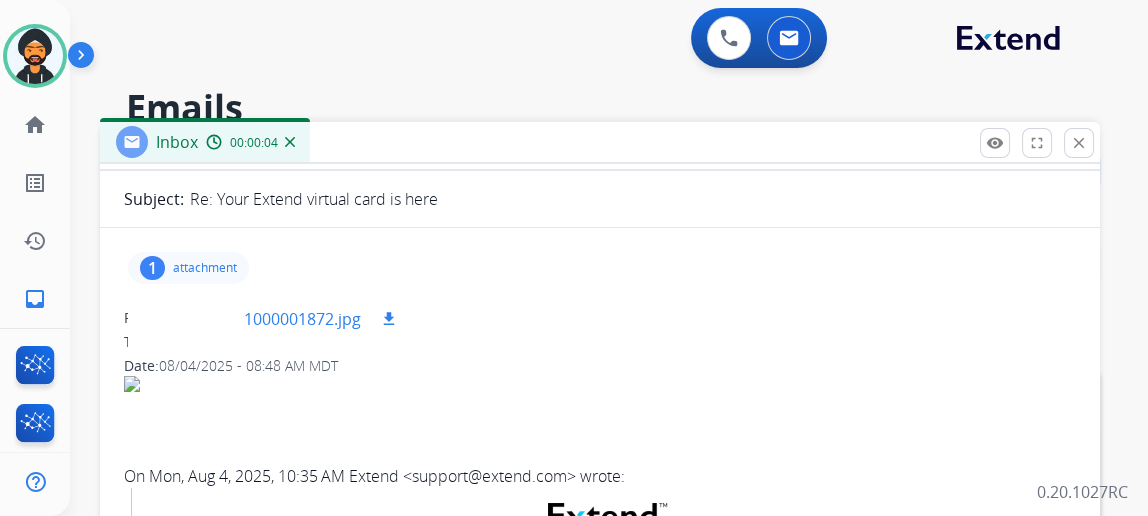 scroll, scrollTop: 181, scrollLeft: 0, axis: vertical 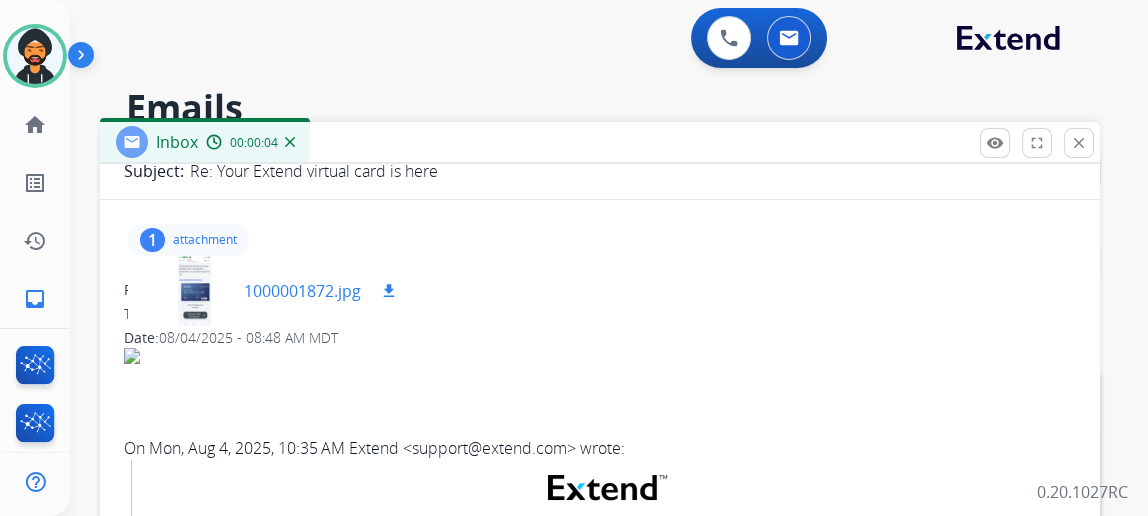 click at bounding box center (194, 291) 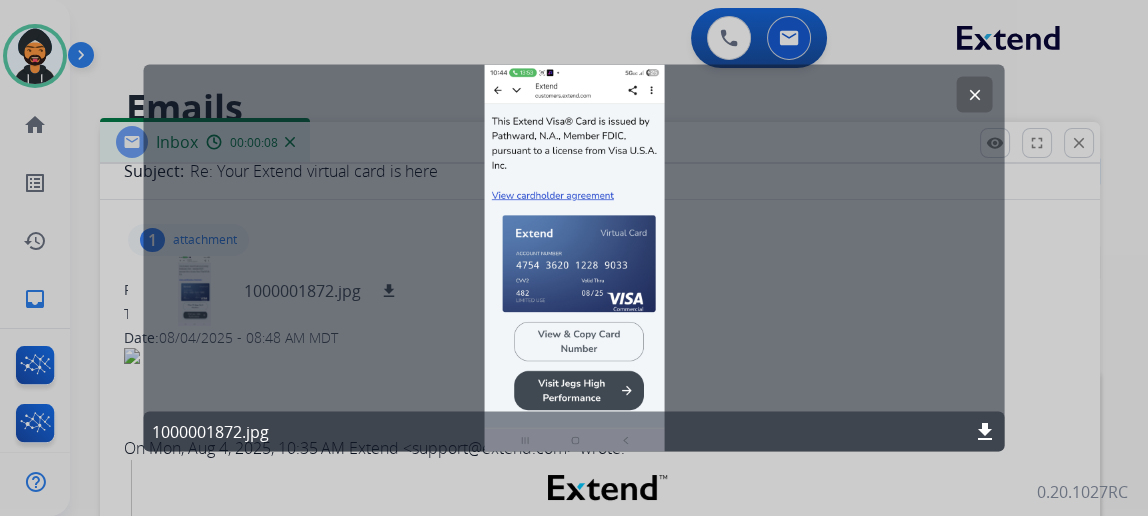 click on "clear 1000001872.jpg download" 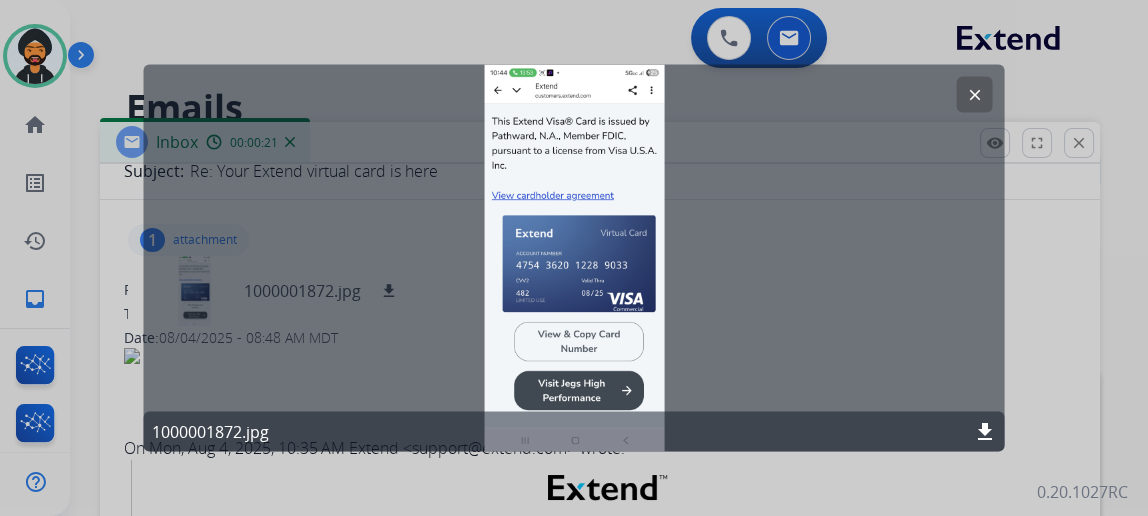 click on "clear" 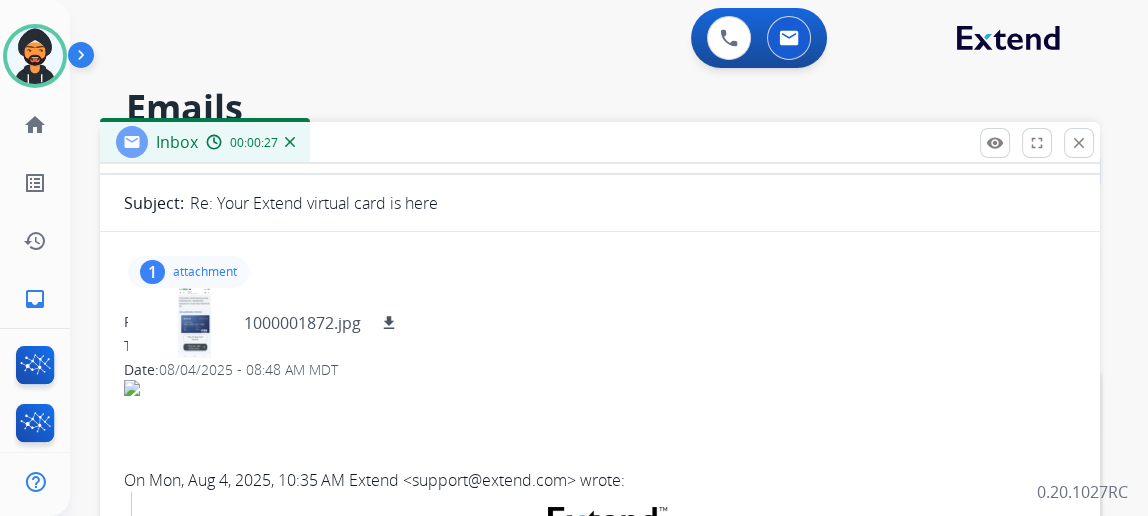 scroll, scrollTop: 0, scrollLeft: 0, axis: both 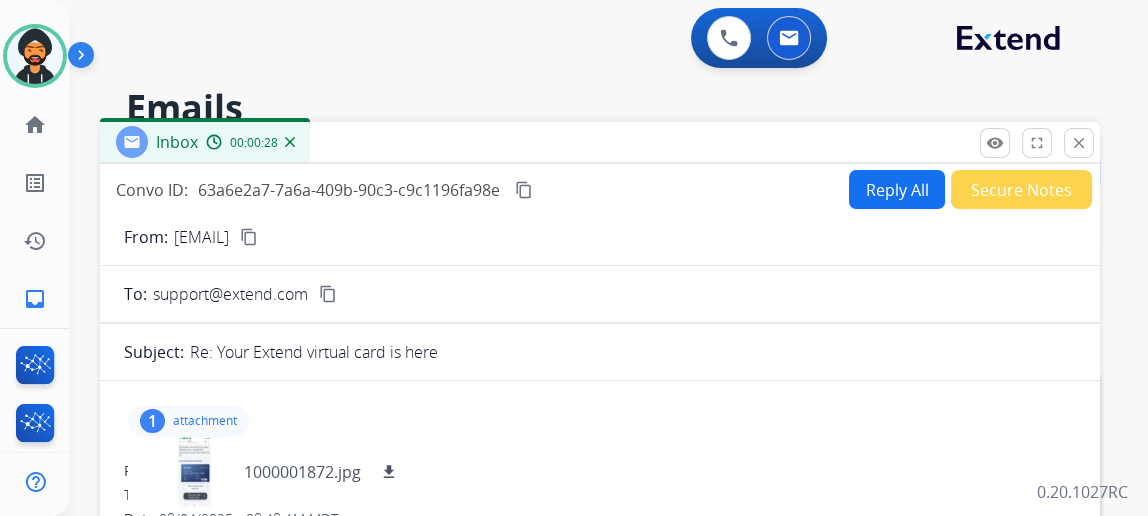 click on "Reply All" at bounding box center [897, 189] 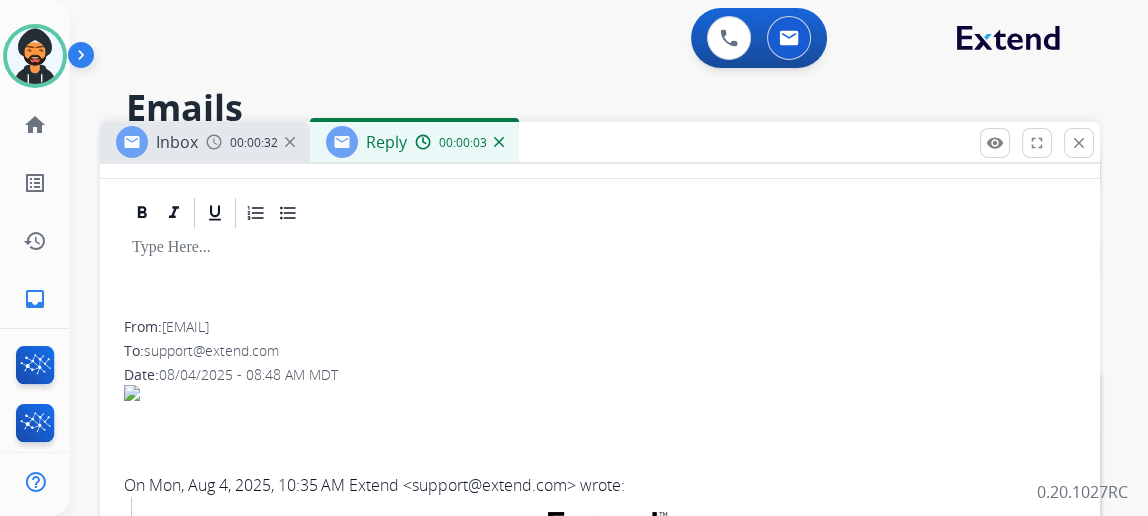 scroll, scrollTop: 272, scrollLeft: 0, axis: vertical 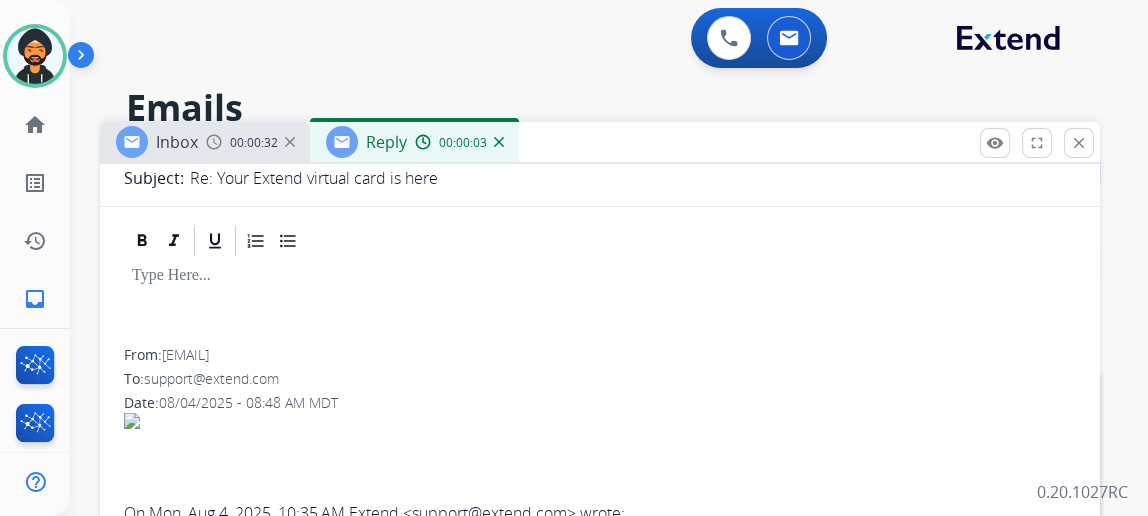 click at bounding box center [600, 276] 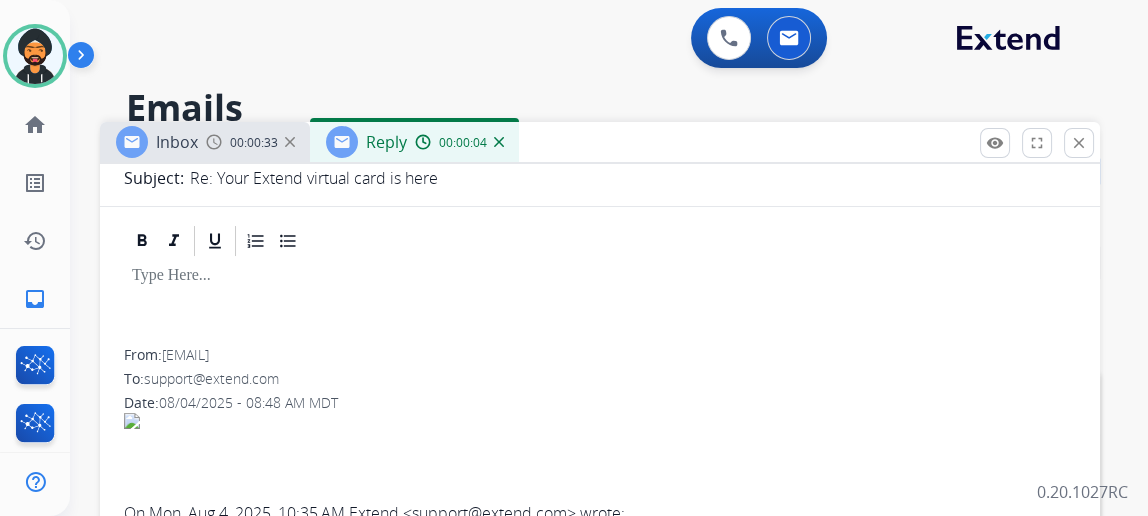 type 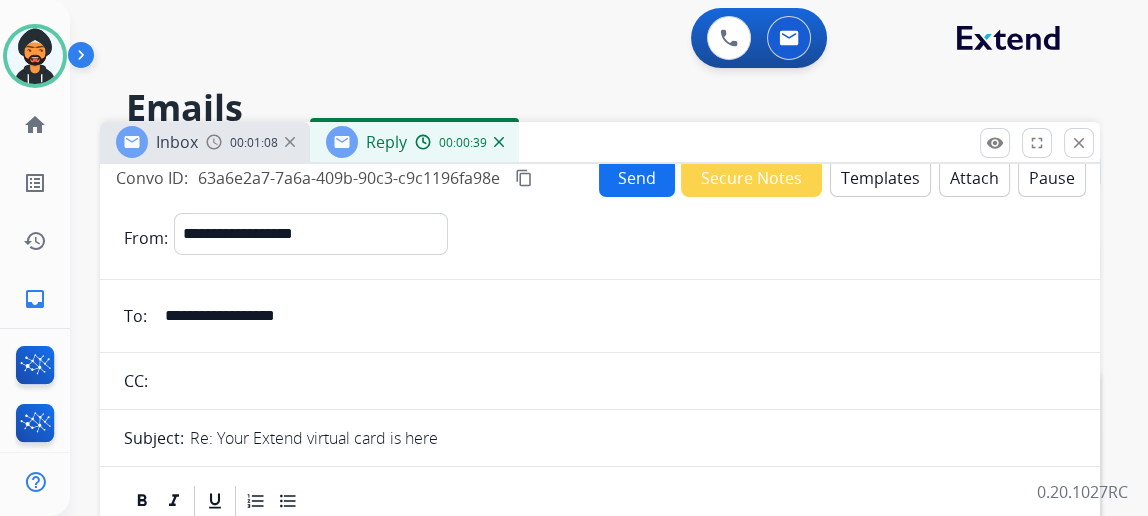 scroll, scrollTop: 0, scrollLeft: 0, axis: both 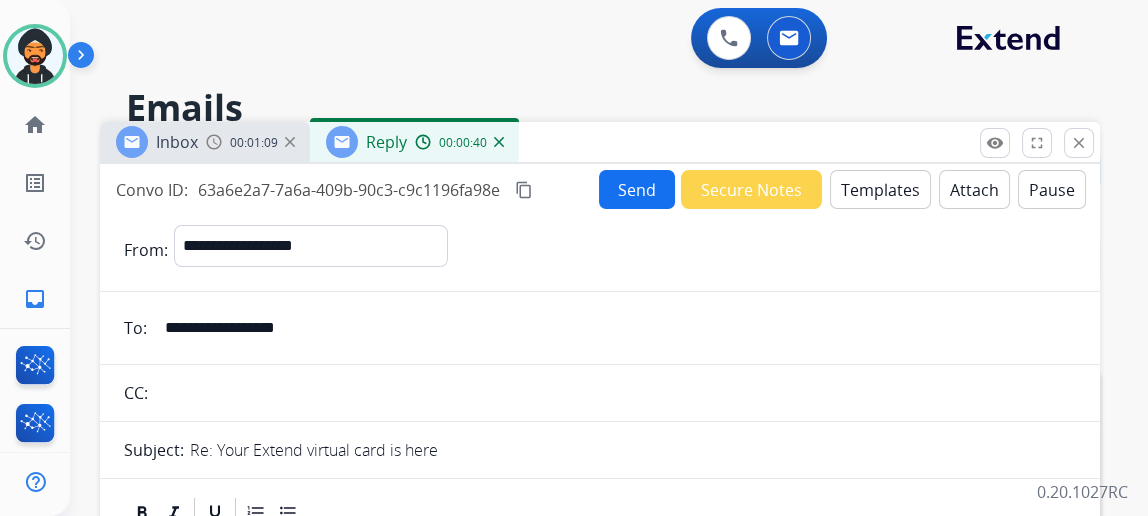 click on "Send" at bounding box center (637, 189) 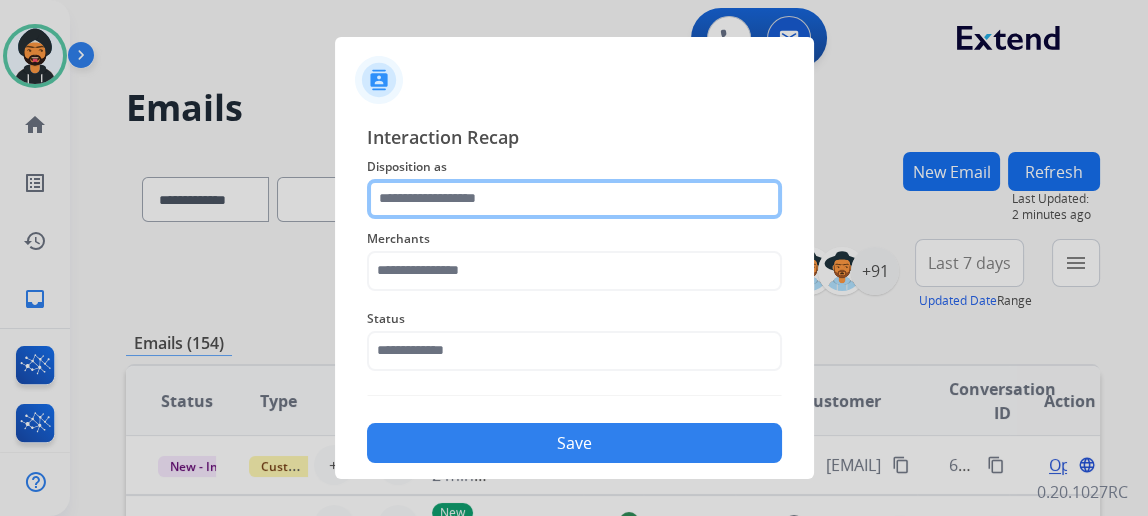 click 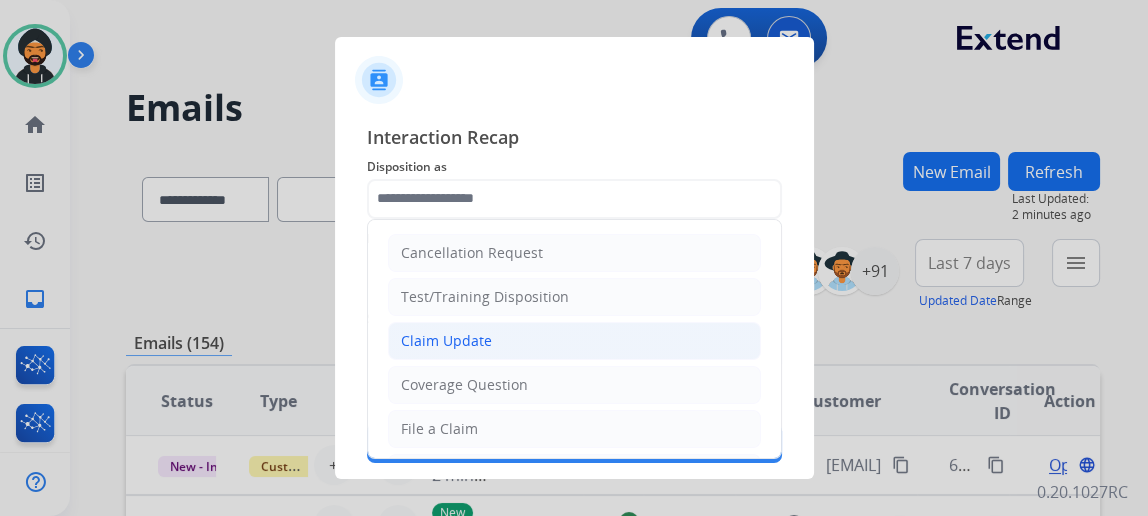 click on "Claim Update" 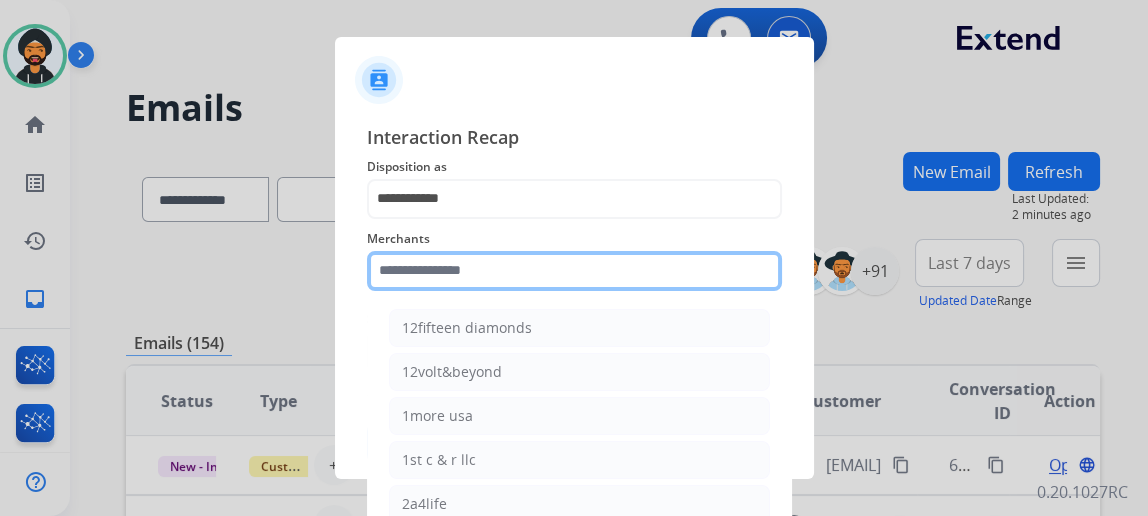 click 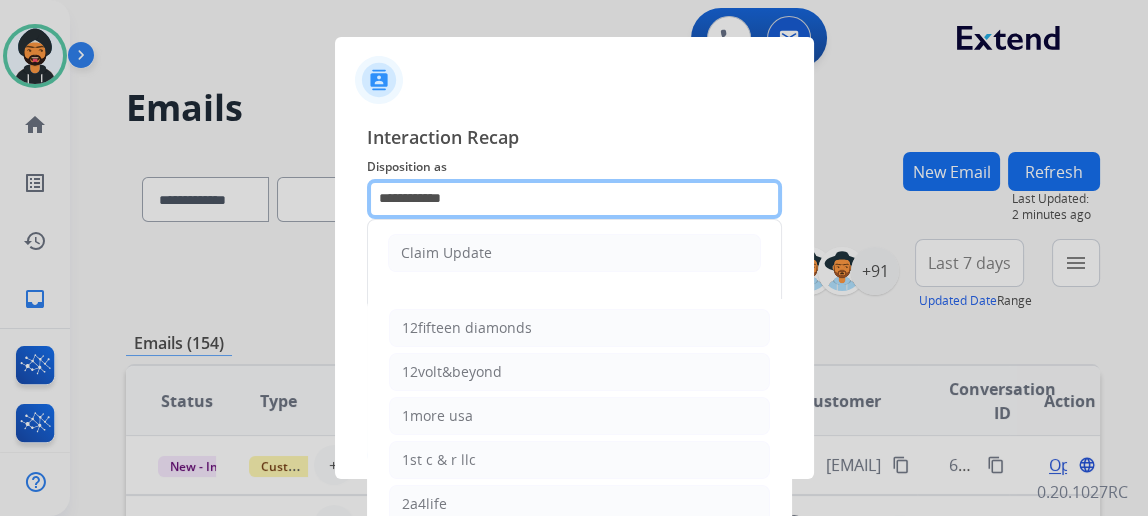 click on "**********" 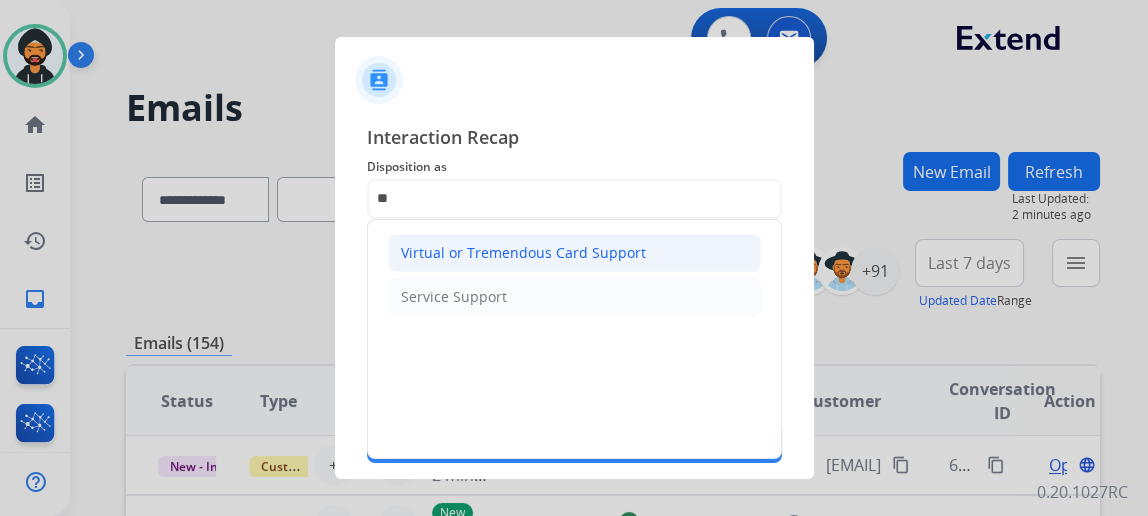 click on "Virtual or Tremendous Card Support" 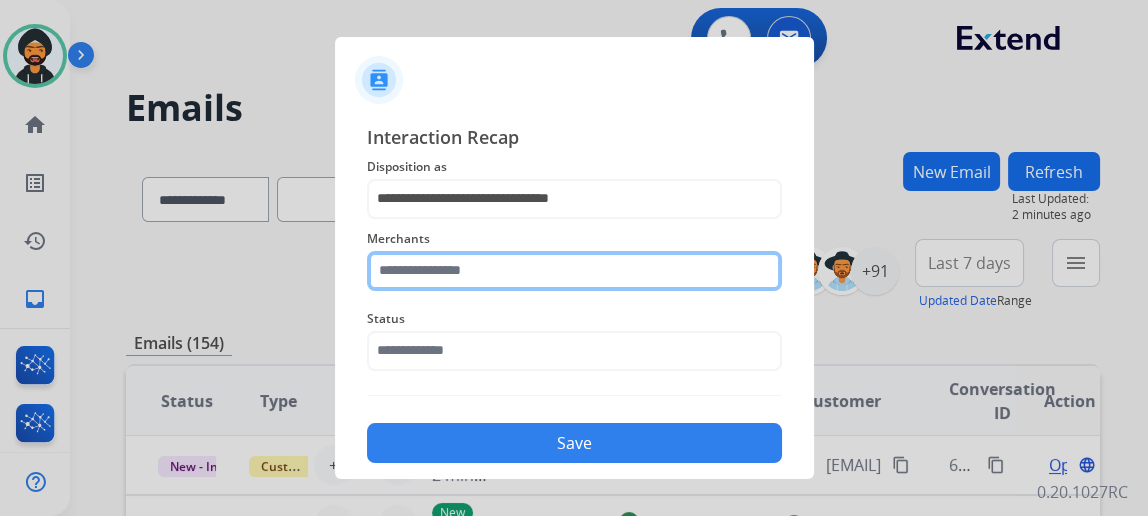 click 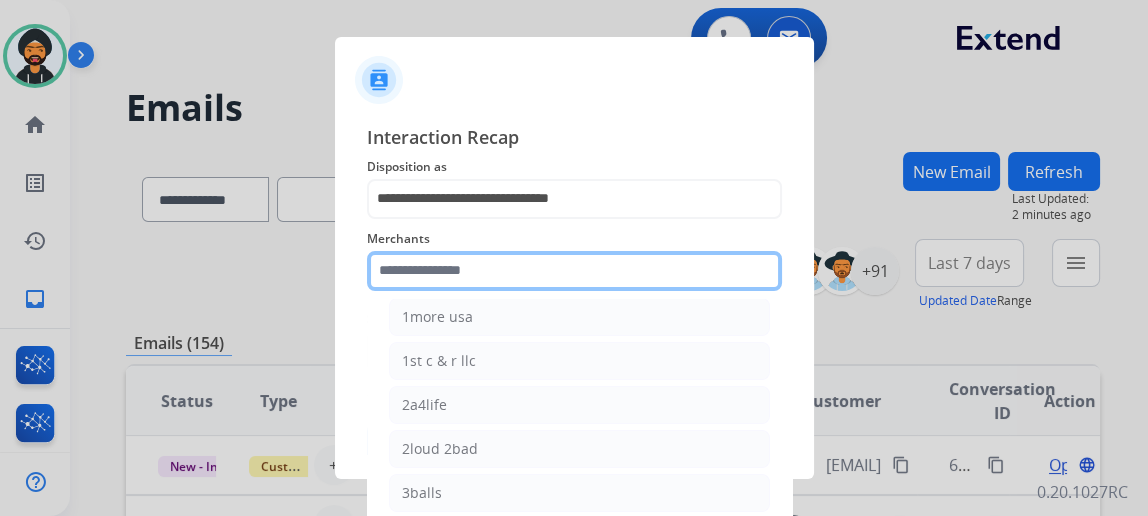 scroll, scrollTop: 0, scrollLeft: 0, axis: both 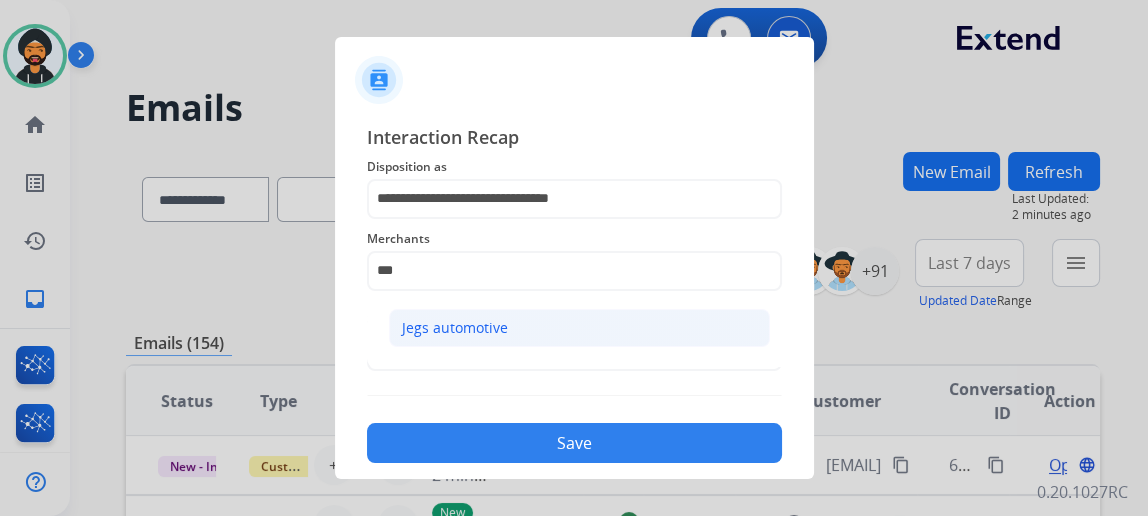 click on "Jegs automotive" 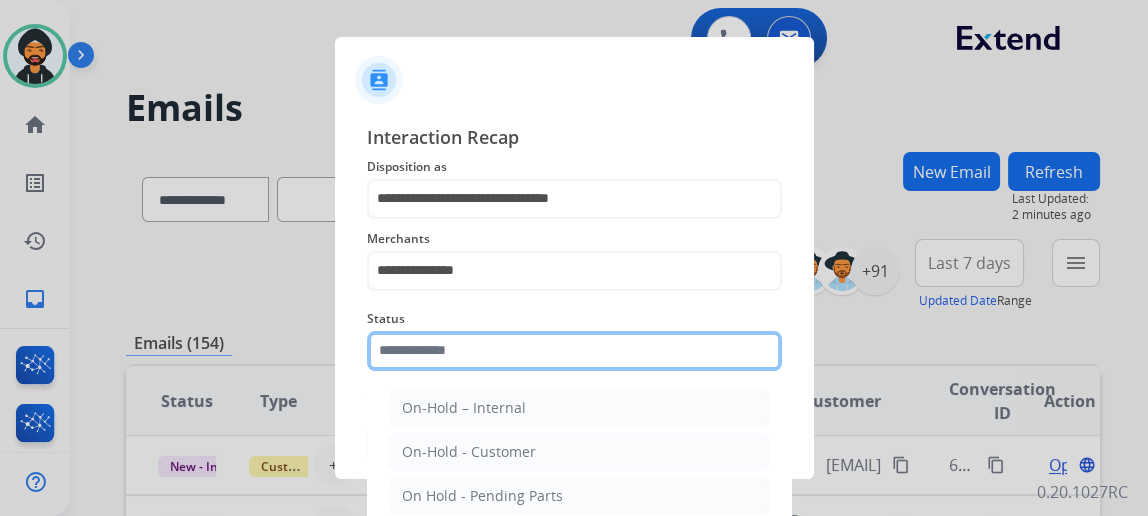 click 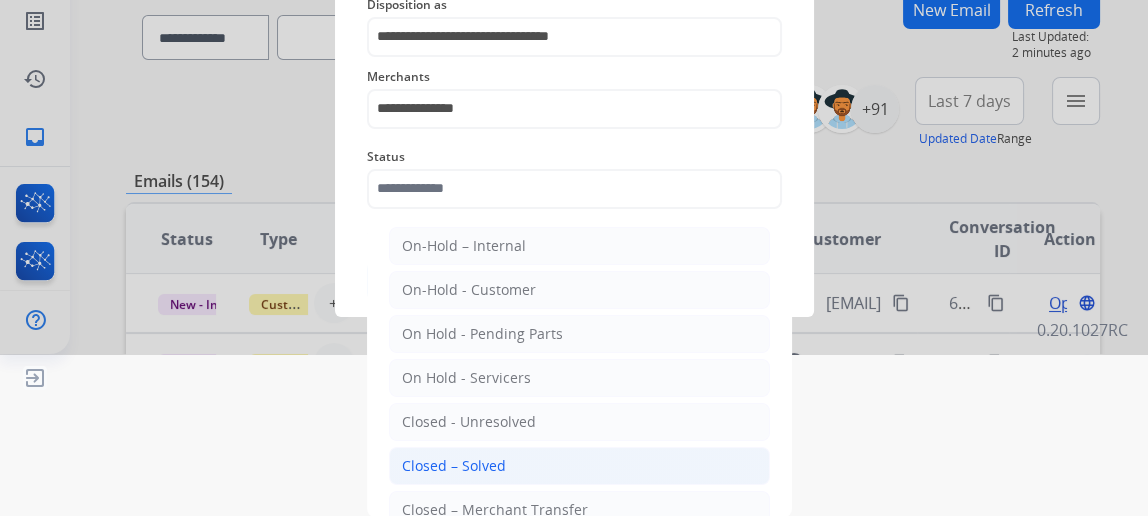 click on "Closed – Solved" 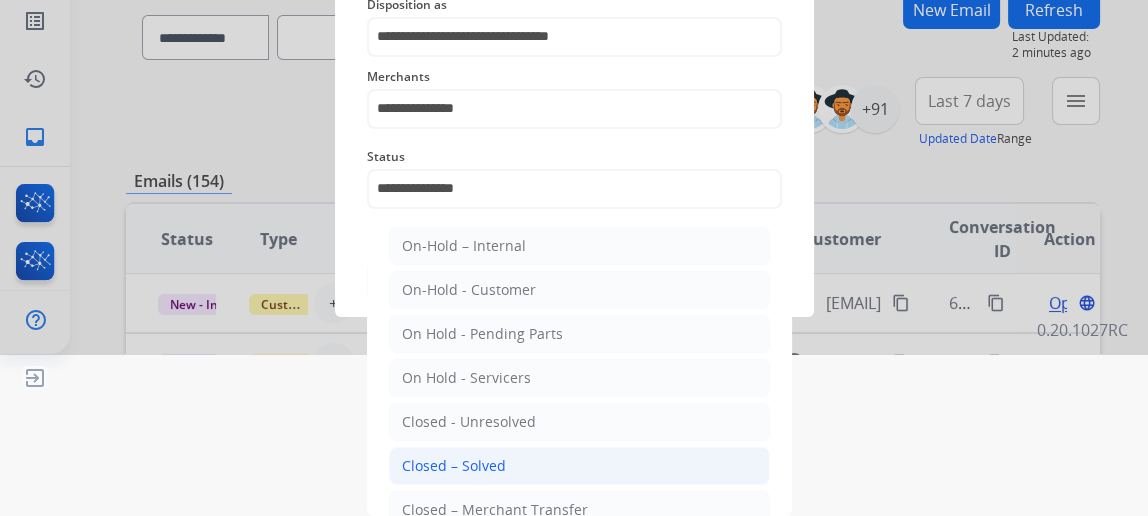 scroll, scrollTop: 43, scrollLeft: 0, axis: vertical 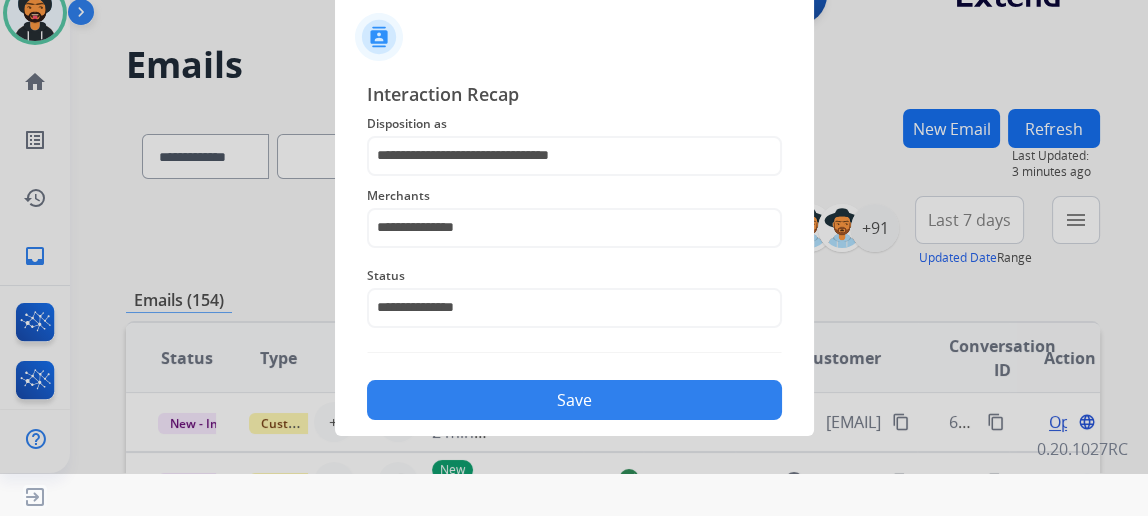 drag, startPoint x: 552, startPoint y: 408, endPoint x: 873, endPoint y: 281, distance: 345.21008 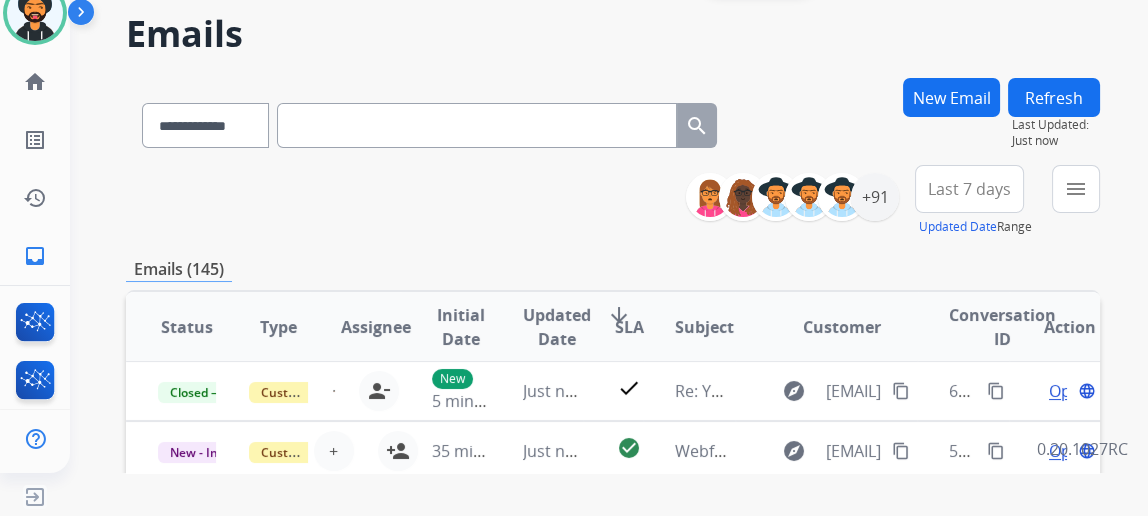scroll, scrollTop: 0, scrollLeft: 0, axis: both 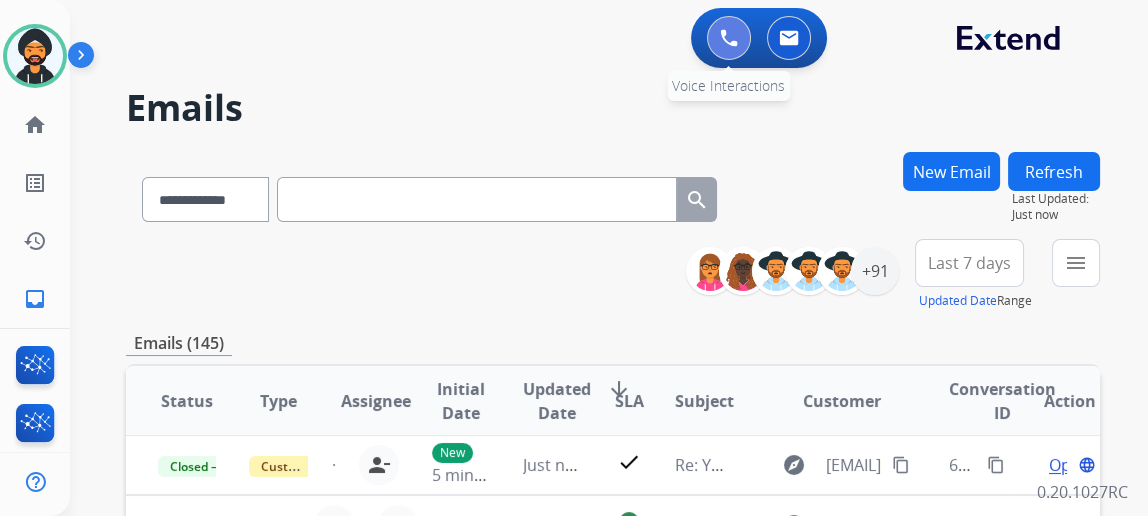 click at bounding box center (729, 38) 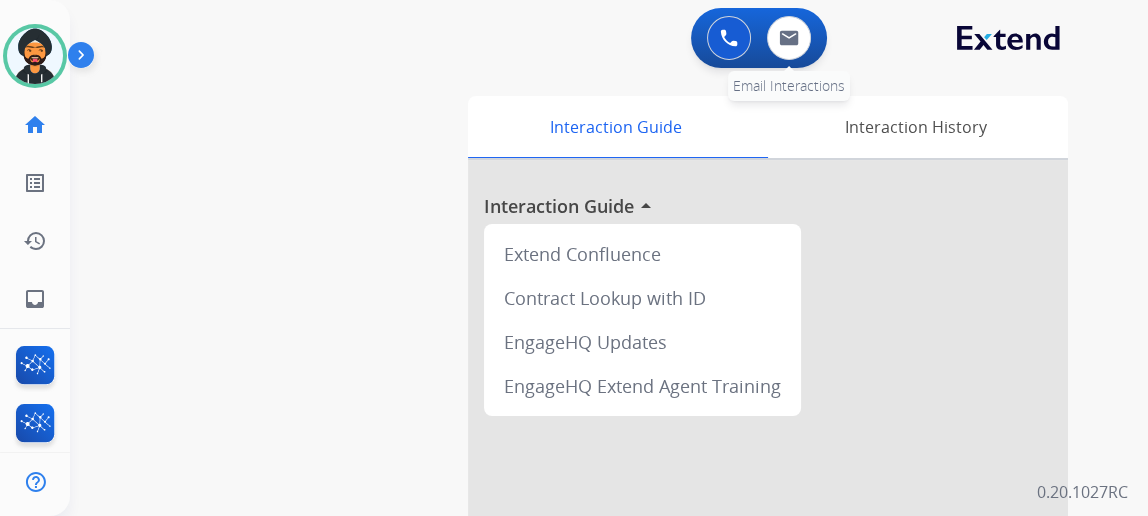 click on "0  Email Interactions" at bounding box center (789, 38) 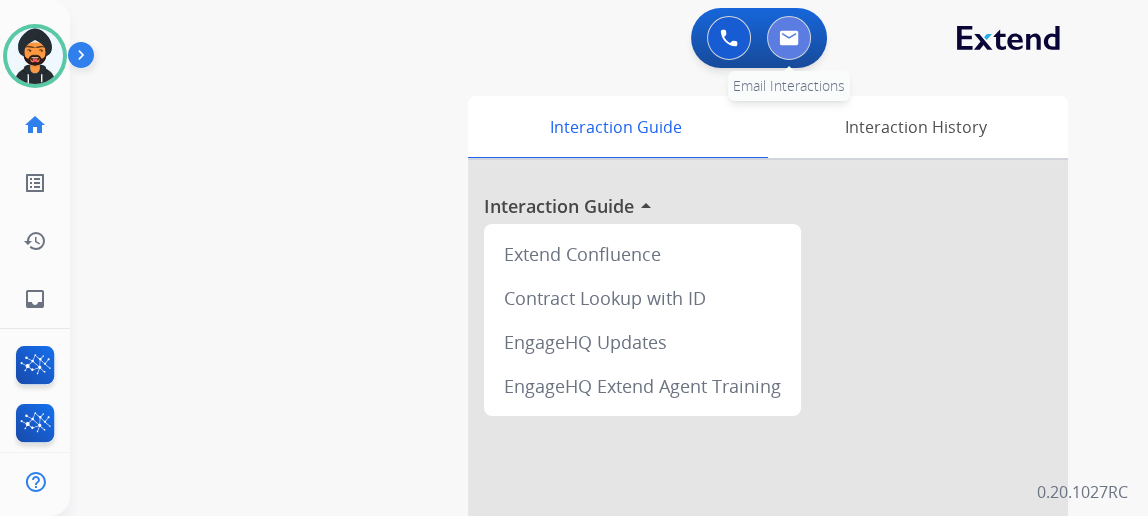 click at bounding box center (789, 38) 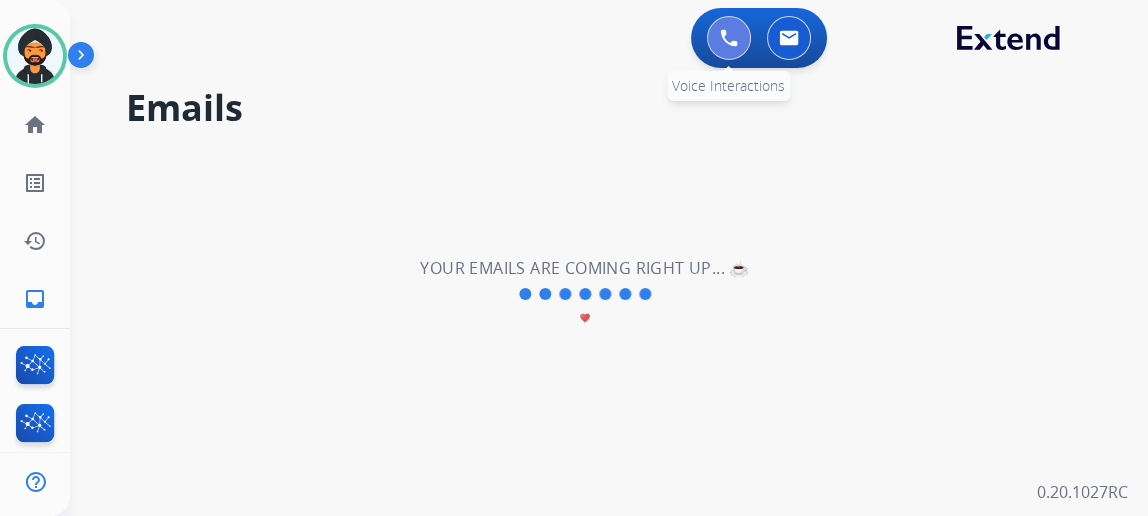 click at bounding box center [729, 38] 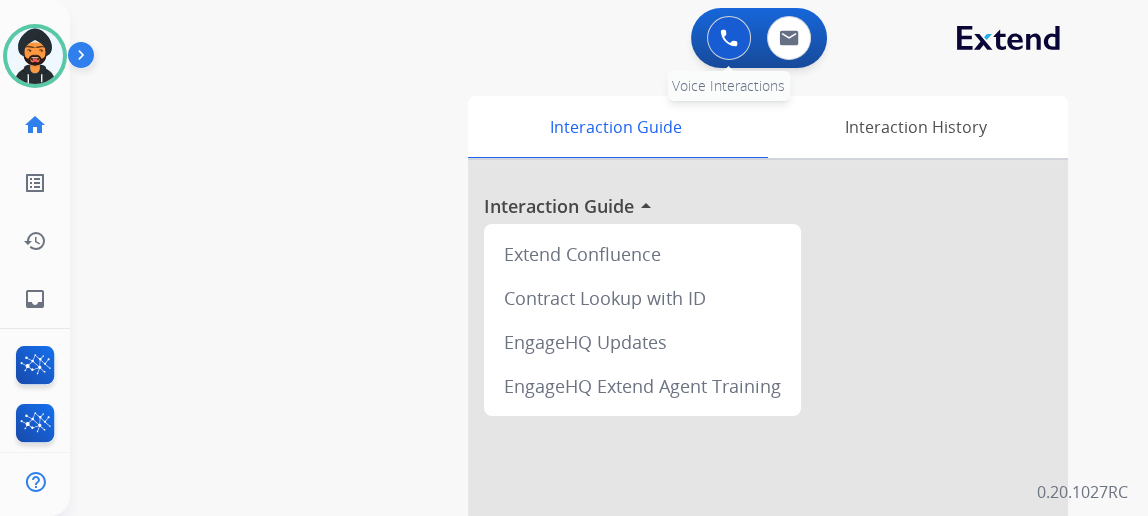 click at bounding box center (729, 38) 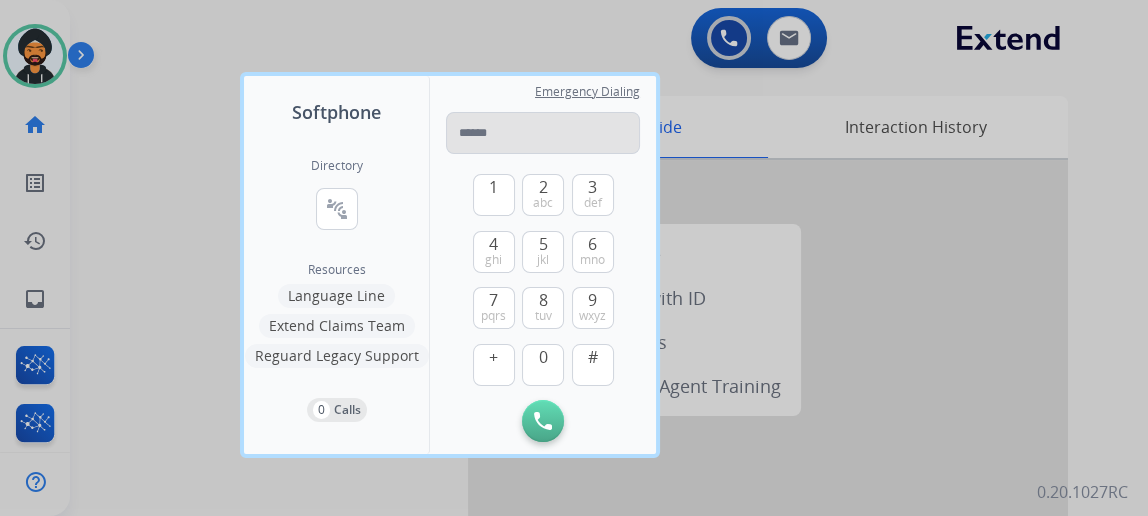 drag, startPoint x: 506, startPoint y: 122, endPoint x: 481, endPoint y: 128, distance: 25.70992 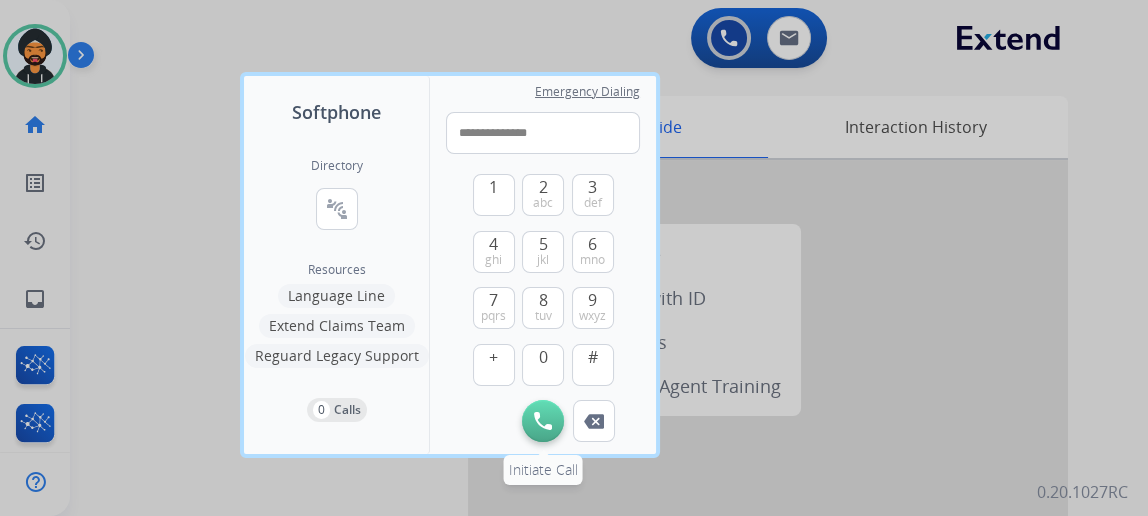 type on "**********" 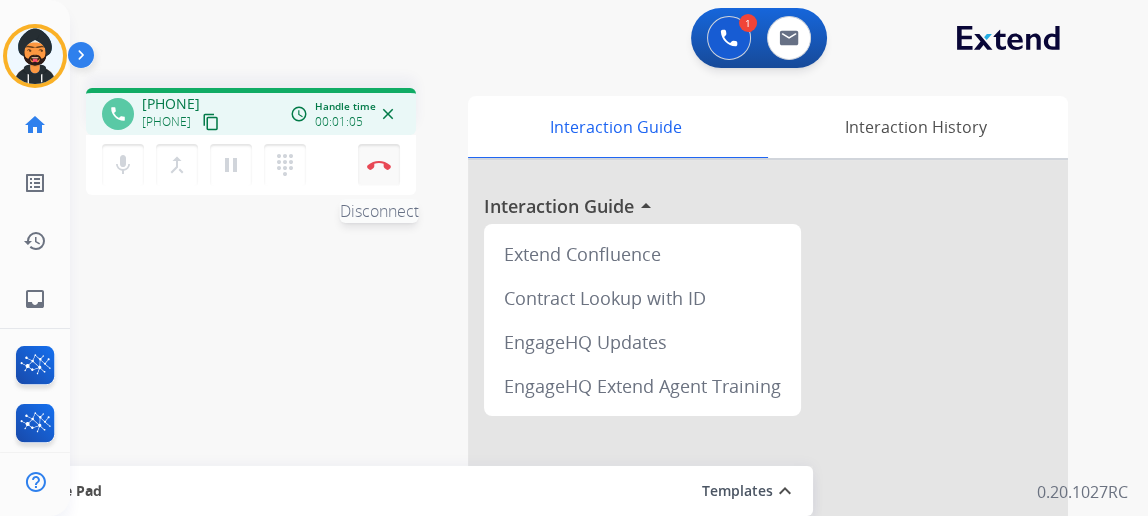 click on "Disconnect" at bounding box center [379, 165] 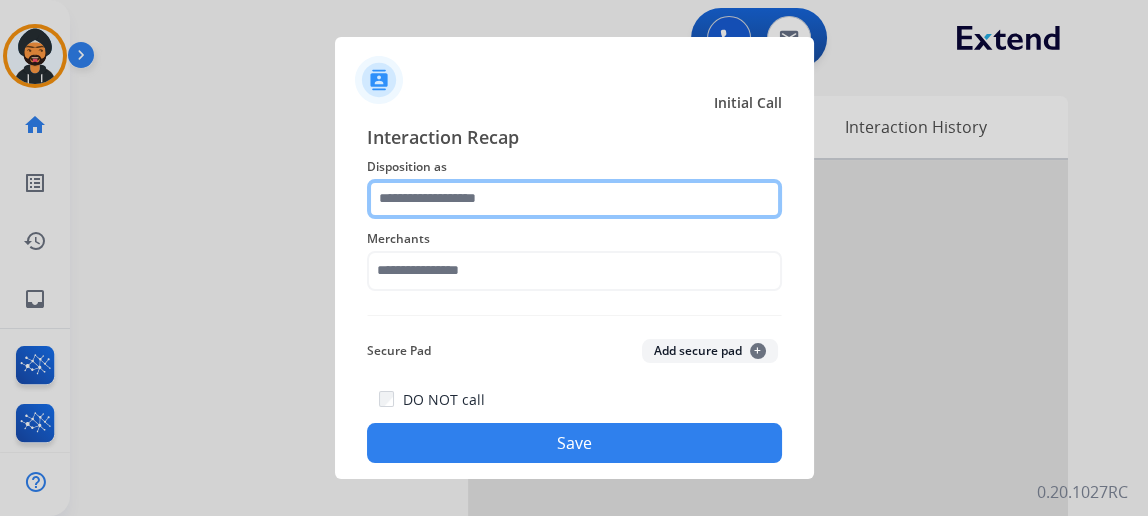 click 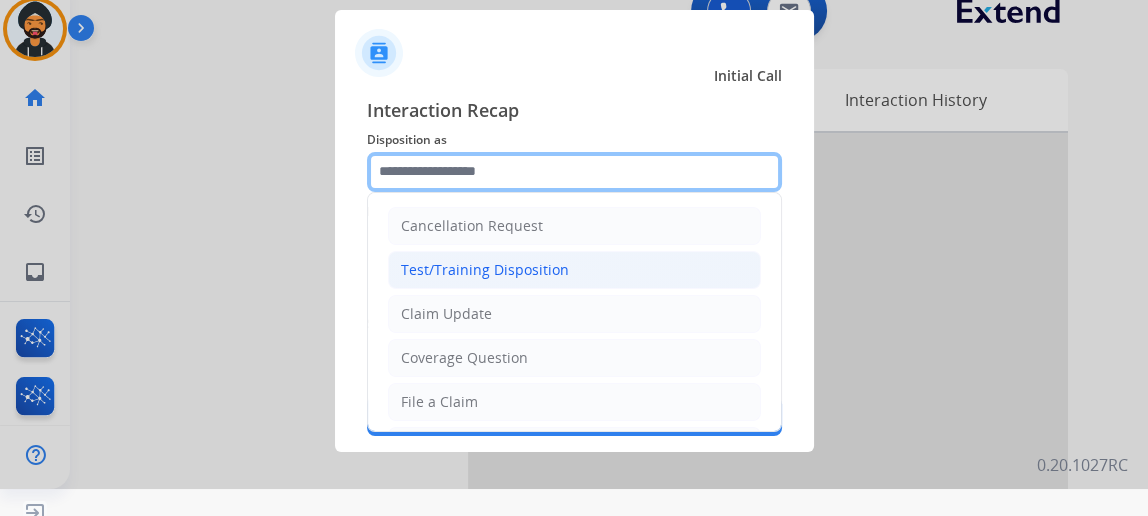 scroll, scrollTop: 43, scrollLeft: 0, axis: vertical 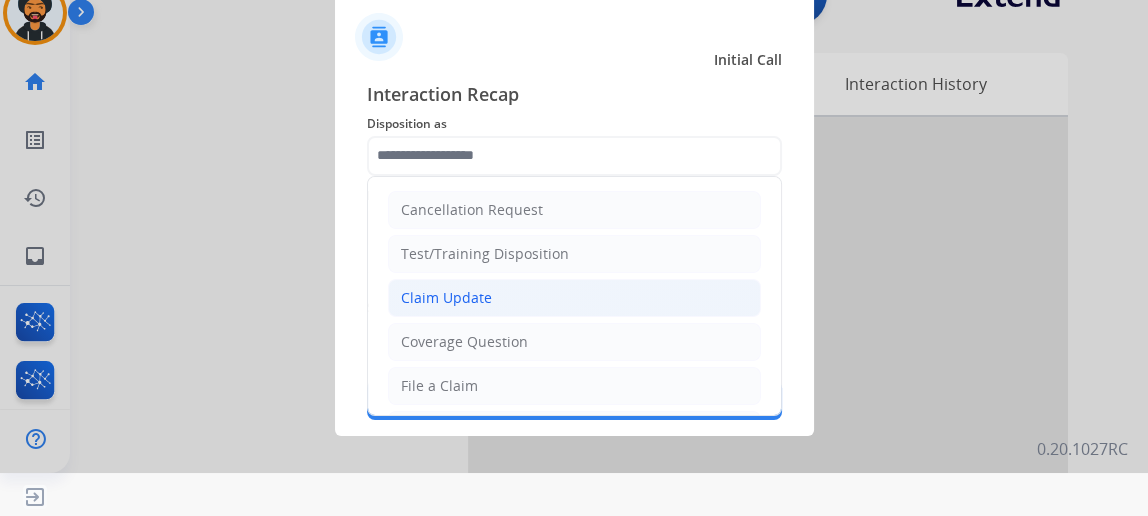 drag, startPoint x: 479, startPoint y: 292, endPoint x: 478, endPoint y: 281, distance: 11.045361 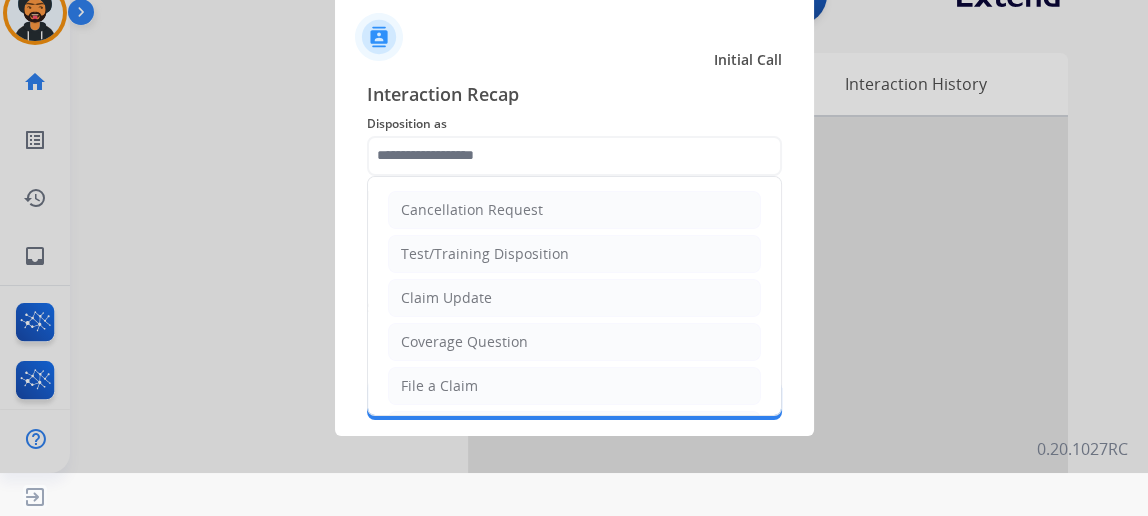 click on "Claim Update" 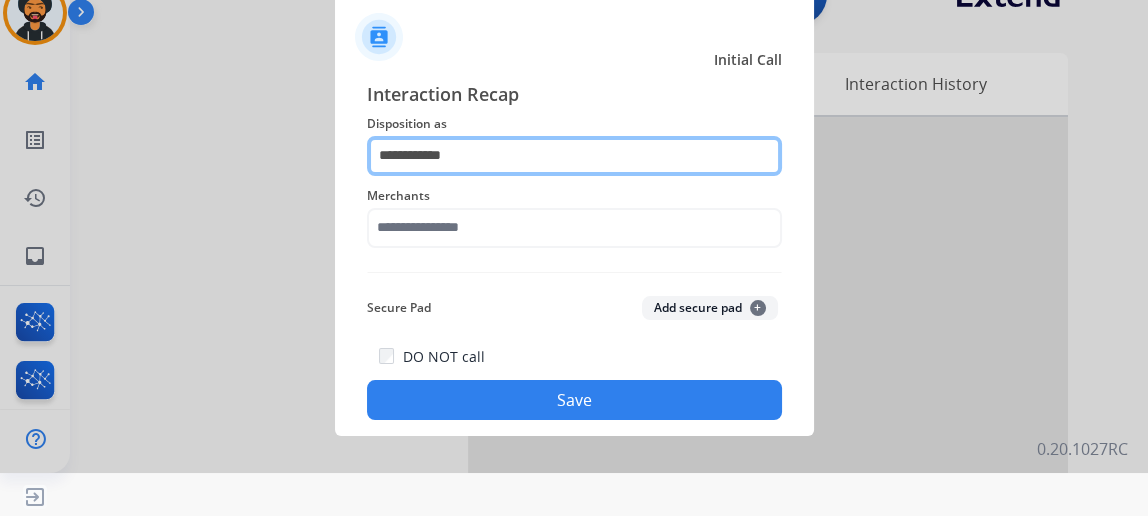 click on "**********" 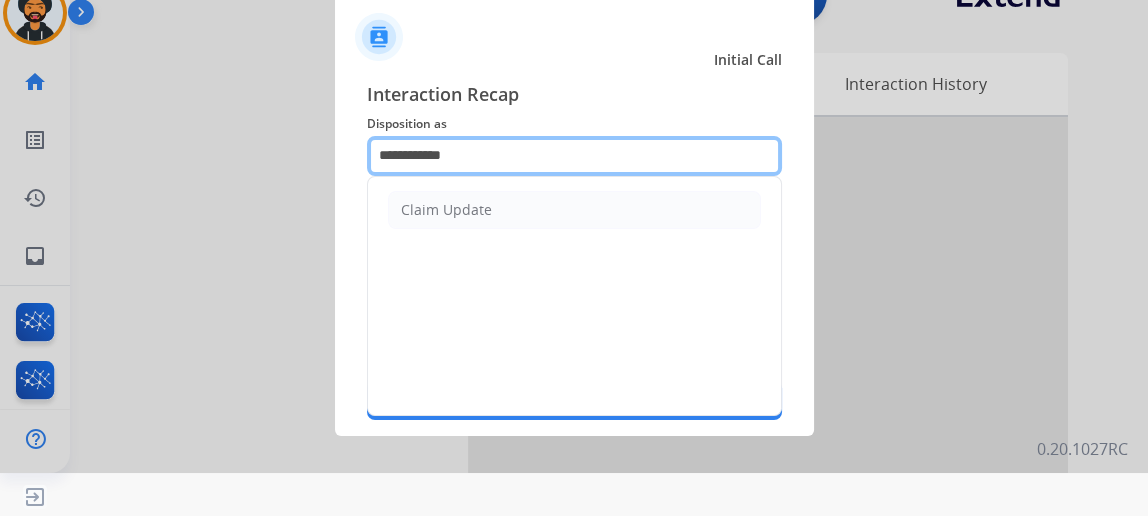 click on "**********" 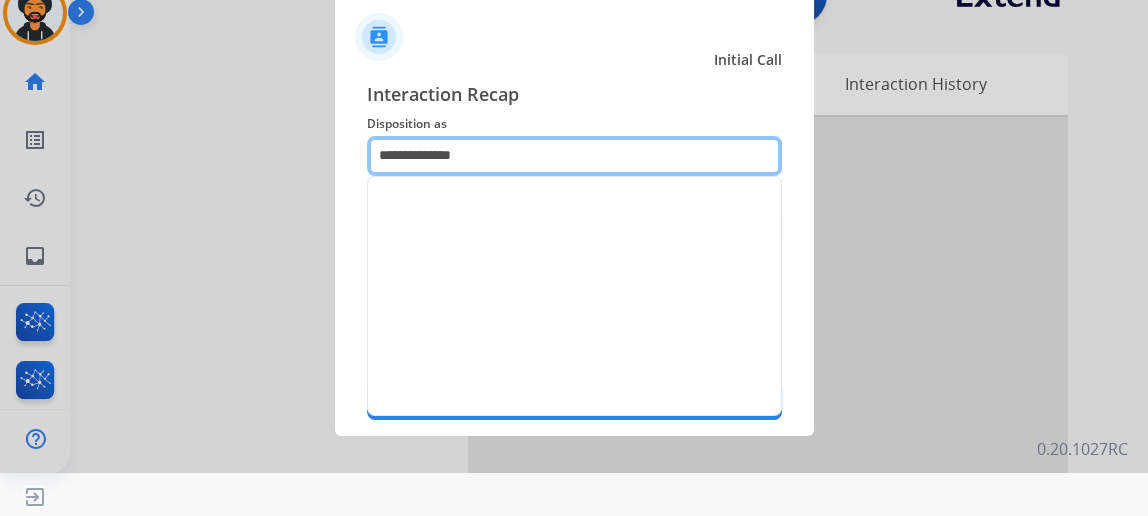 click on "**********" 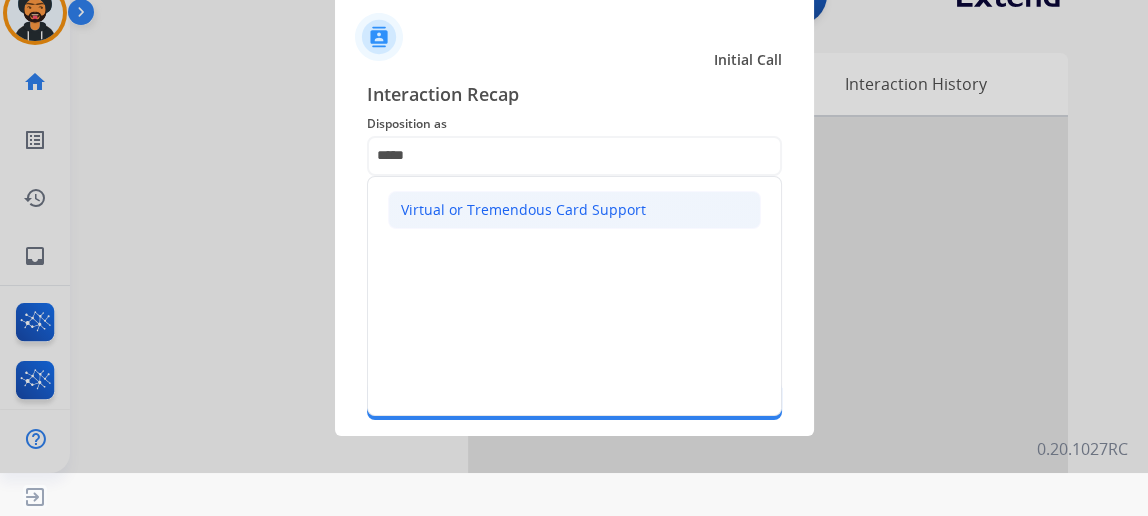 click on "Virtual or Tremendous Card Support" 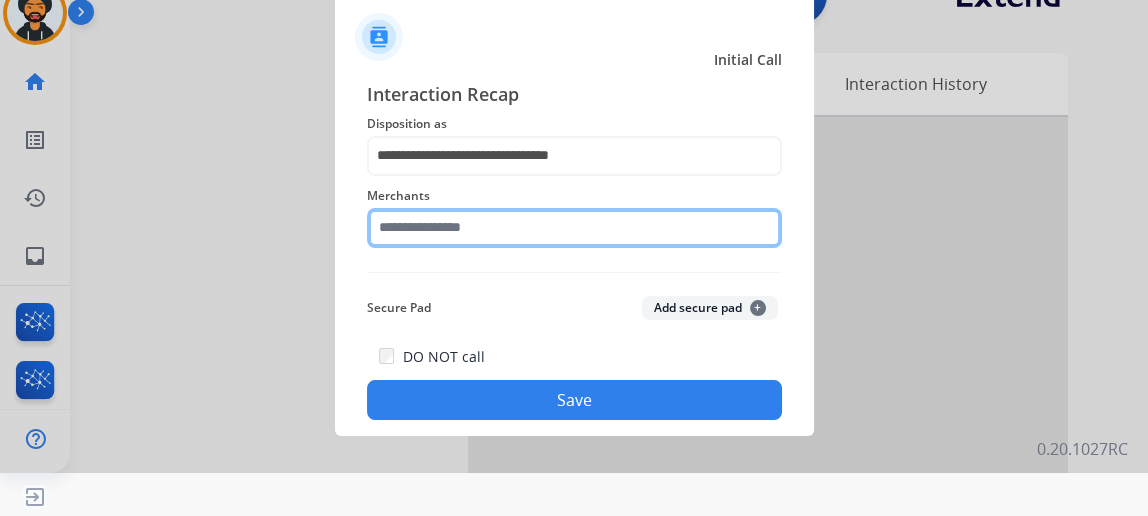 click 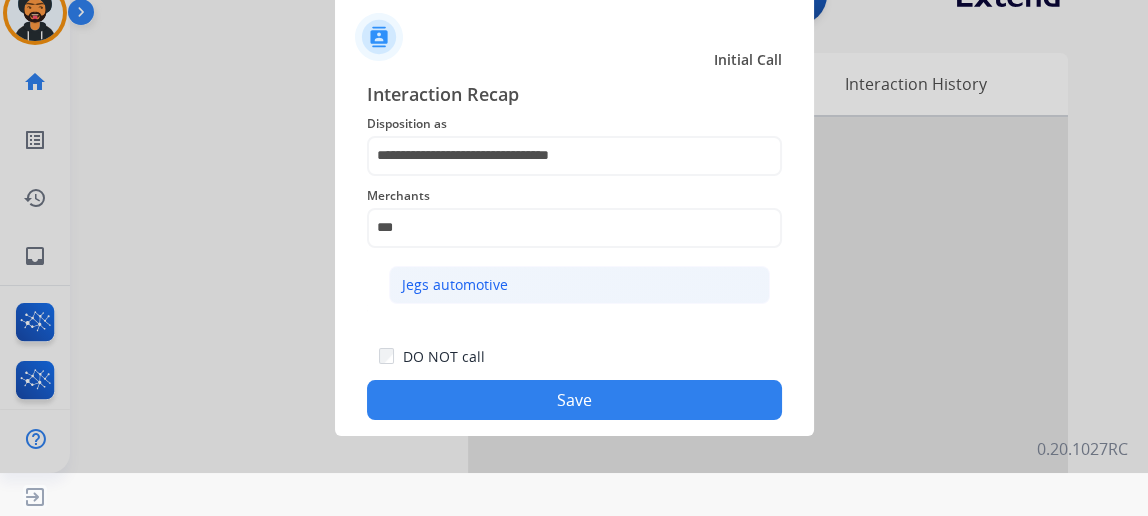 click on "Jegs automotive" 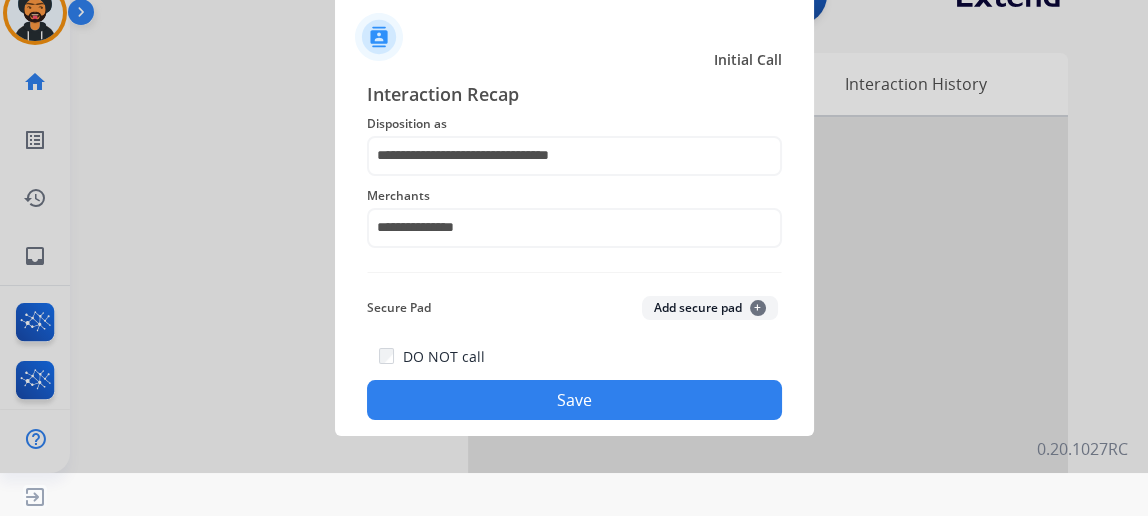 click on "Secure Pad  Add secure pad  +" 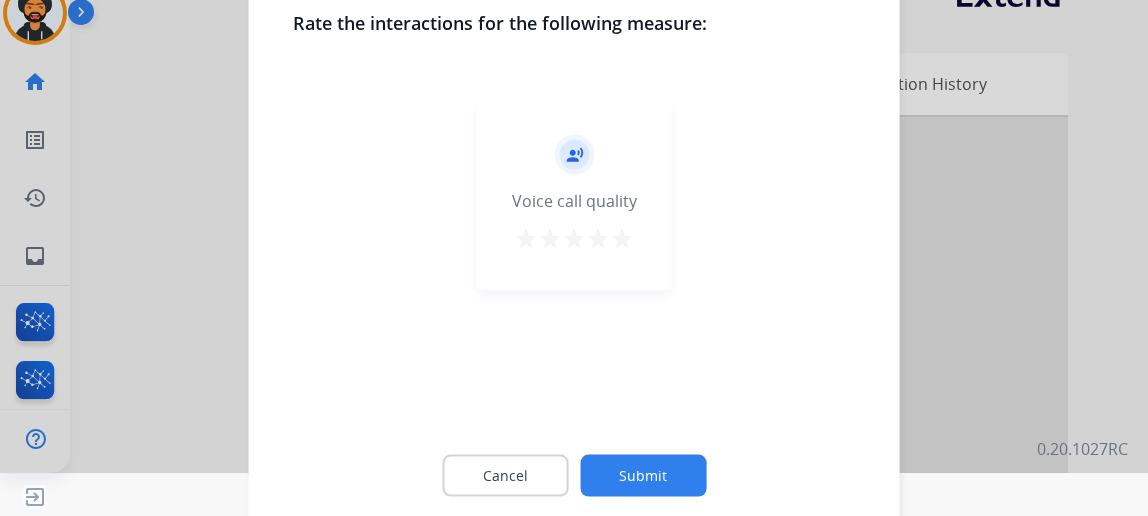 click on "Submit" 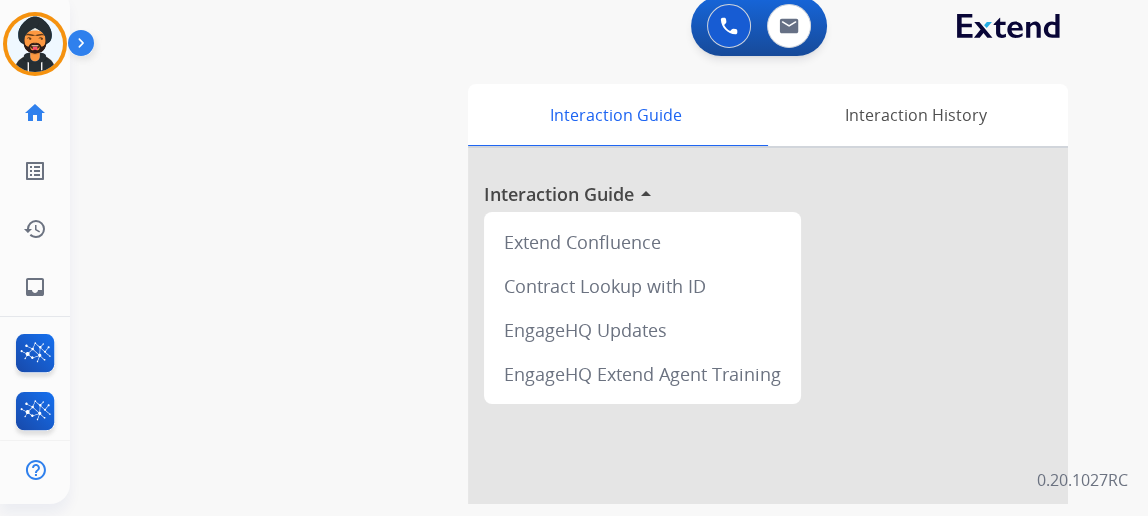 scroll, scrollTop: 0, scrollLeft: 0, axis: both 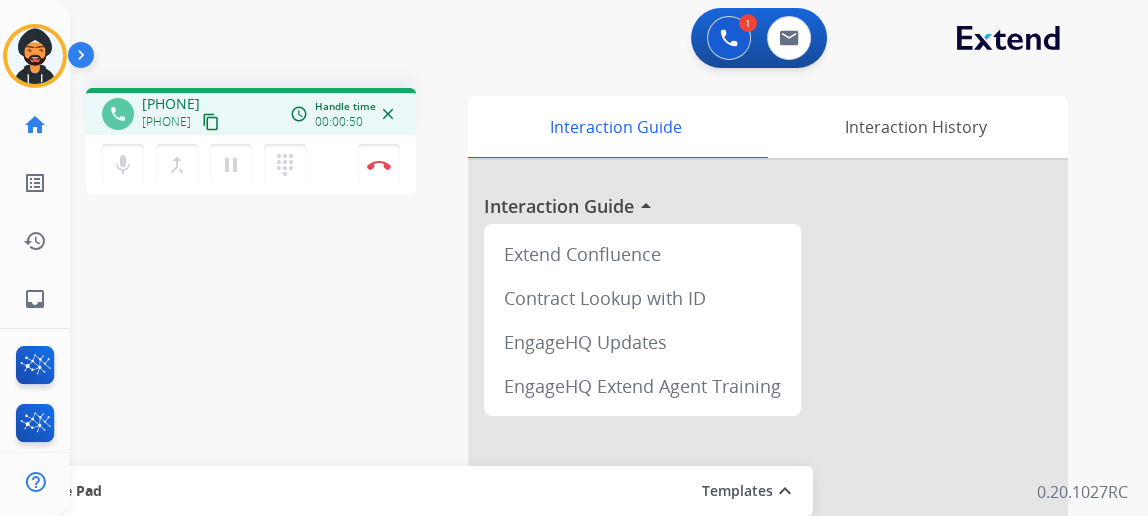 click on "content_copy" at bounding box center (211, 122) 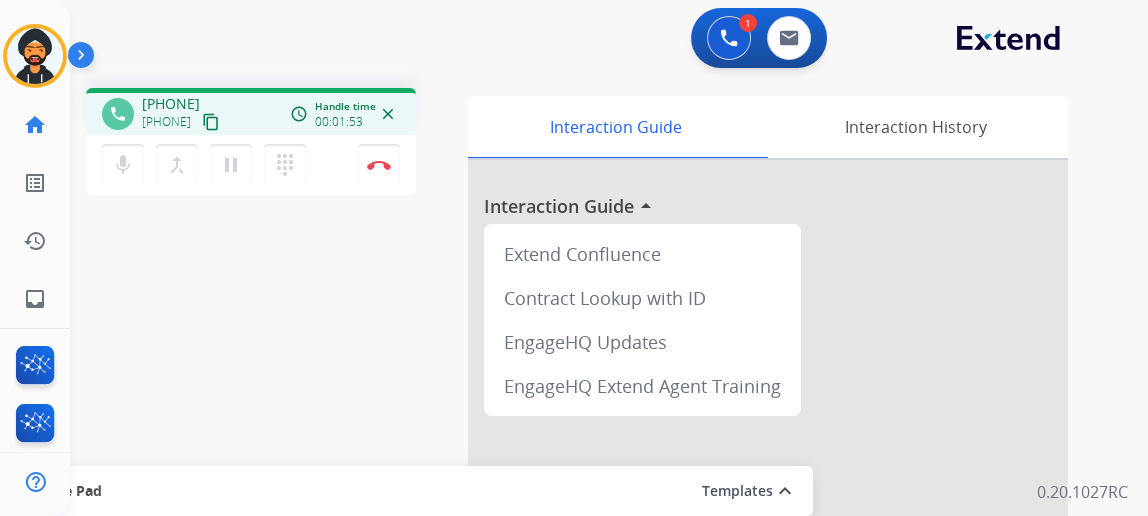drag, startPoint x: 238, startPoint y: 116, endPoint x: 179, endPoint y: 108, distance: 59.5399 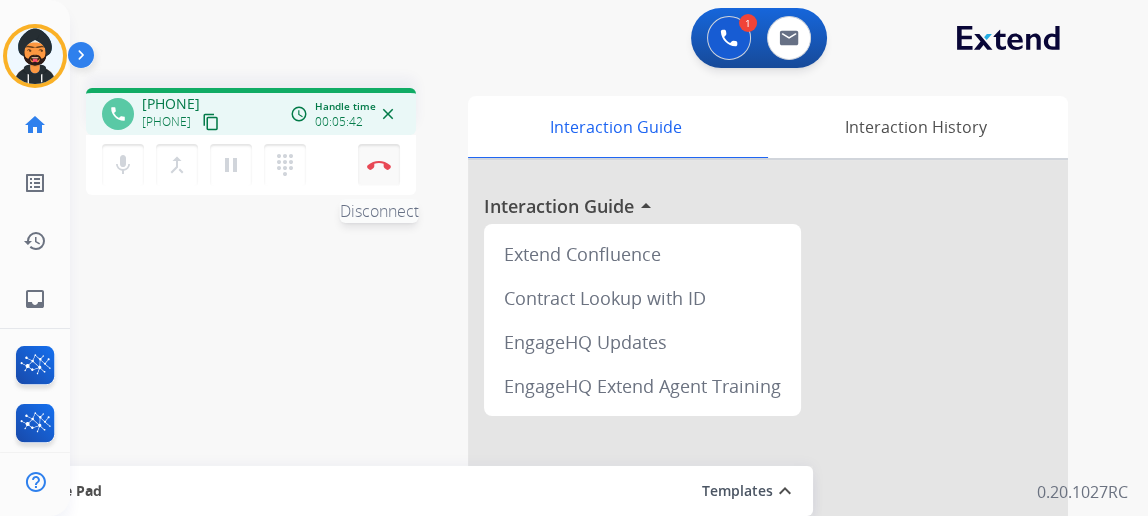 click at bounding box center [379, 165] 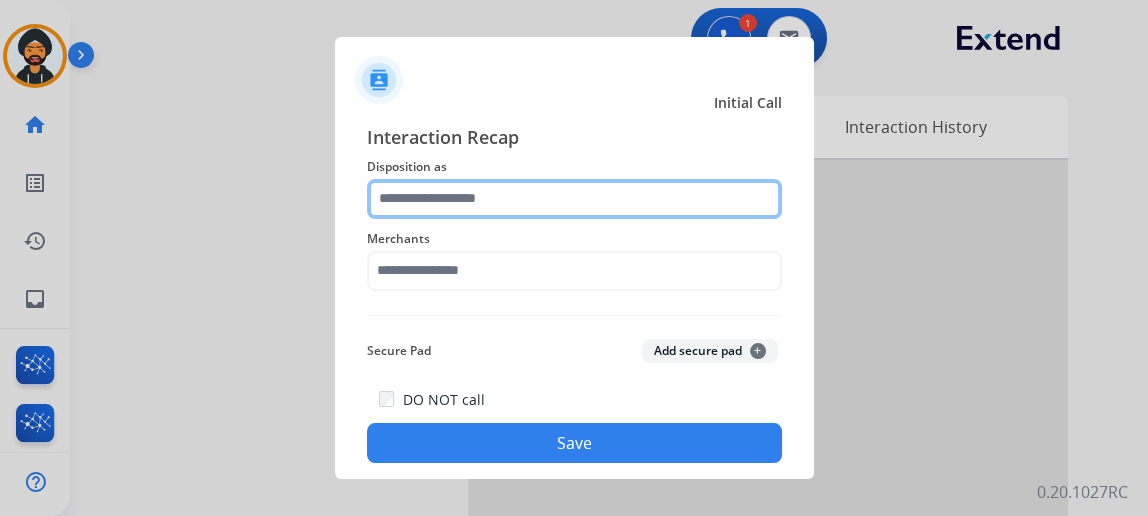 click 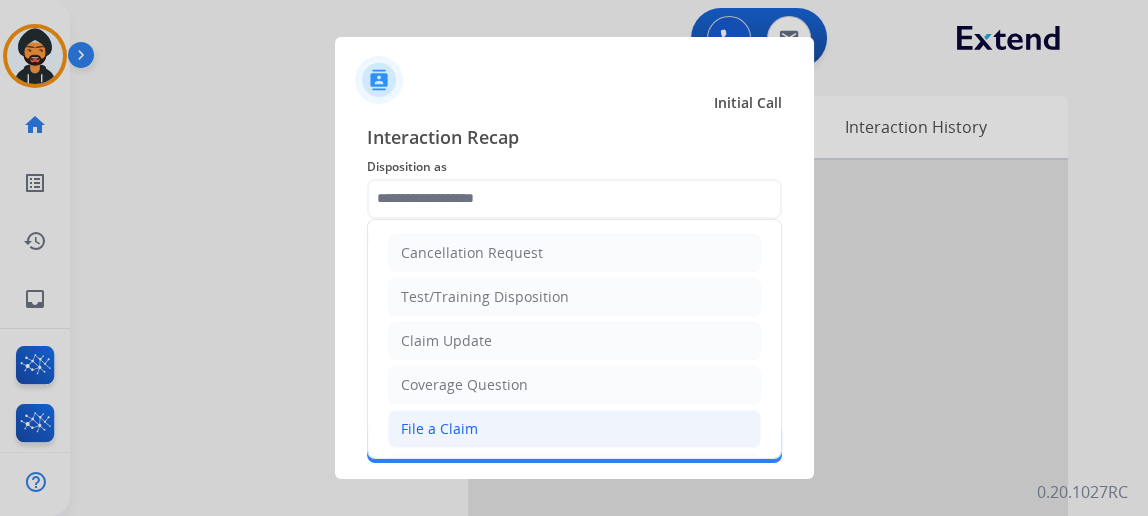 click on "File a Claim" 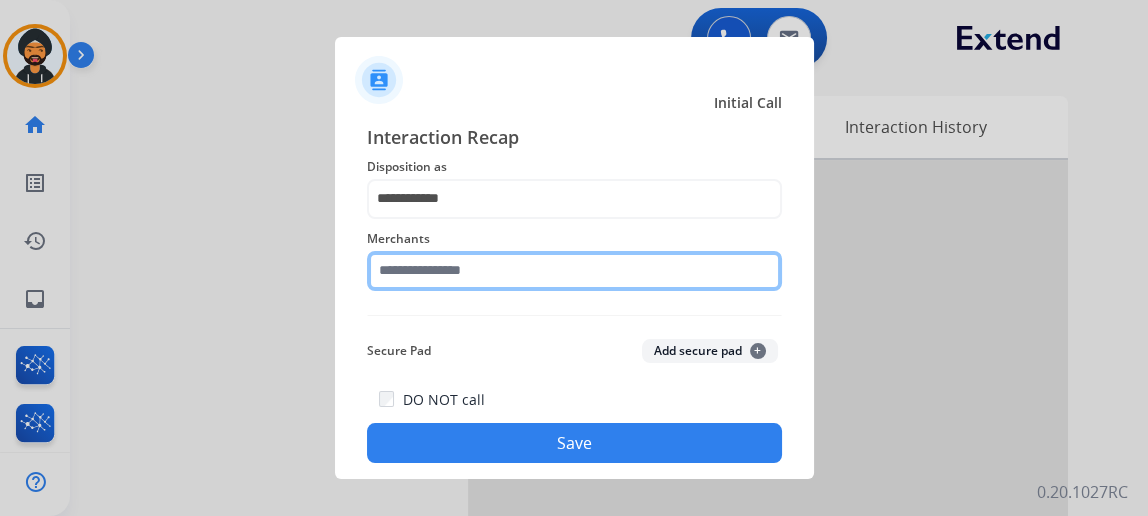 click 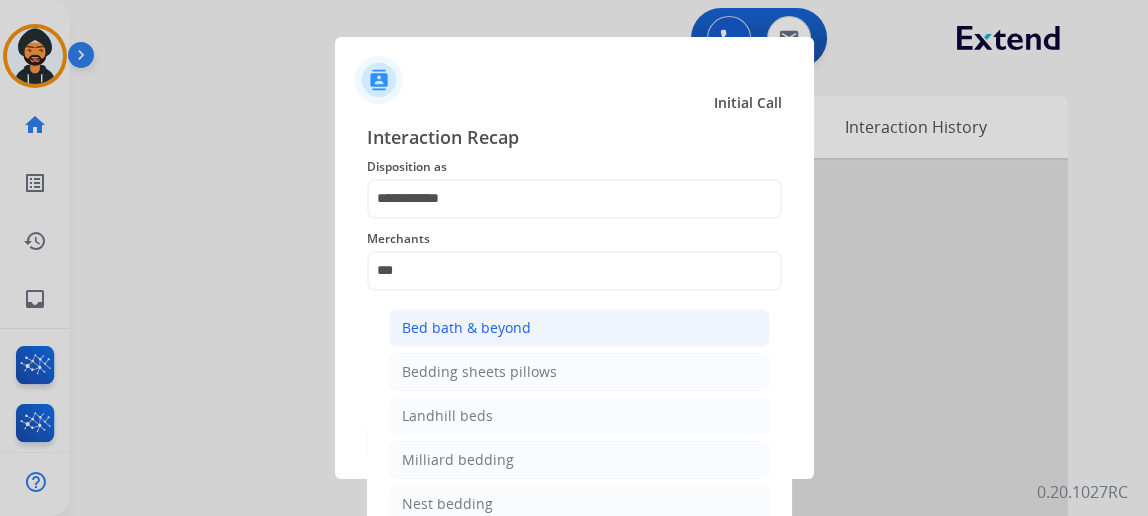 click on "Bed bath & beyond" 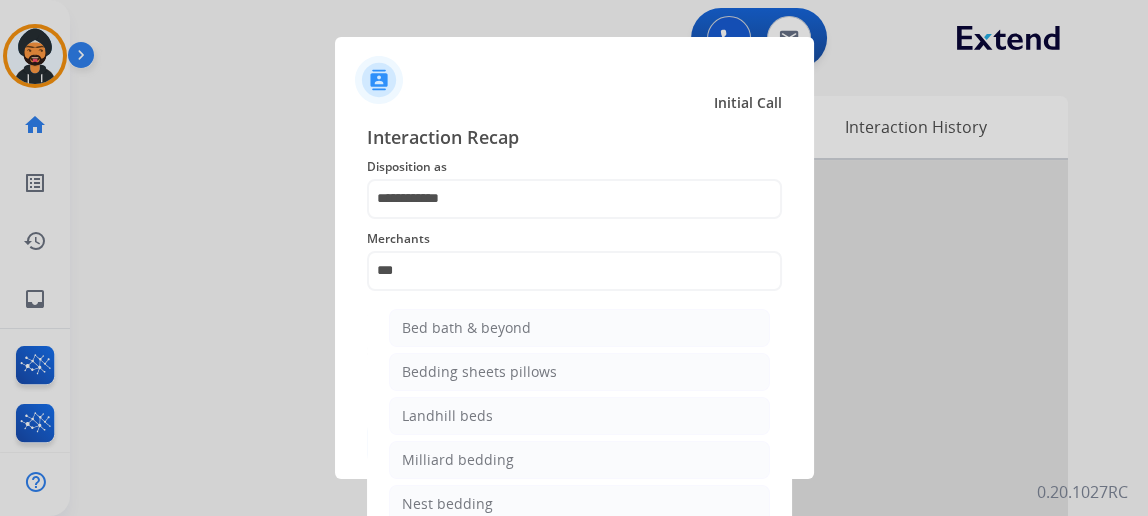 type on "**********" 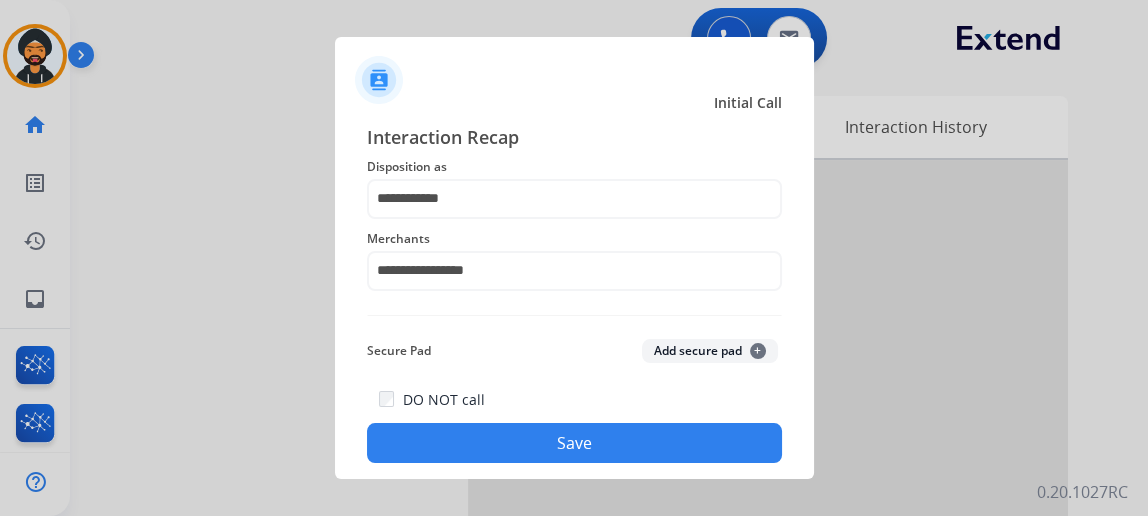 click on "Save" 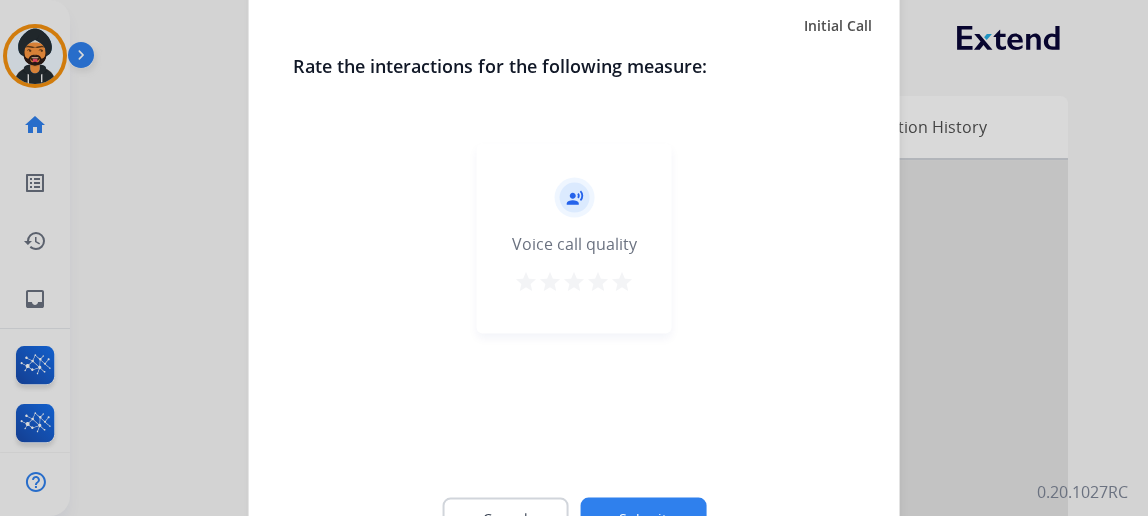 click on "Submit" 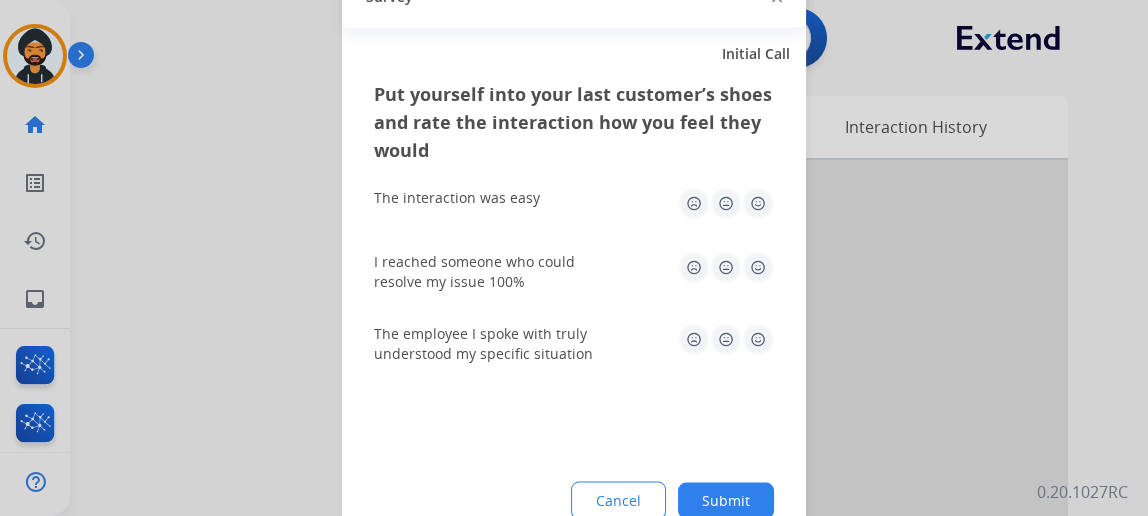 click on "Submit" 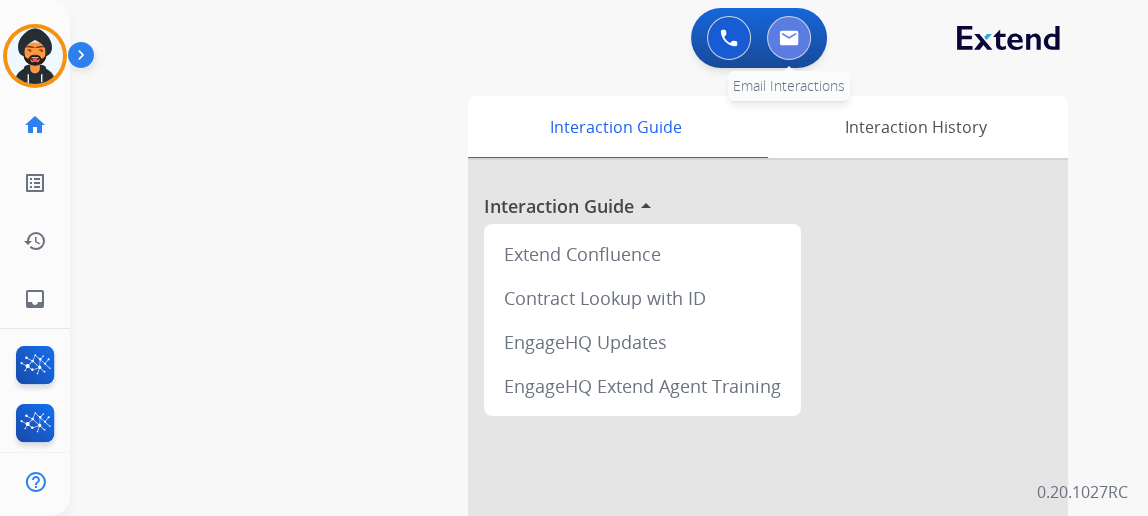 click at bounding box center (789, 38) 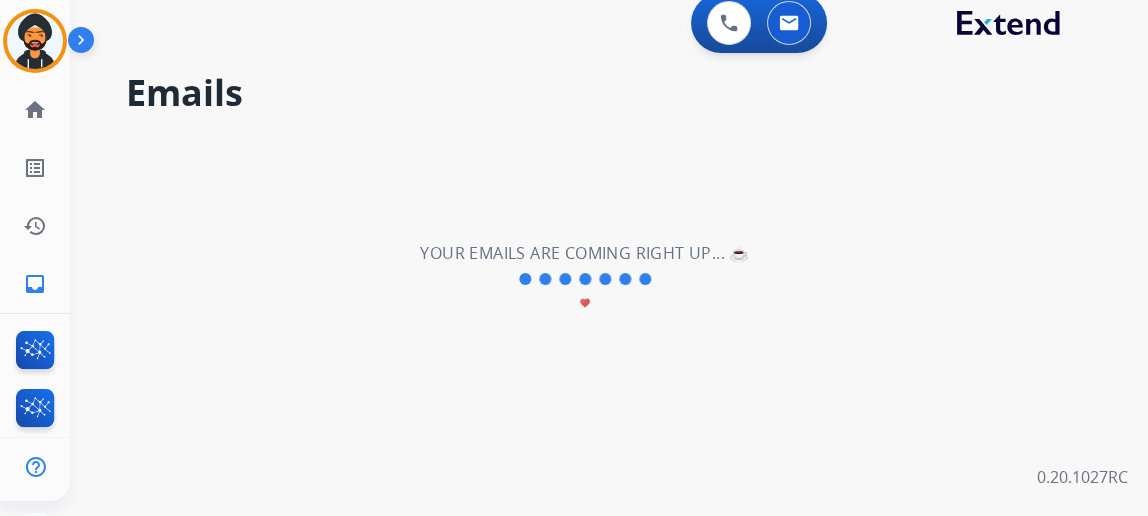scroll, scrollTop: 0, scrollLeft: 0, axis: both 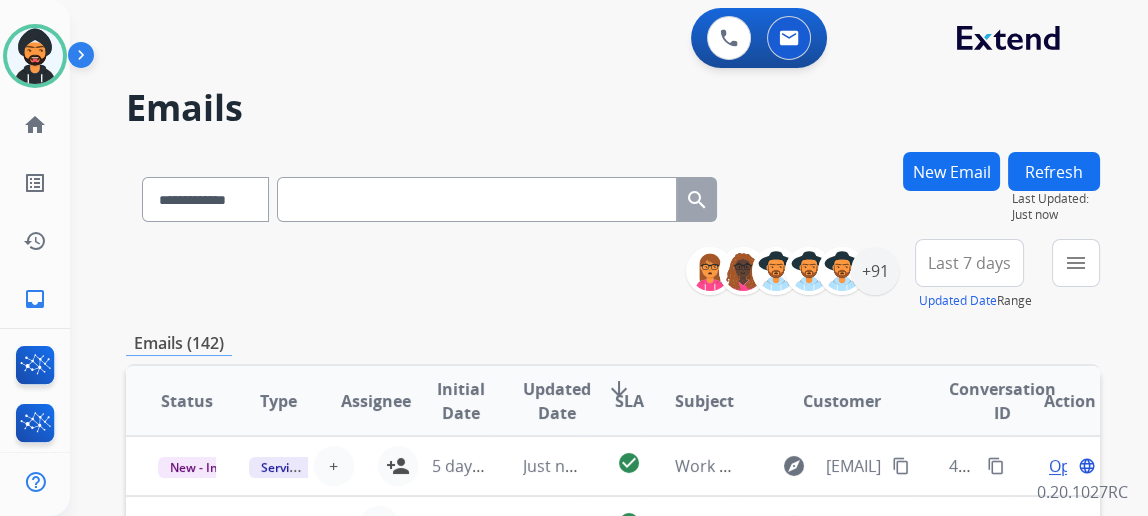 click on "New Email" at bounding box center (951, 171) 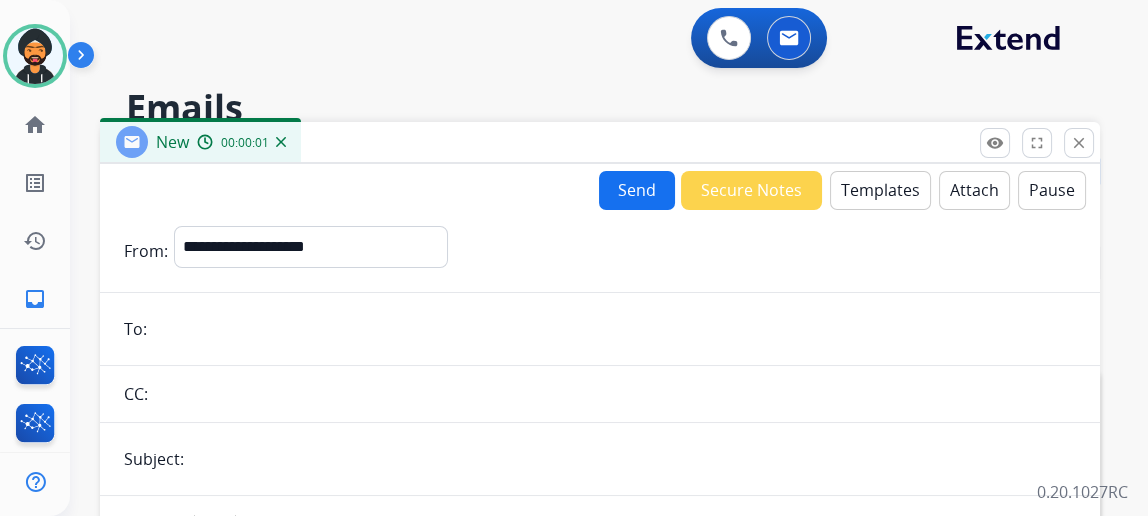 click on "Templates" at bounding box center (880, 190) 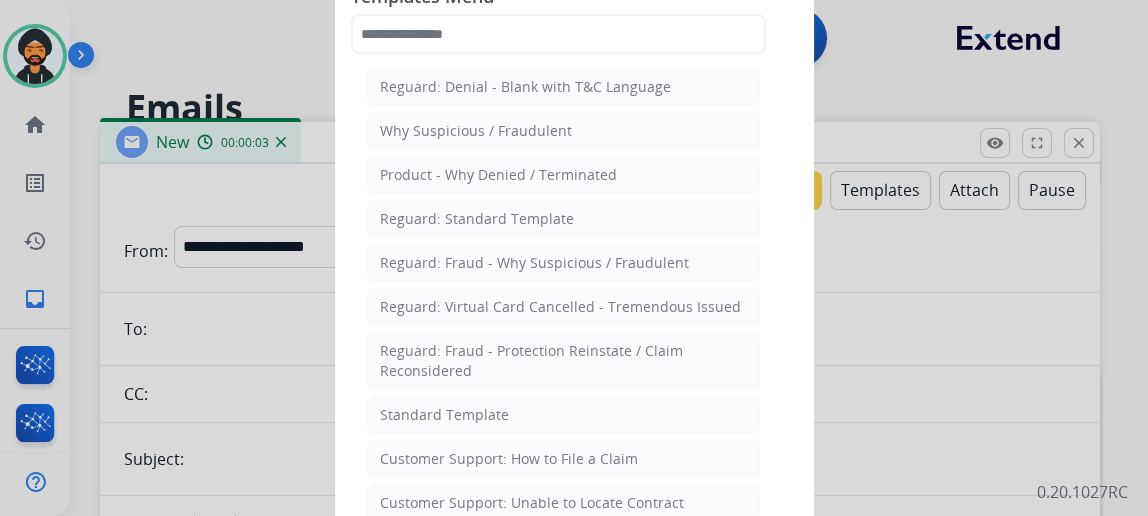 click on "Standard Template" 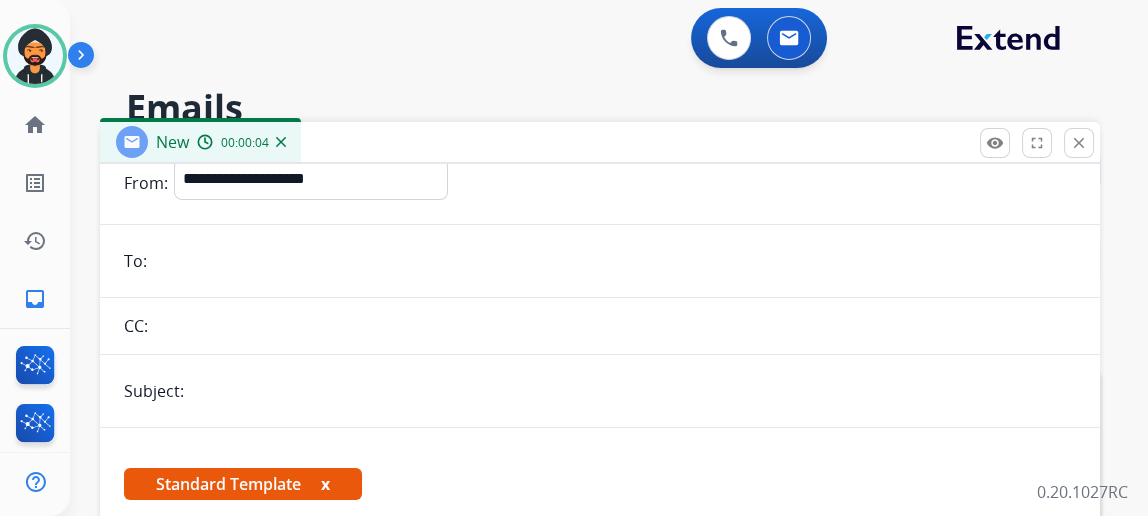 scroll, scrollTop: 90, scrollLeft: 0, axis: vertical 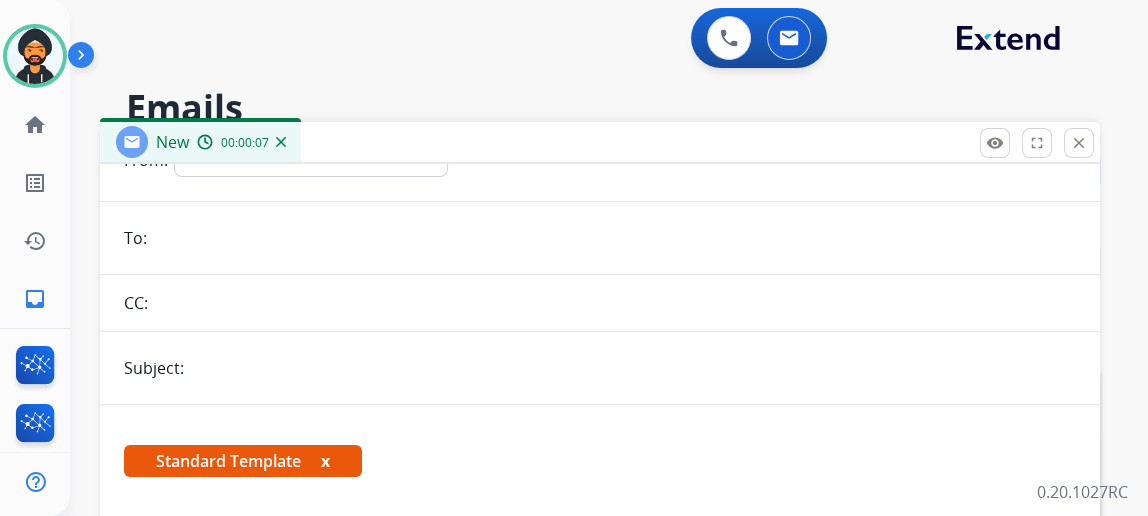 paste on "**********" 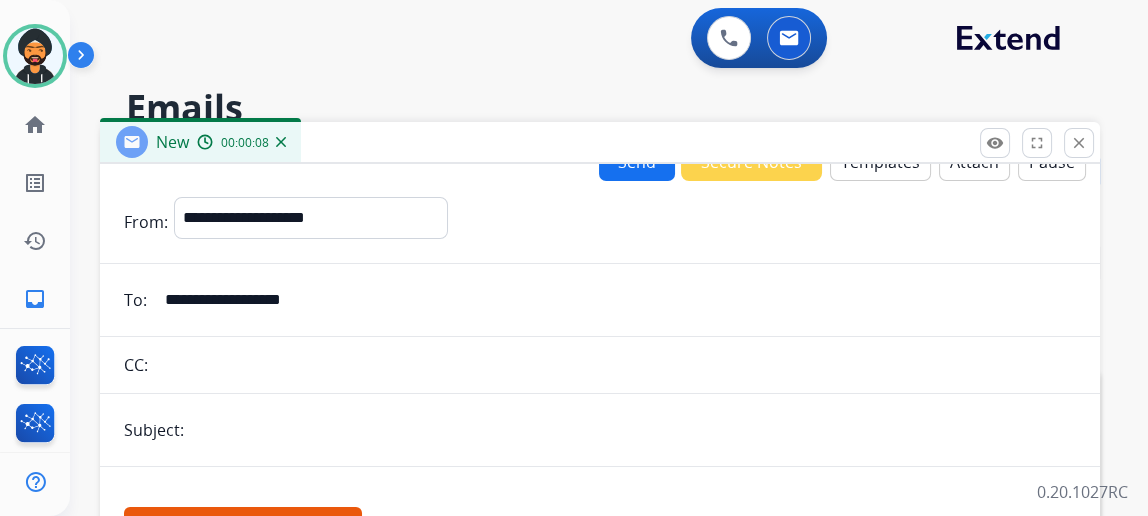 scroll, scrollTop: 0, scrollLeft: 0, axis: both 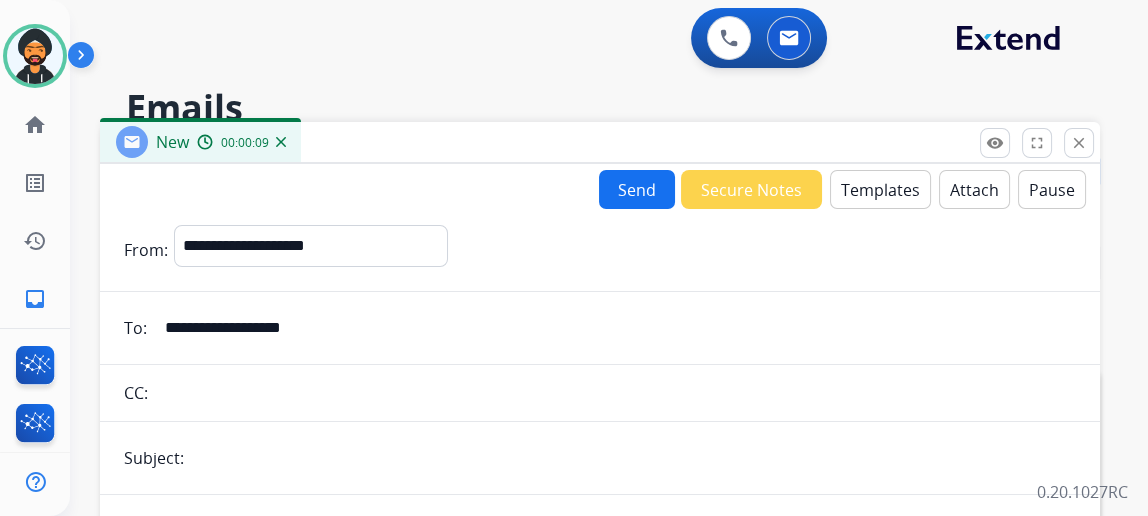 type on "**********" 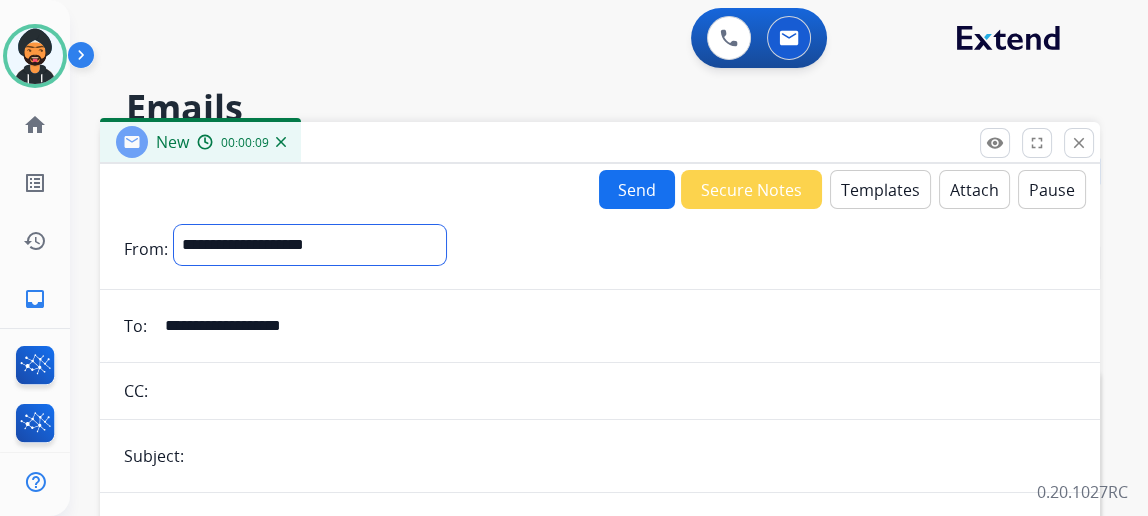 click on "**********" at bounding box center [310, 245] 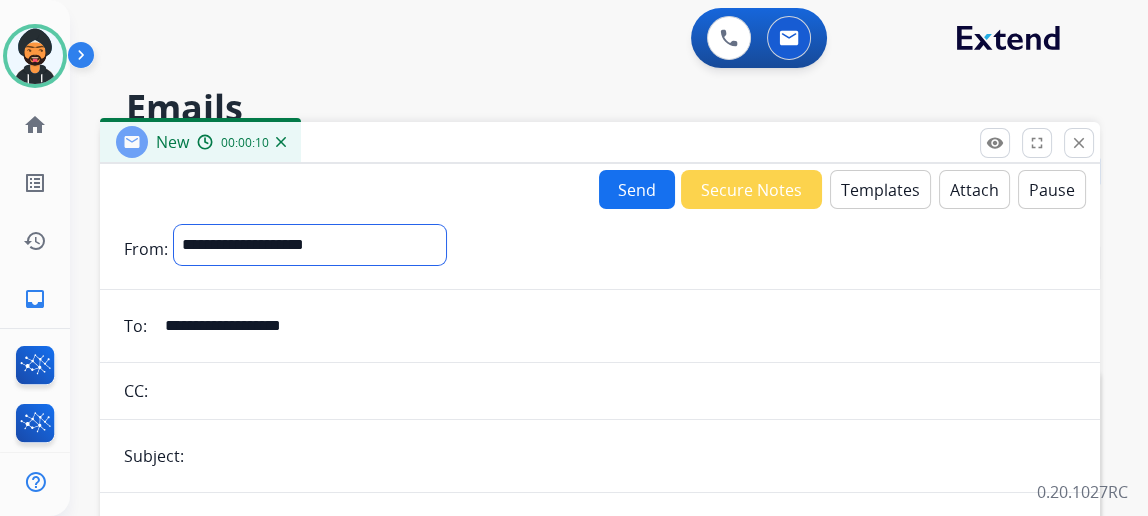 select on "**********" 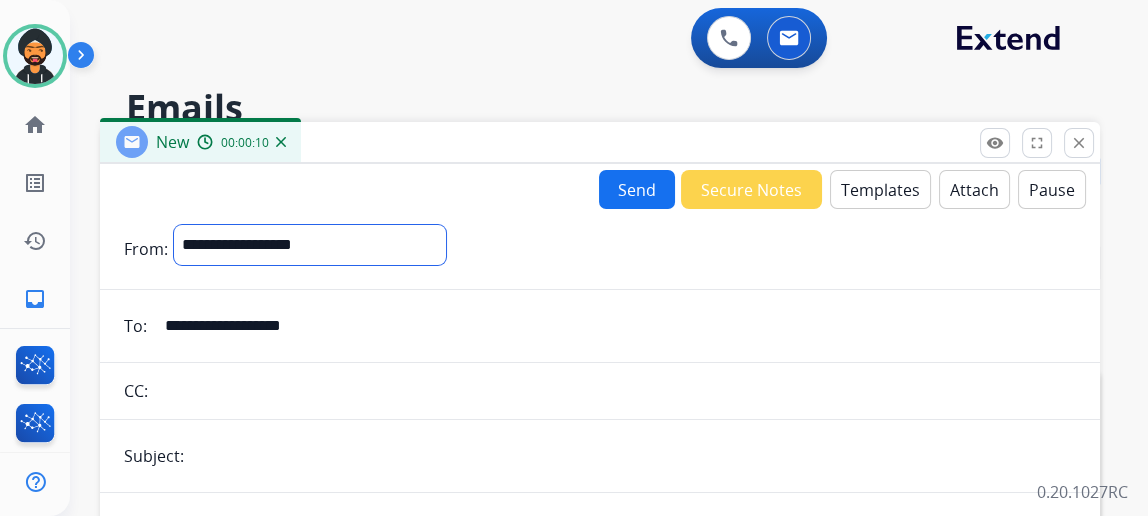 click on "**********" at bounding box center [310, 245] 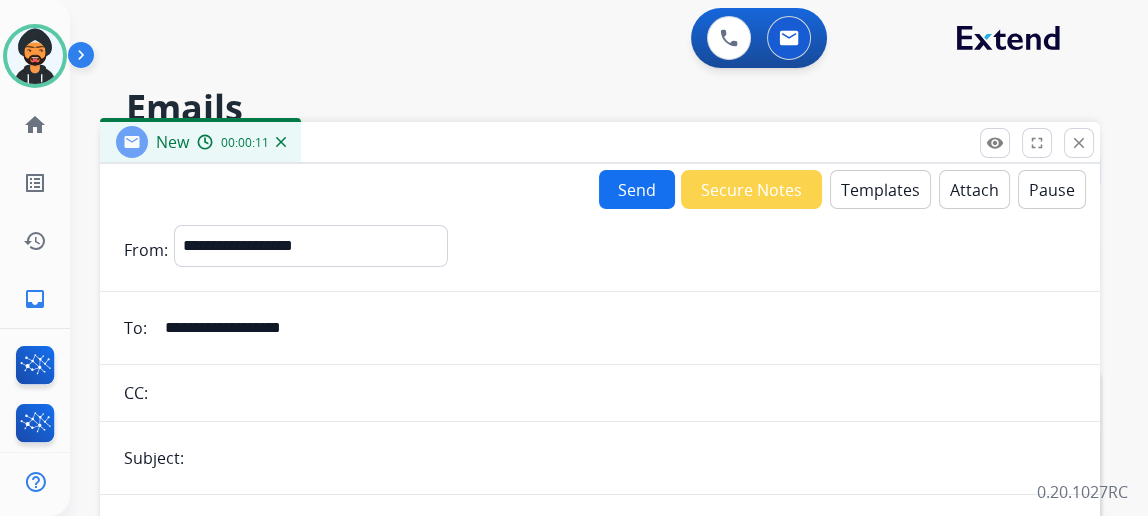 click on "Templates" at bounding box center [880, 189] 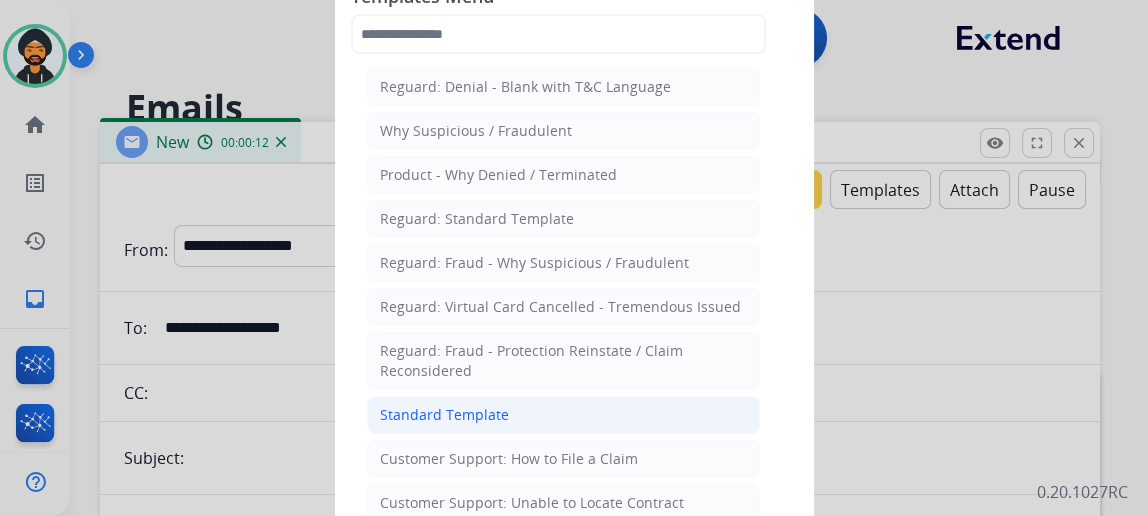 click on "Standard Template" 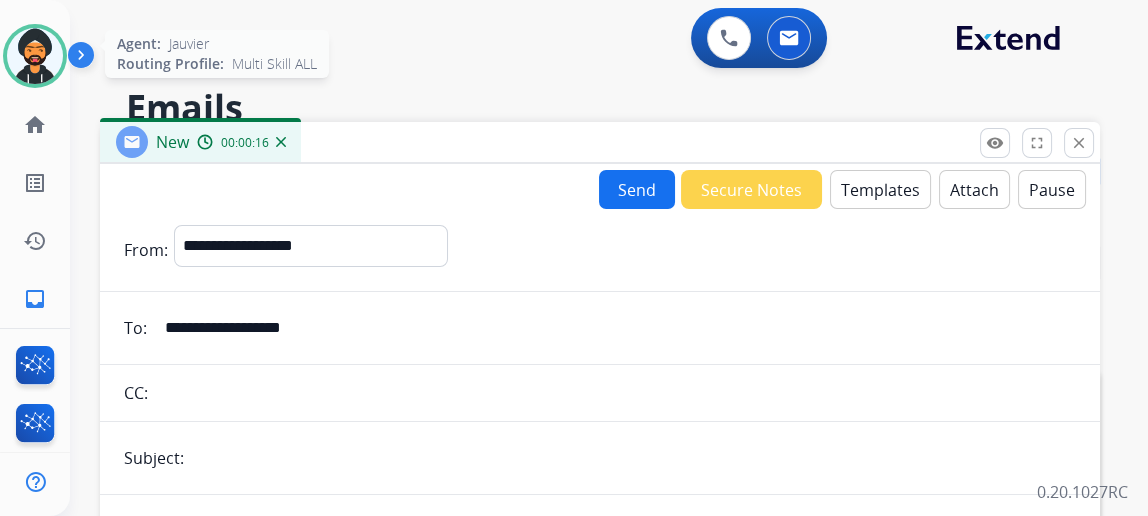 click at bounding box center (35, 56) 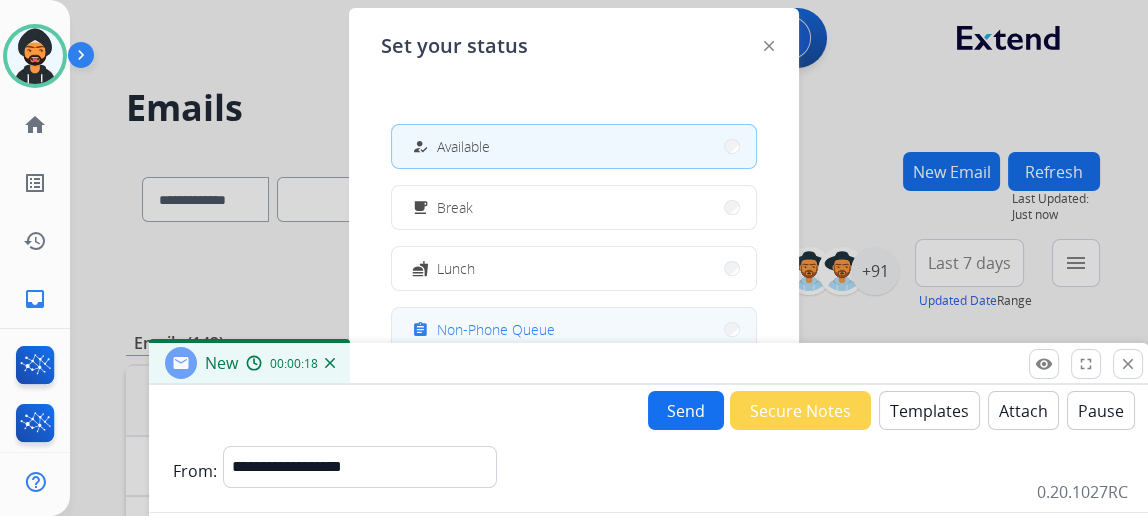 drag, startPoint x: 415, startPoint y: 224, endPoint x: 463, endPoint y: 313, distance: 101.118744 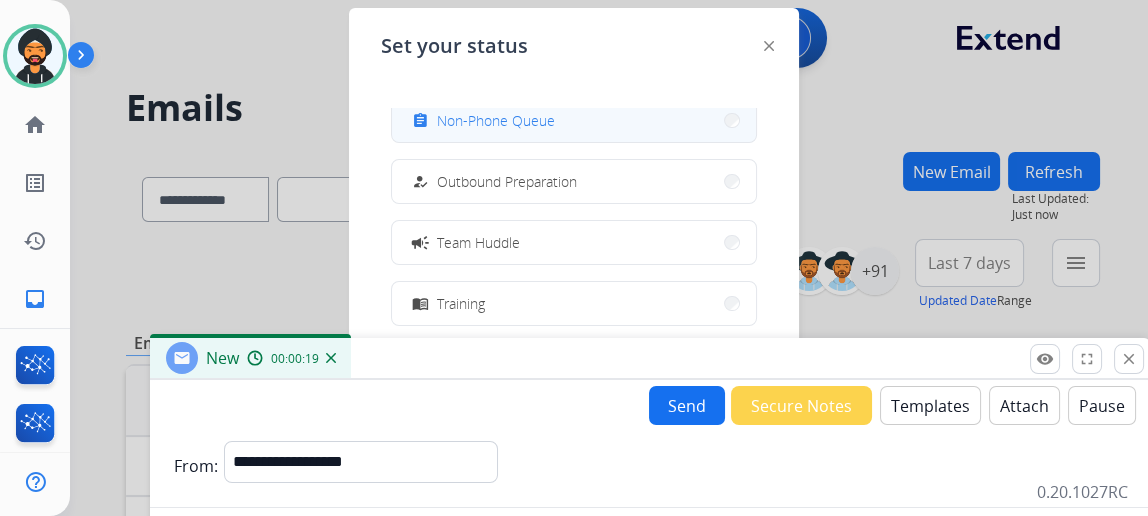 scroll, scrollTop: 181, scrollLeft: 0, axis: vertical 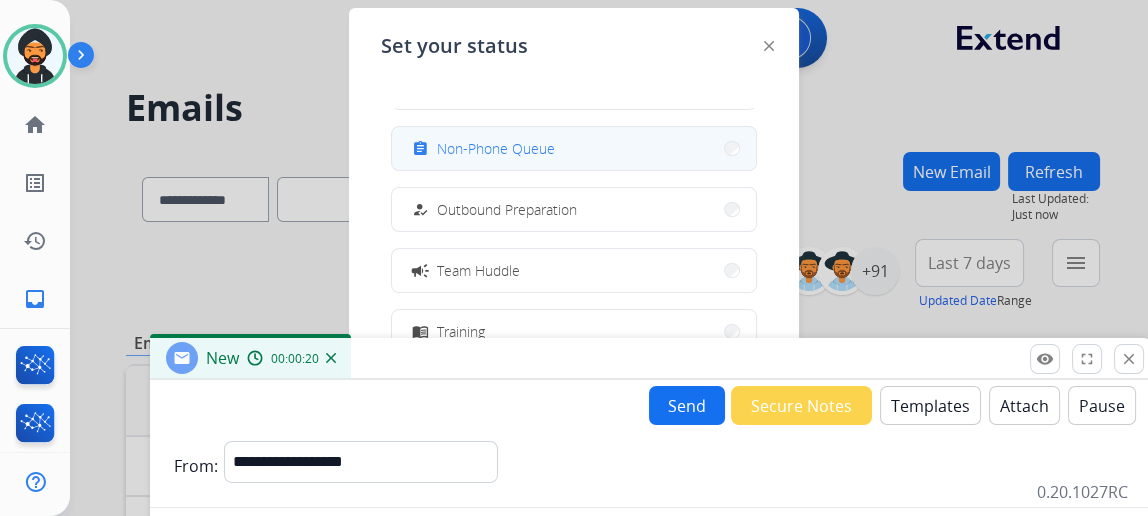 click on "Non-Phone Queue" at bounding box center [496, 148] 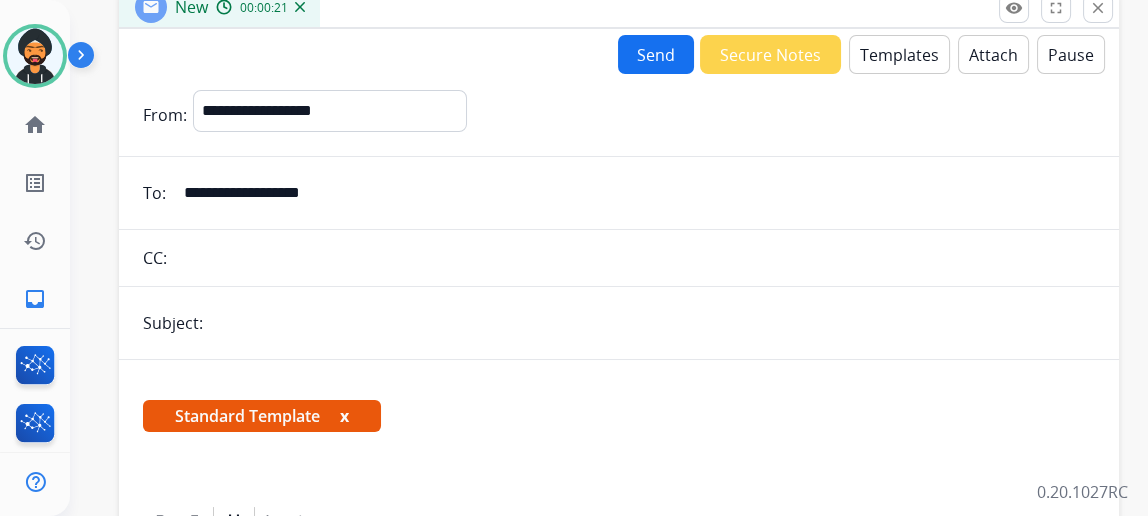 drag, startPoint x: 489, startPoint y: 353, endPoint x: 463, endPoint y: -10, distance: 363.92993 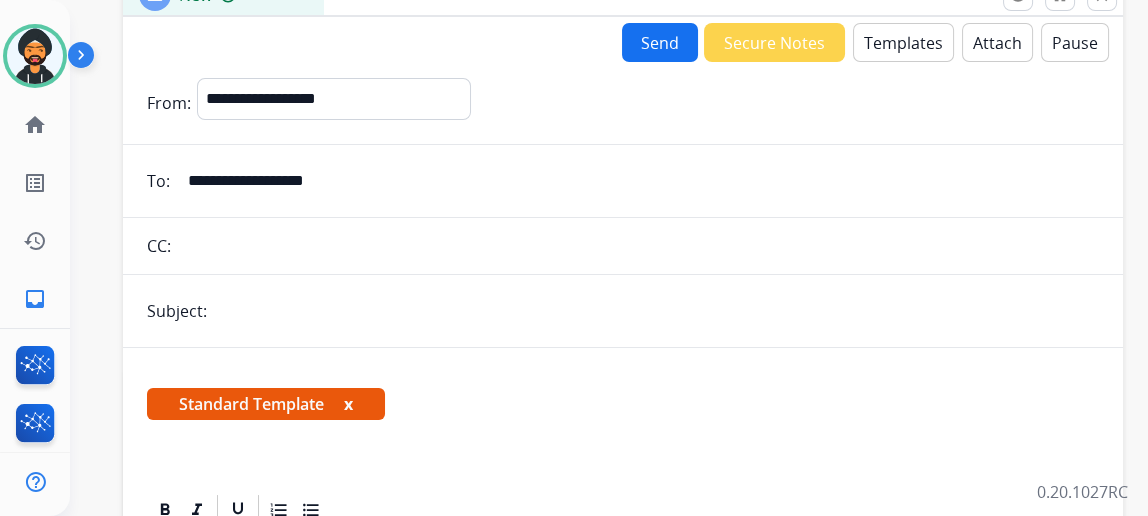 click at bounding box center (656, 311) 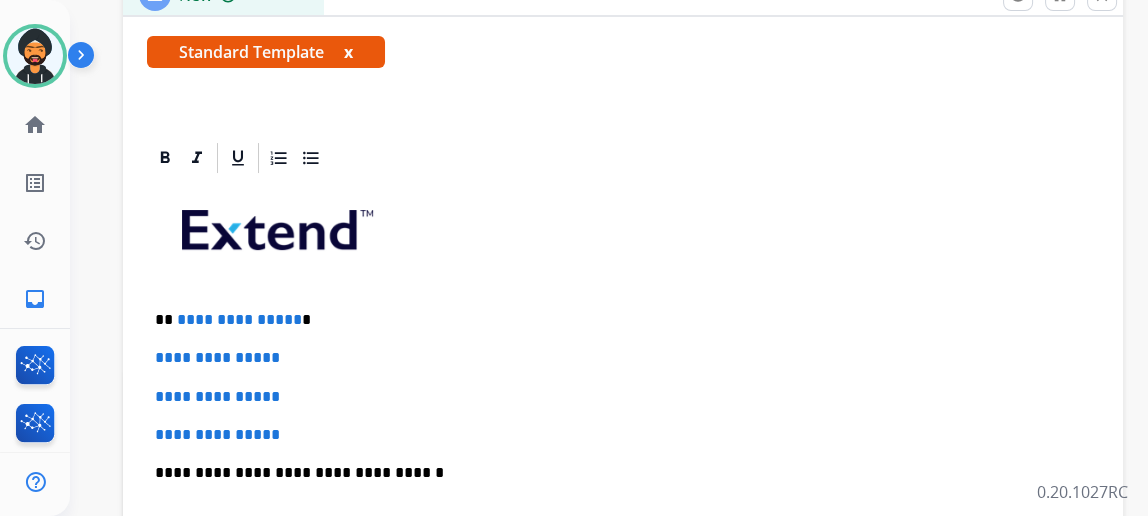 scroll, scrollTop: 454, scrollLeft: 0, axis: vertical 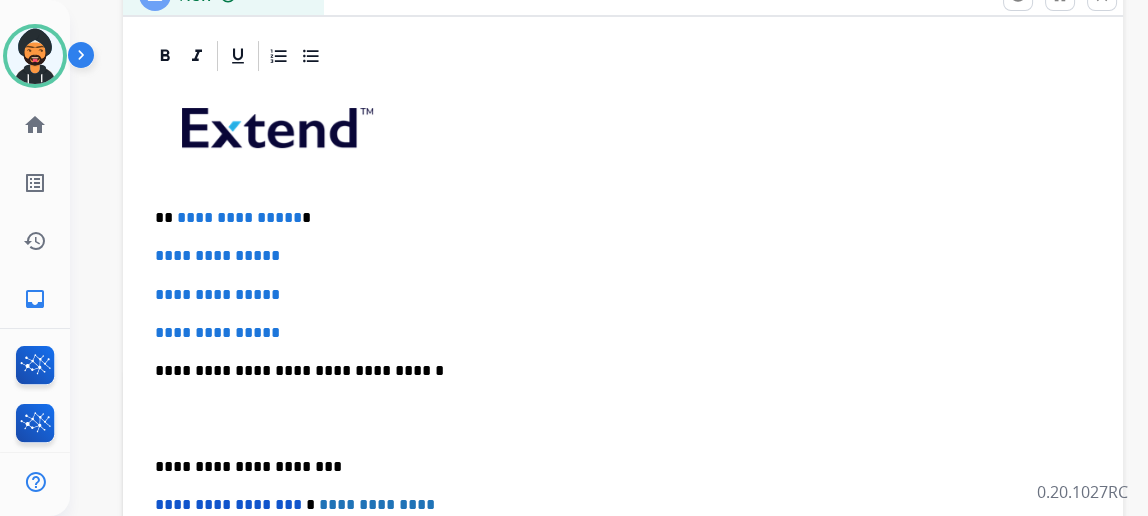 type on "**********" 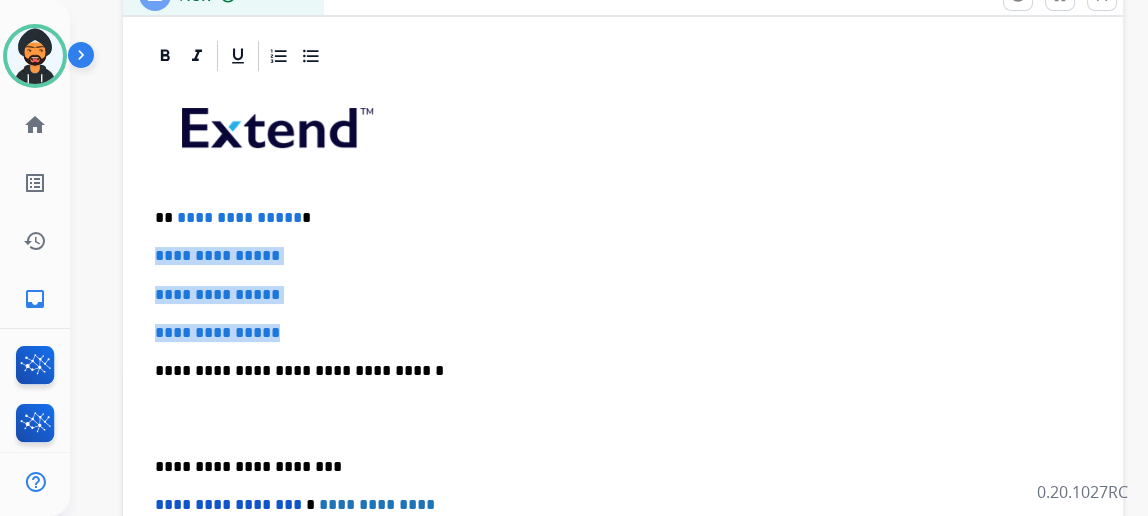 drag, startPoint x: 303, startPoint y: 320, endPoint x: 154, endPoint y: 254, distance: 162.96318 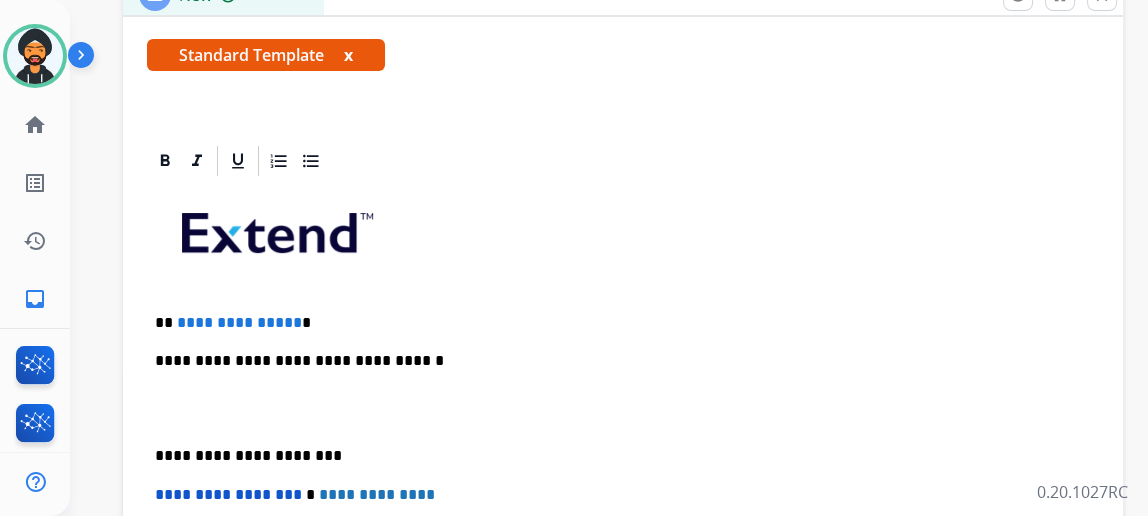 scroll, scrollTop: 343, scrollLeft: 0, axis: vertical 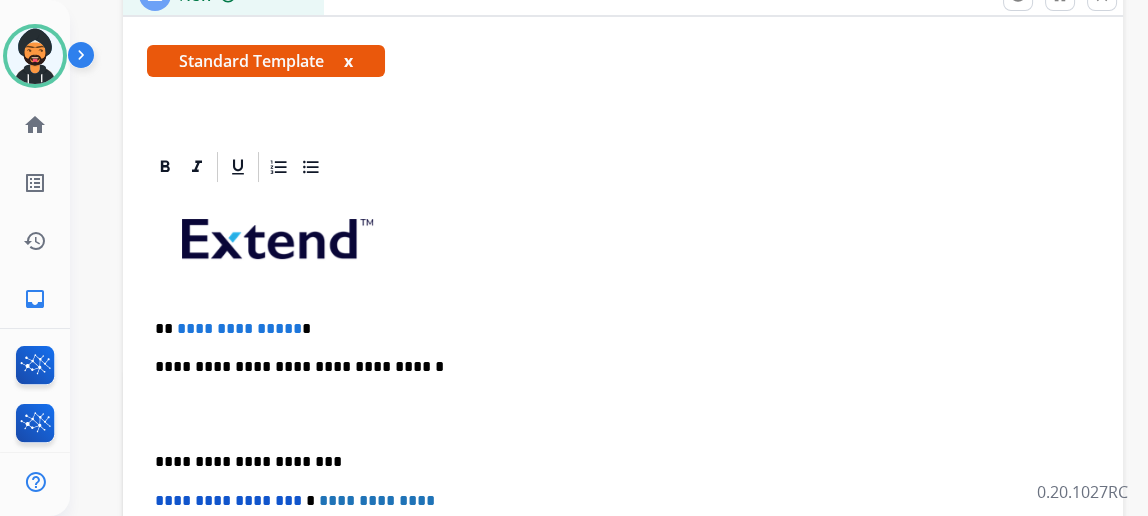 type 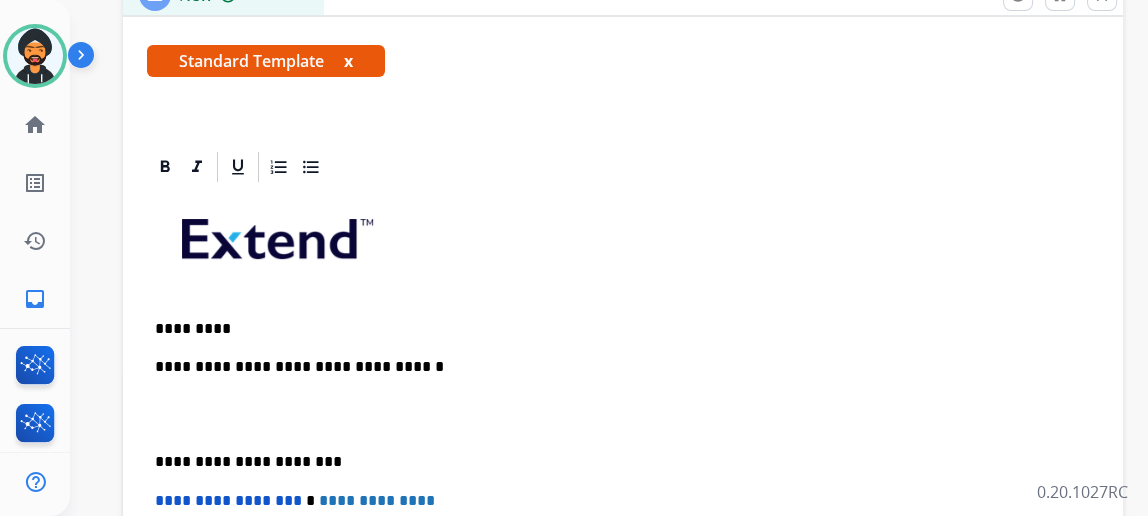 scroll, scrollTop: 381, scrollLeft: 0, axis: vertical 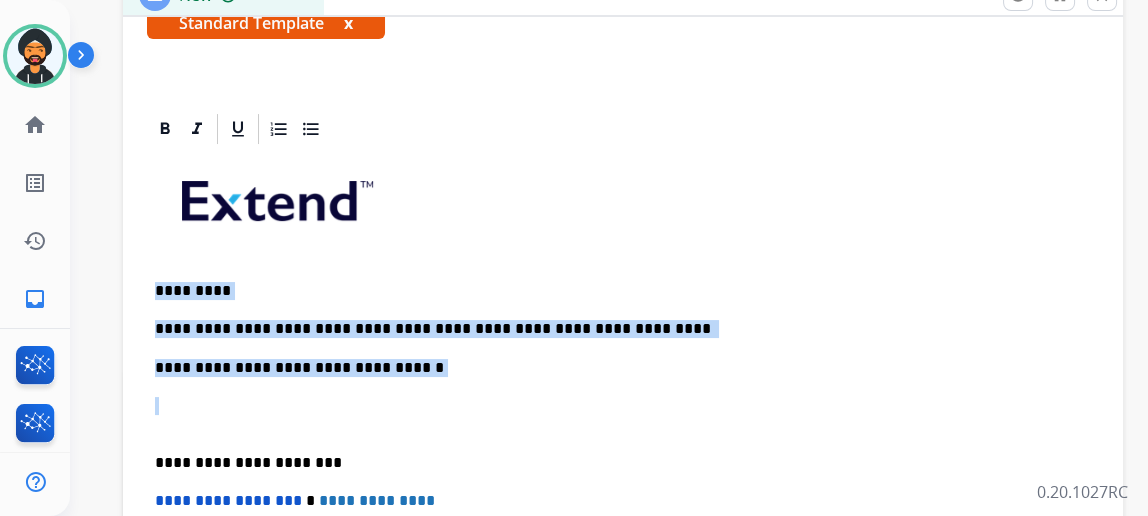 drag, startPoint x: 449, startPoint y: 376, endPoint x: 167, endPoint y: 273, distance: 300.2216 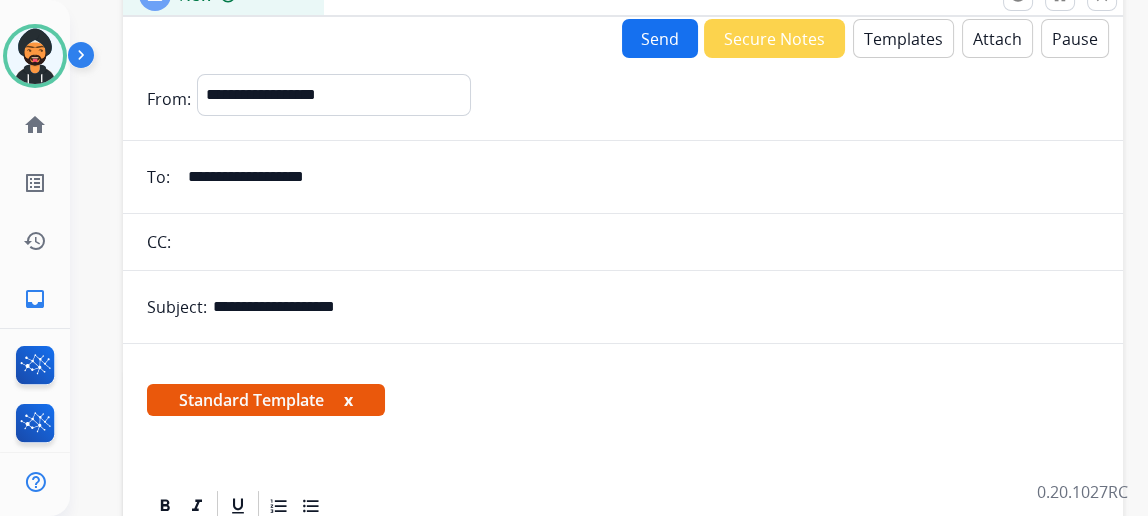 scroll, scrollTop: 0, scrollLeft: 0, axis: both 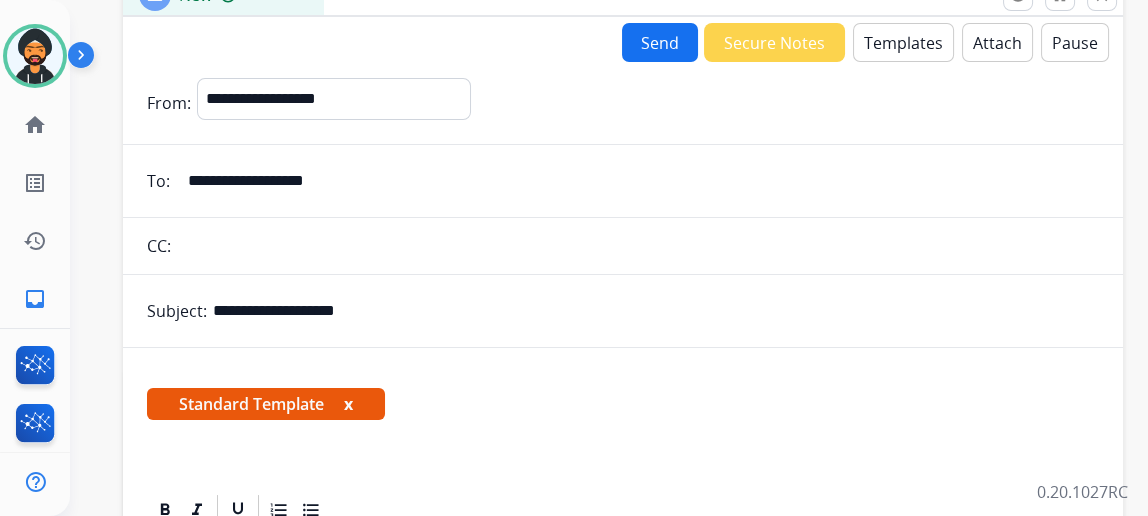 click on "Attach" at bounding box center (997, 42) 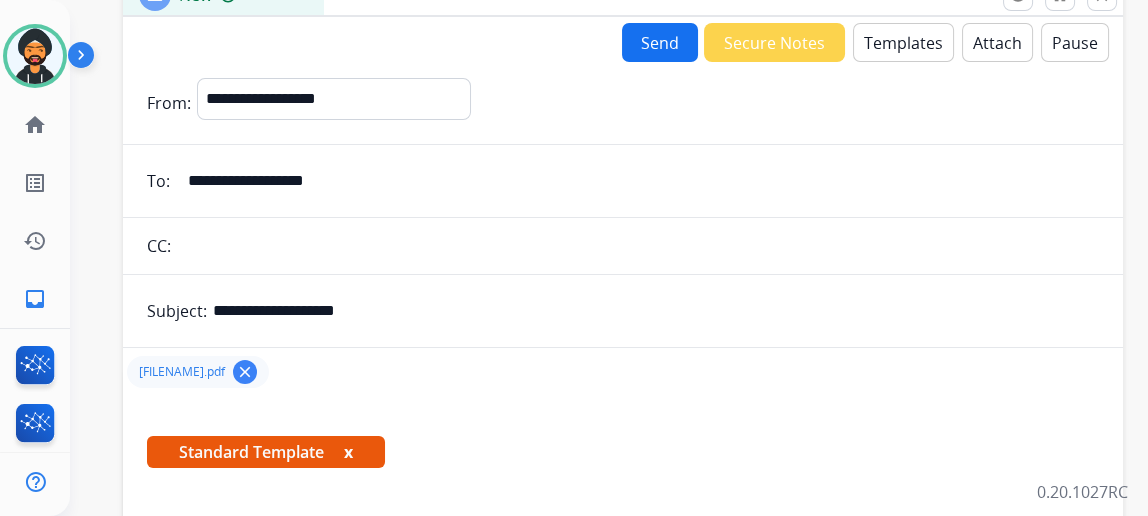 click on "Send" at bounding box center (660, 42) 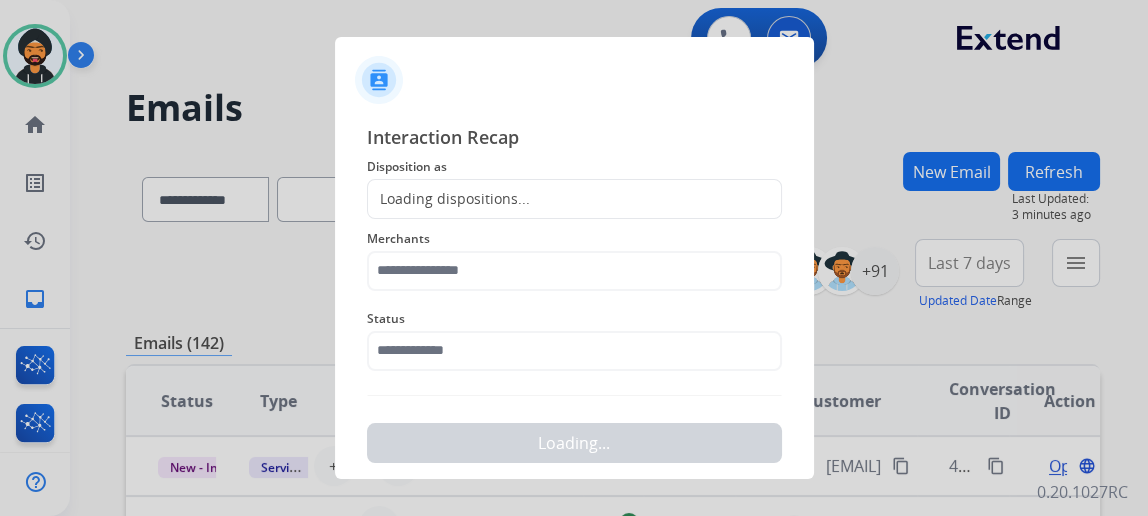 scroll, scrollTop: 43, scrollLeft: 0, axis: vertical 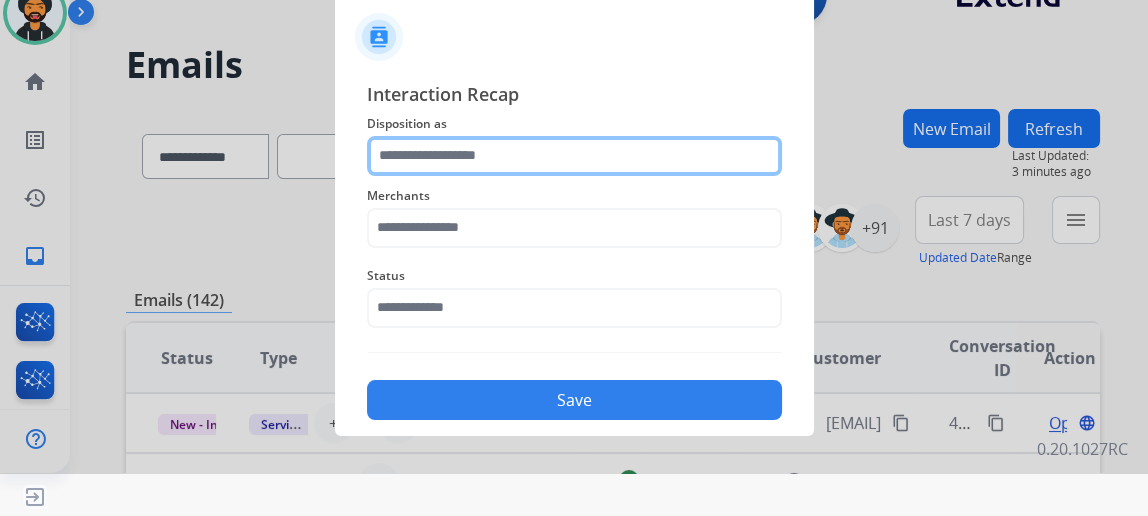click 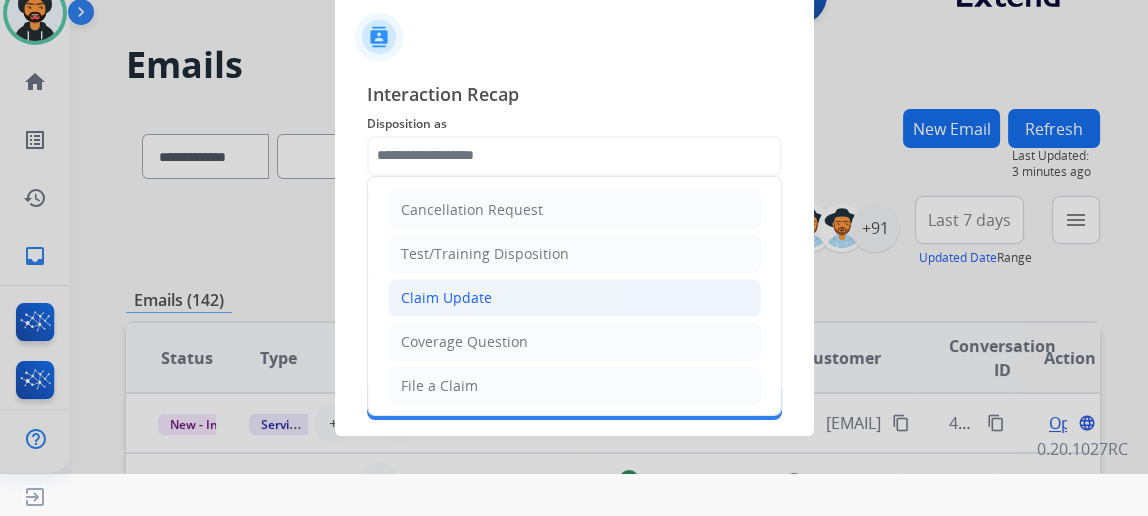 click on "Claim Update" 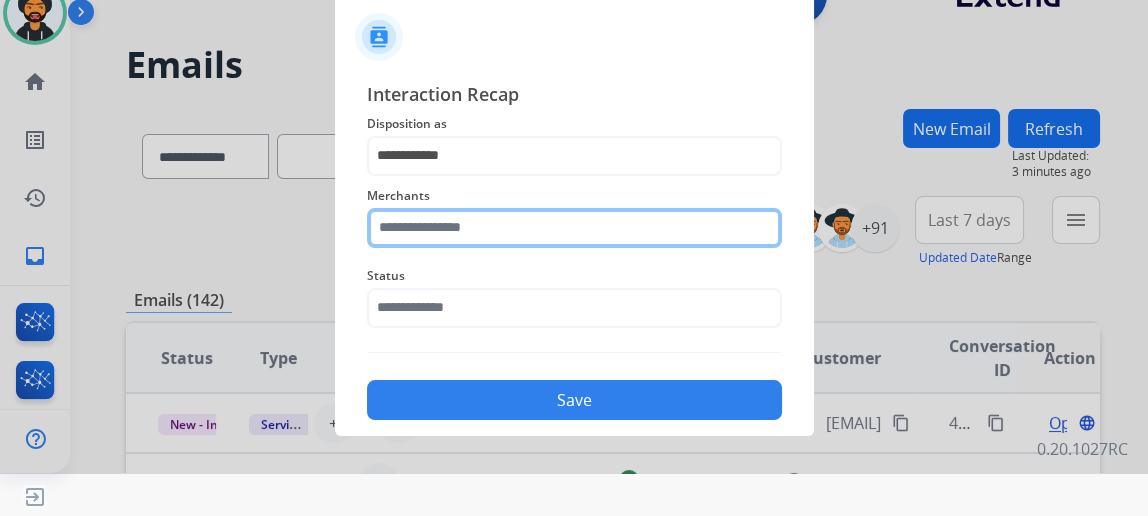 click 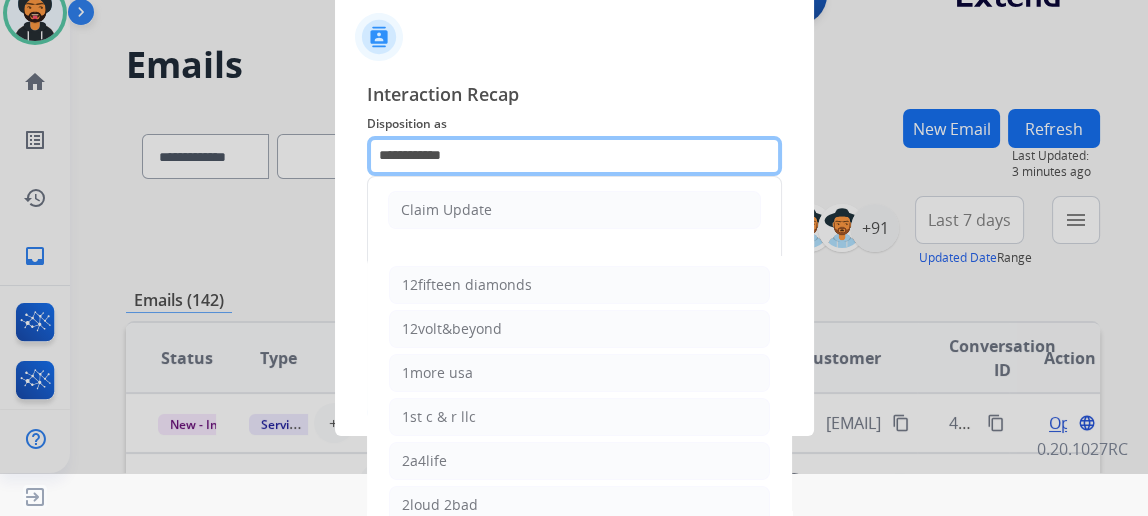 click on "**********" 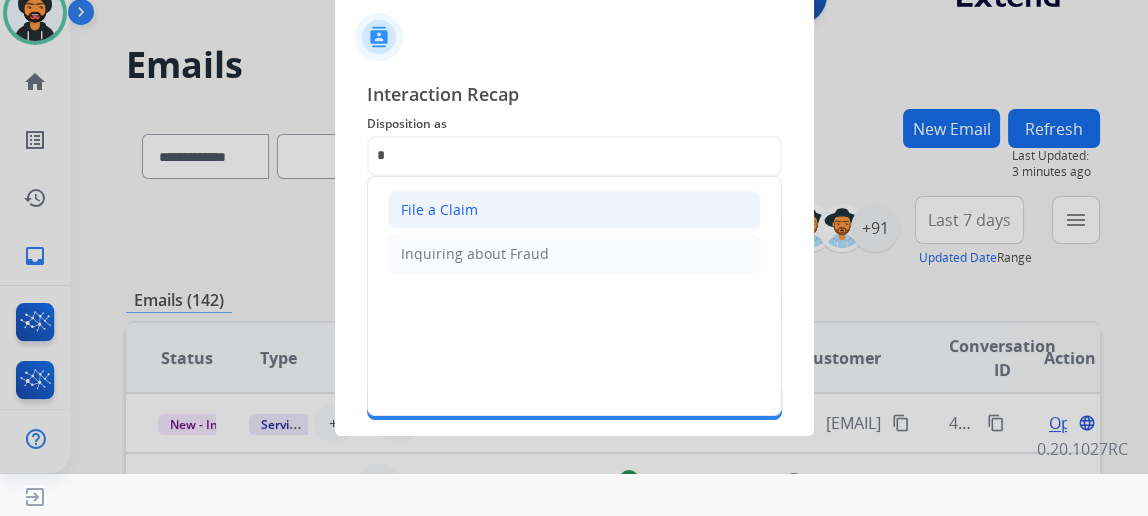 click on "File a Claim" 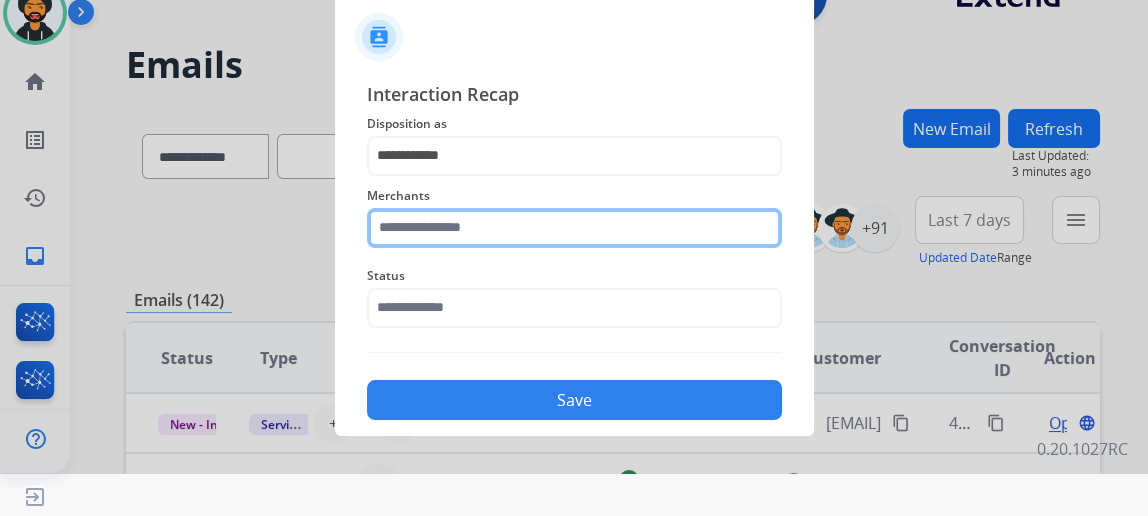 click 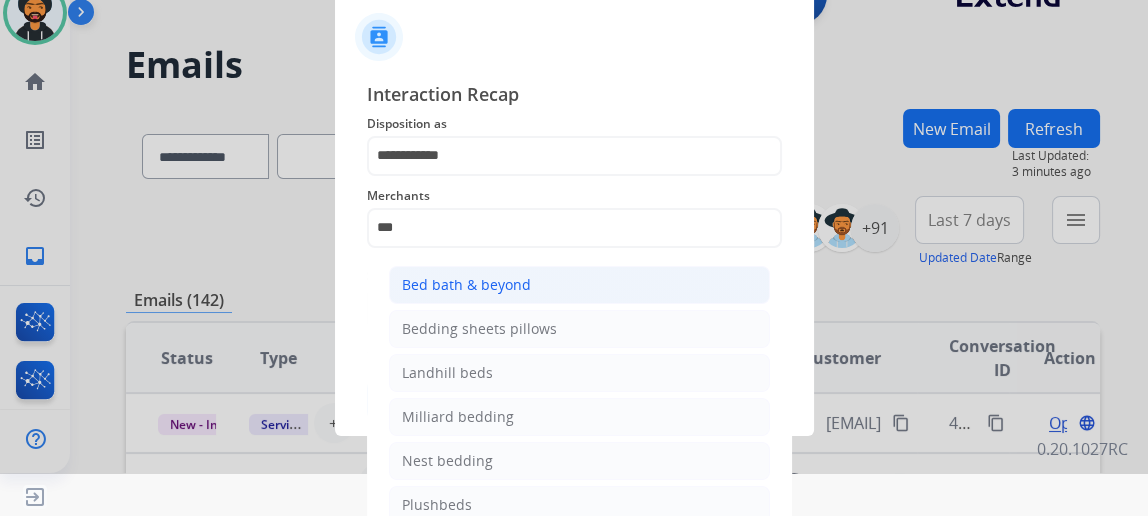 click on "Bed bath & beyond" 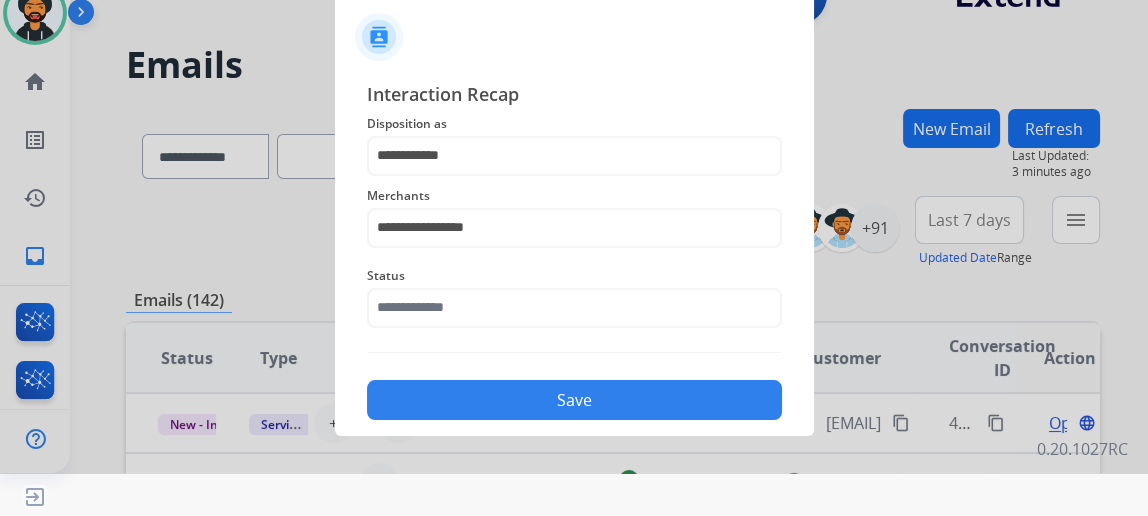 click on "Status" 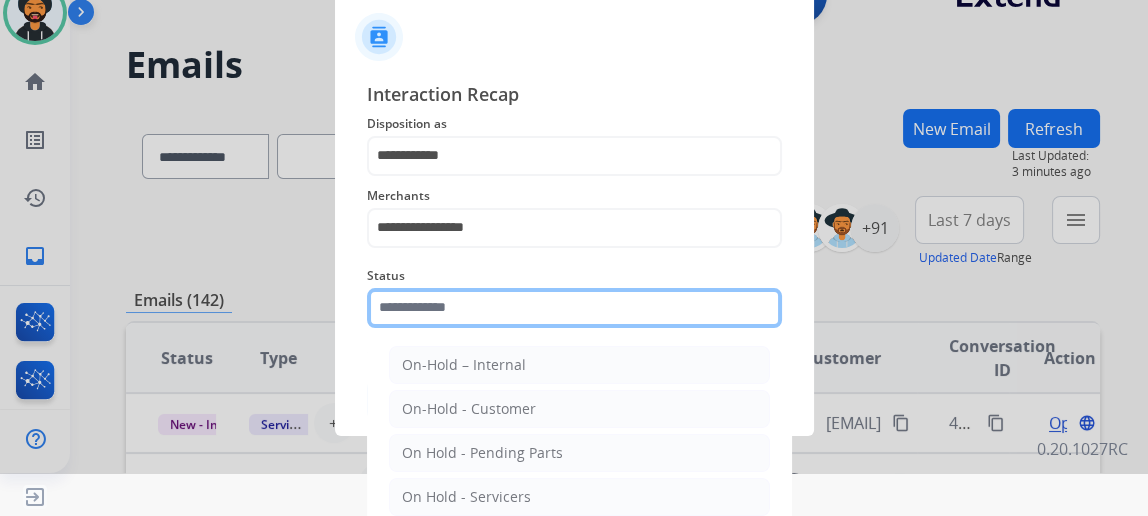 click 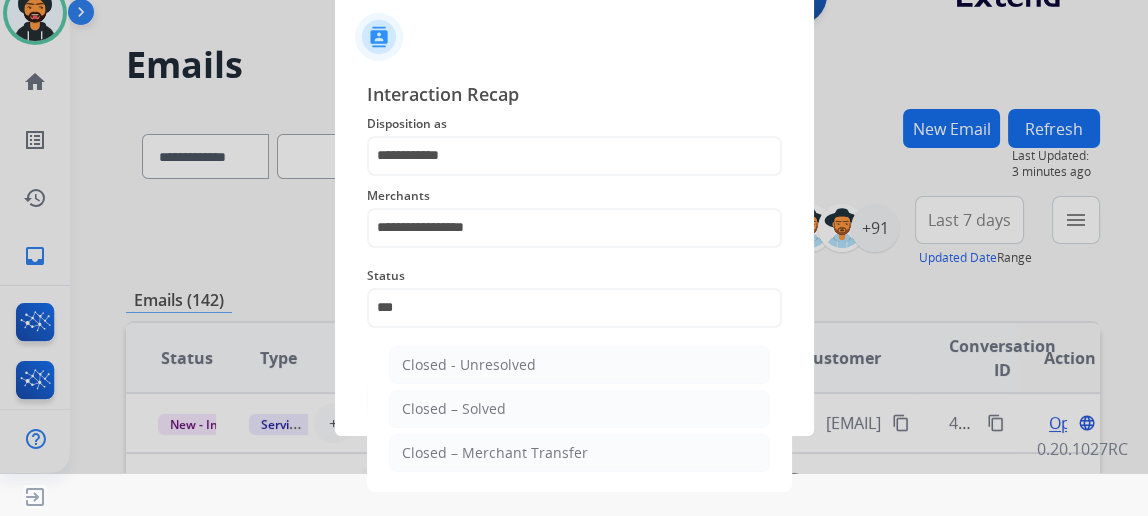 click on "Closed – Solved" 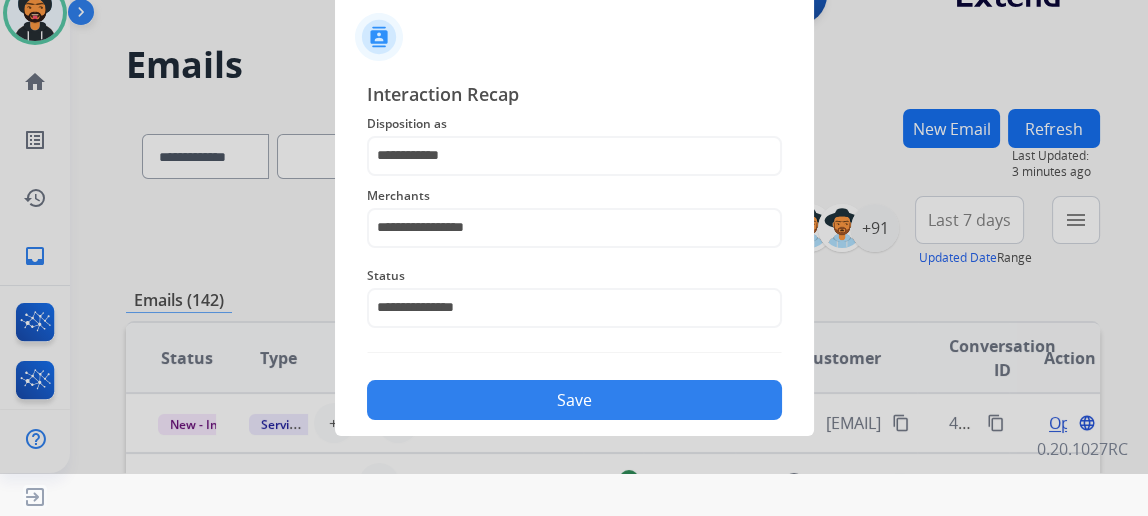 click on "Save" 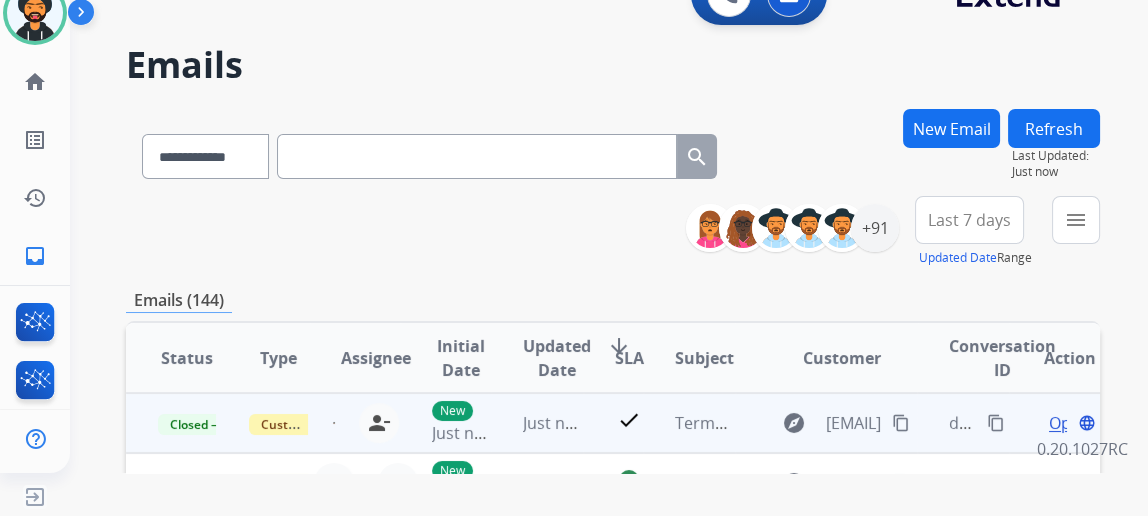scroll, scrollTop: 1, scrollLeft: 0, axis: vertical 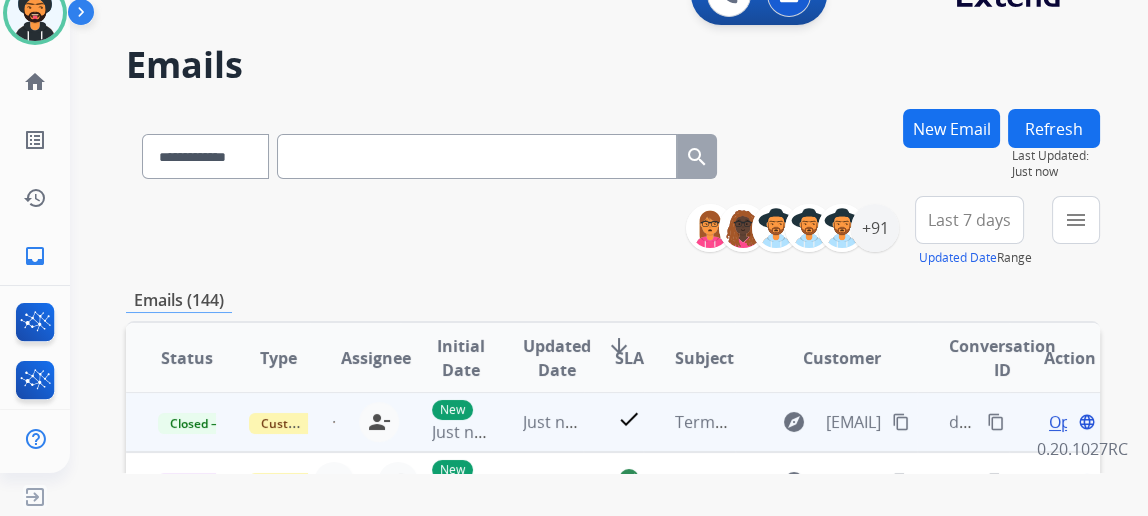 click on "content_copy" at bounding box center (996, 422) 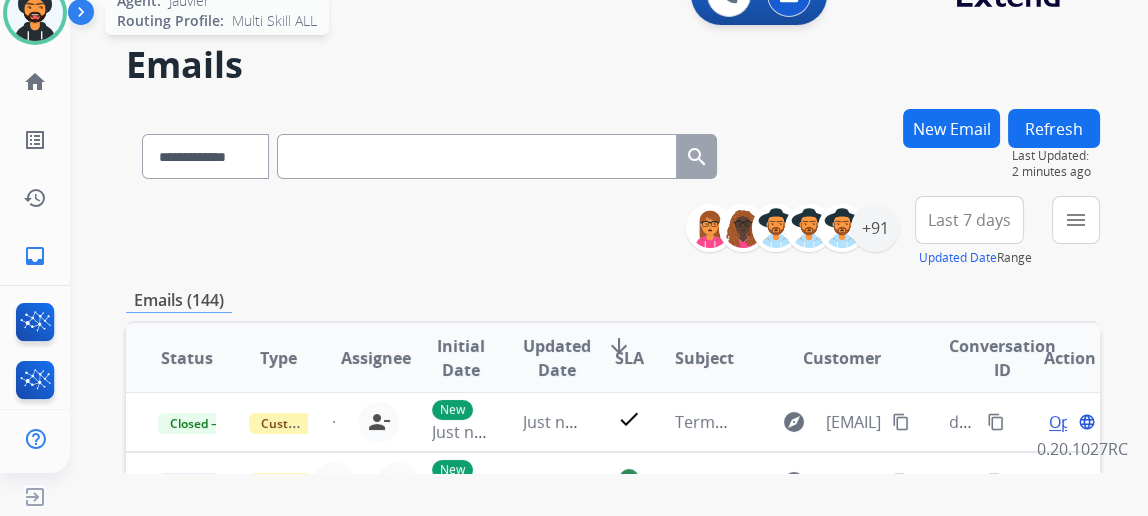 click at bounding box center [35, 13] 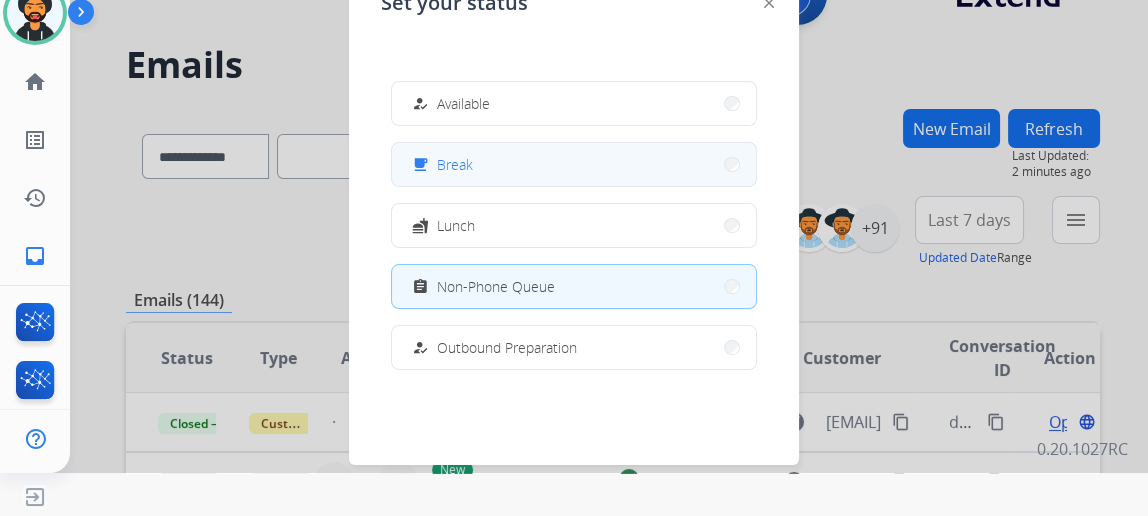 click on "free_breakfast Break" at bounding box center (574, 164) 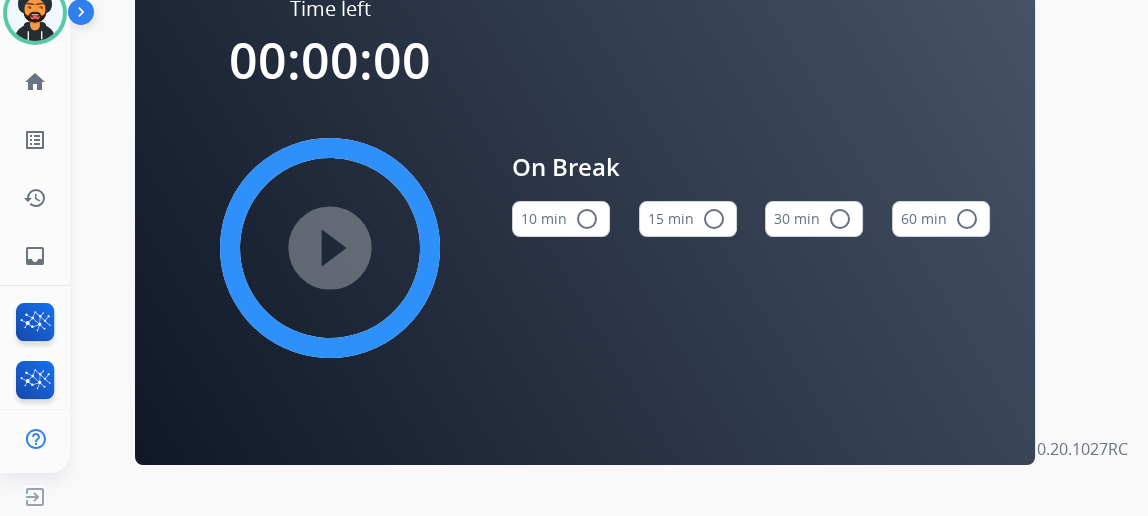 scroll, scrollTop: 0, scrollLeft: 0, axis: both 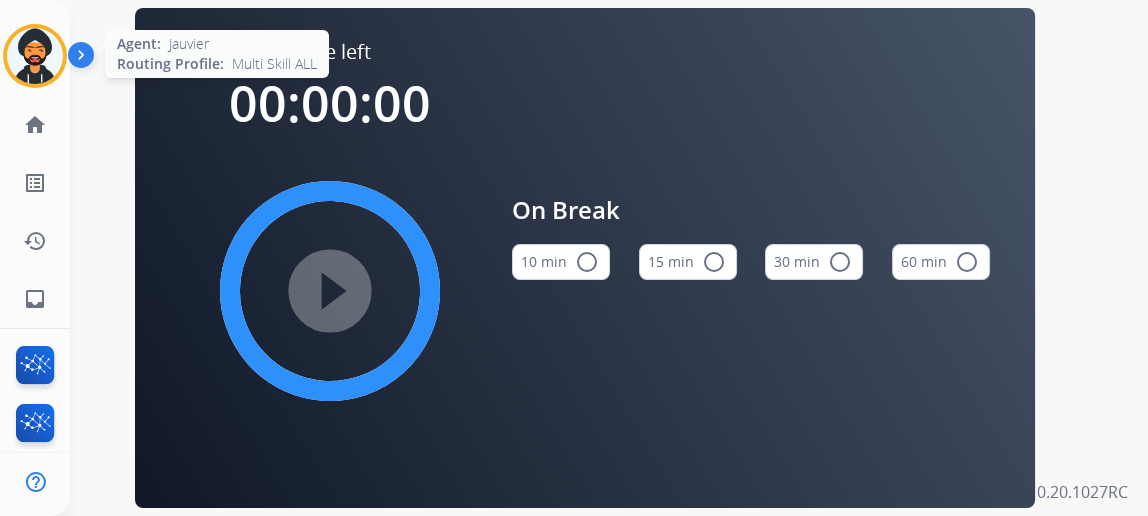 drag, startPoint x: 30, startPoint y: 53, endPoint x: 61, endPoint y: 63, distance: 32.572994 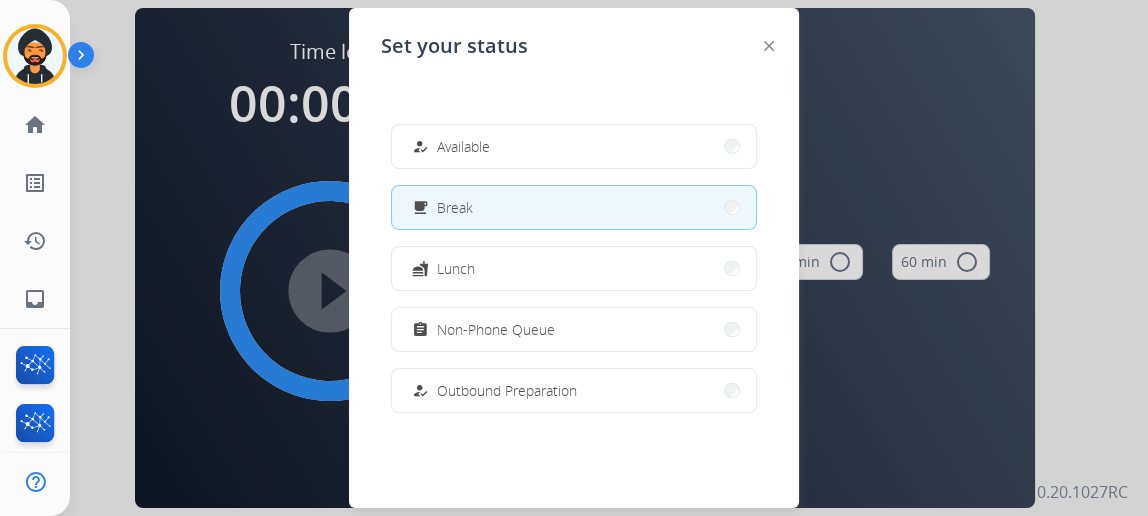 drag, startPoint x: 858, startPoint y: 136, endPoint x: 483, endPoint y: 243, distance: 389.96667 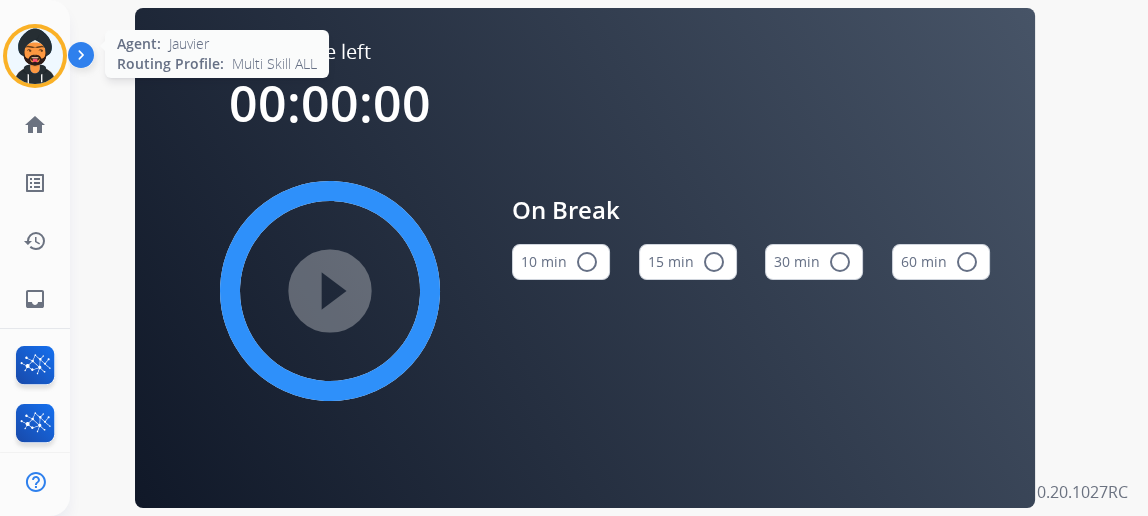 click at bounding box center (35, 56) 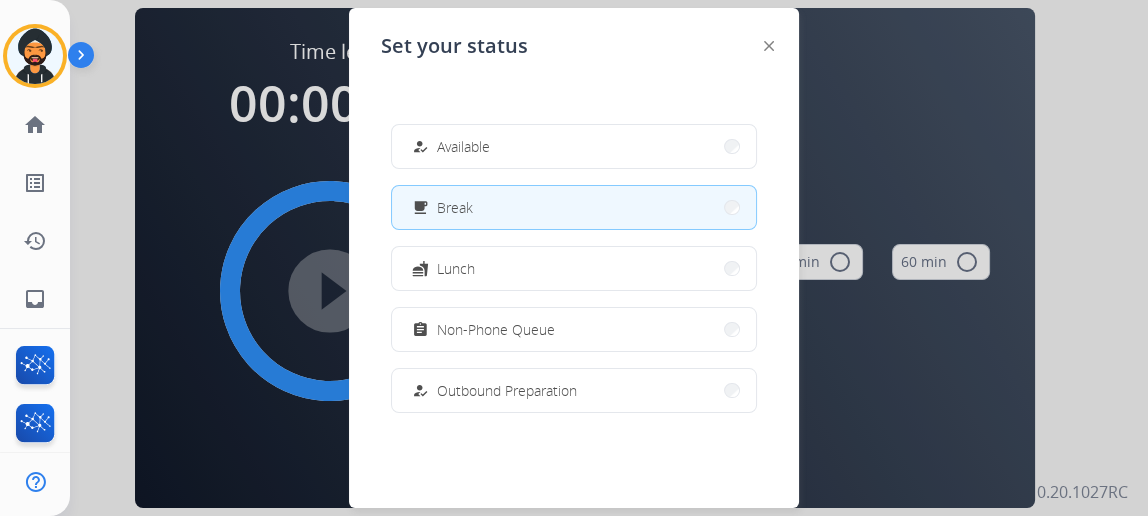 click on "free_breakfast Break" at bounding box center [574, 207] 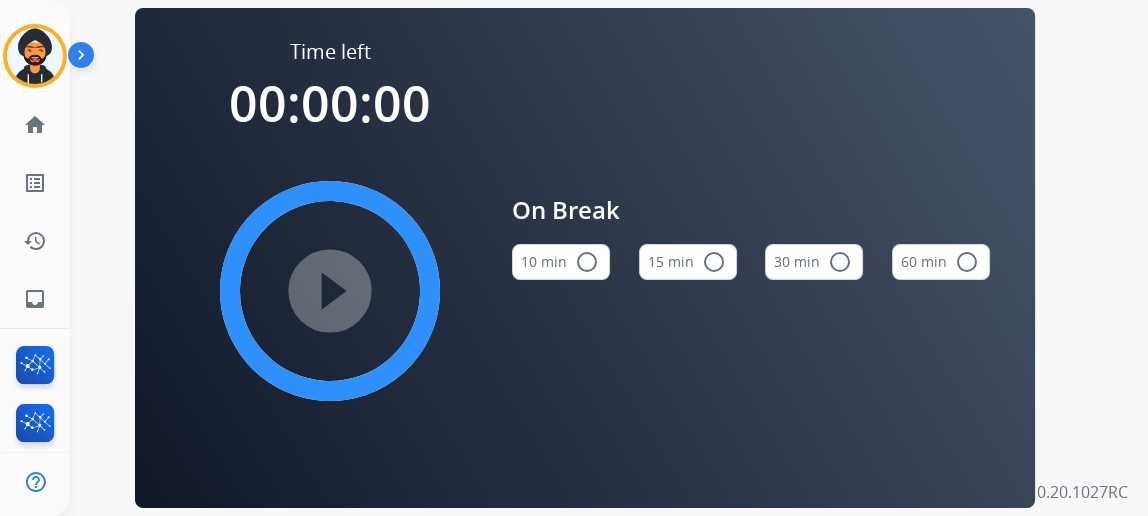 click on "15 min  radio_button_unchecked" at bounding box center [688, 262] 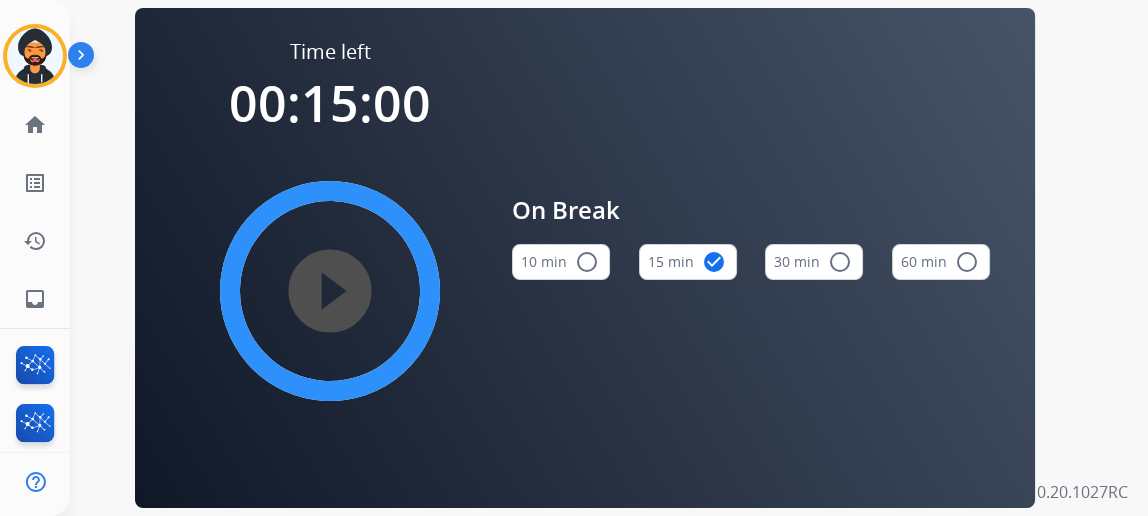click on "play_circle_filled" at bounding box center [330, 291] 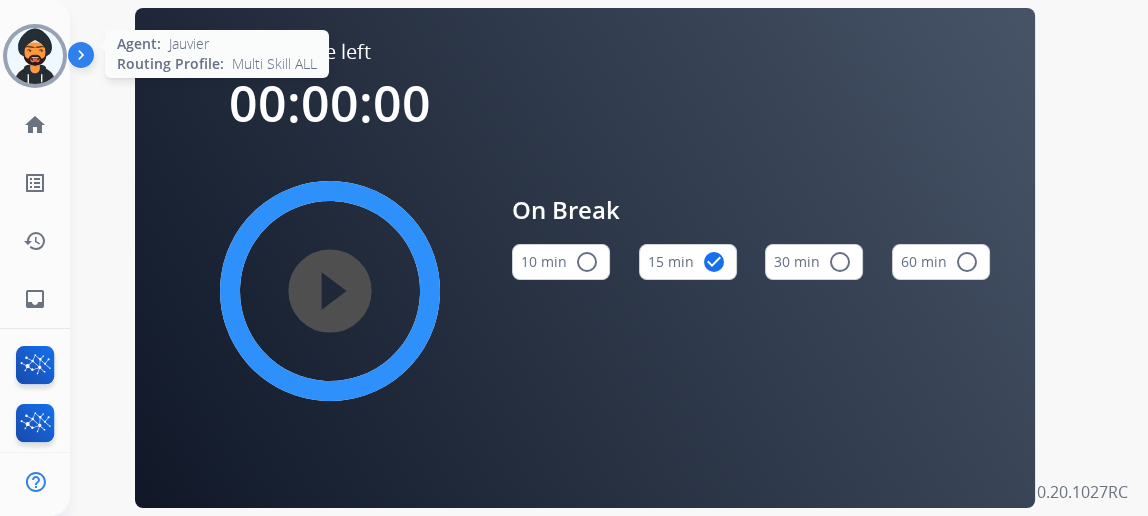 click at bounding box center [35, 56] 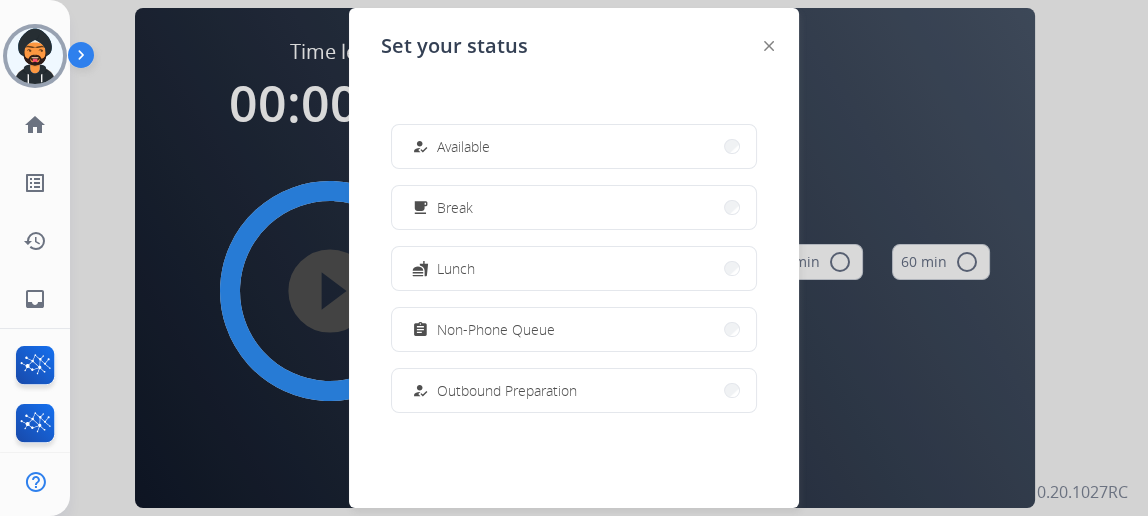 click on "Available" at bounding box center [463, 146] 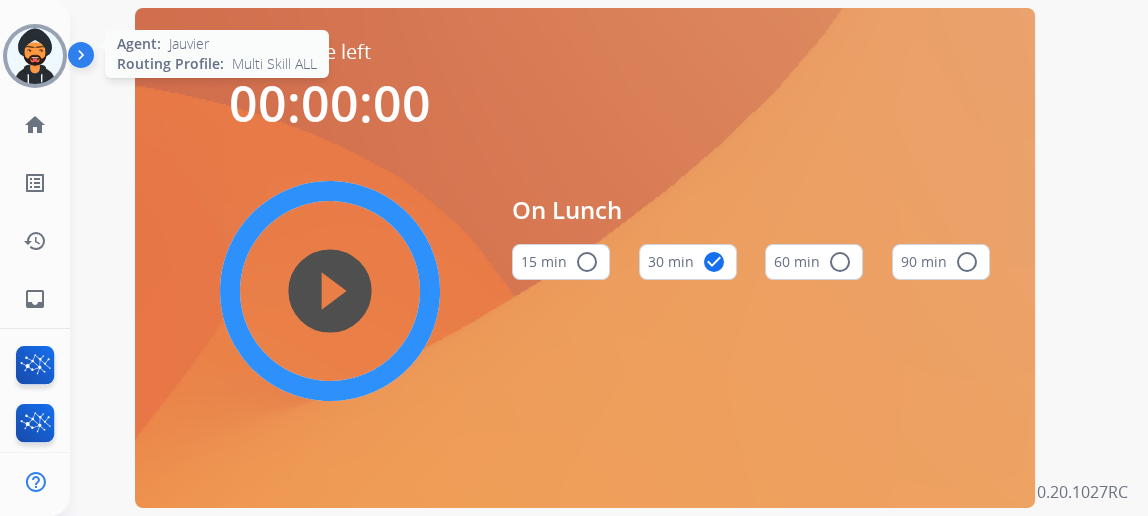 drag, startPoint x: 36, startPoint y: 52, endPoint x: 49, endPoint y: 56, distance: 13.601471 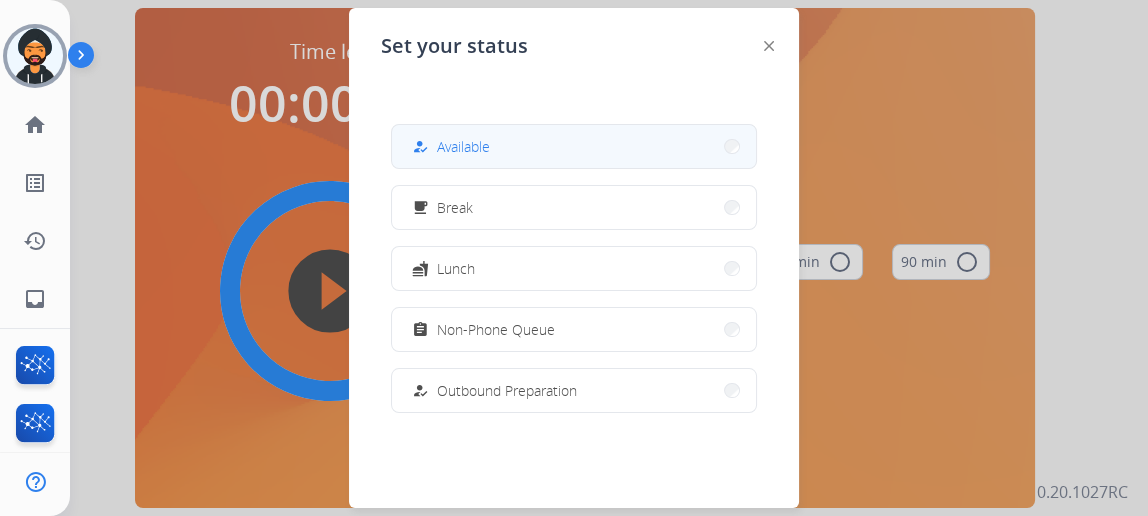 click on "Available" at bounding box center [463, 146] 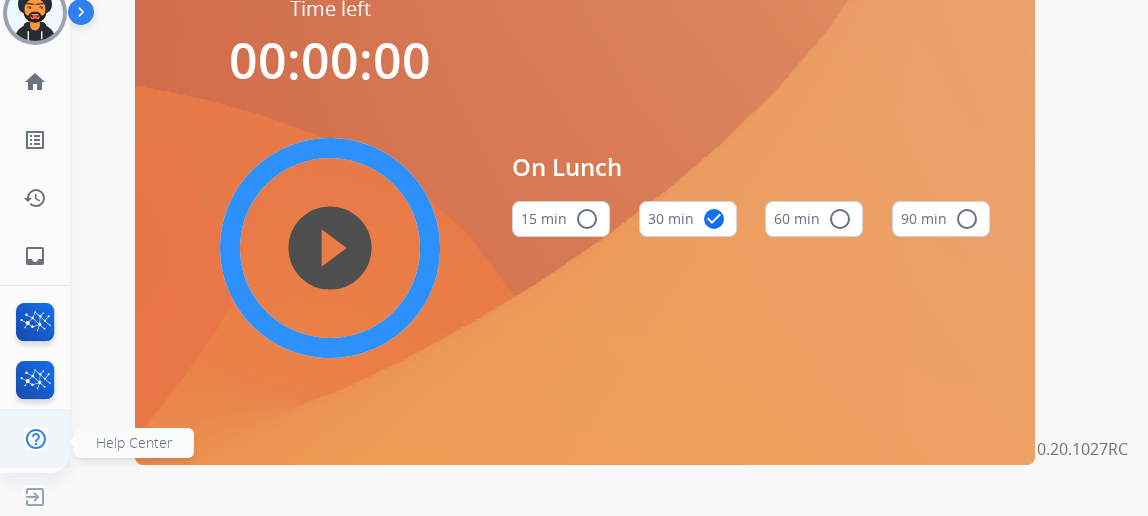 scroll, scrollTop: 0, scrollLeft: 0, axis: both 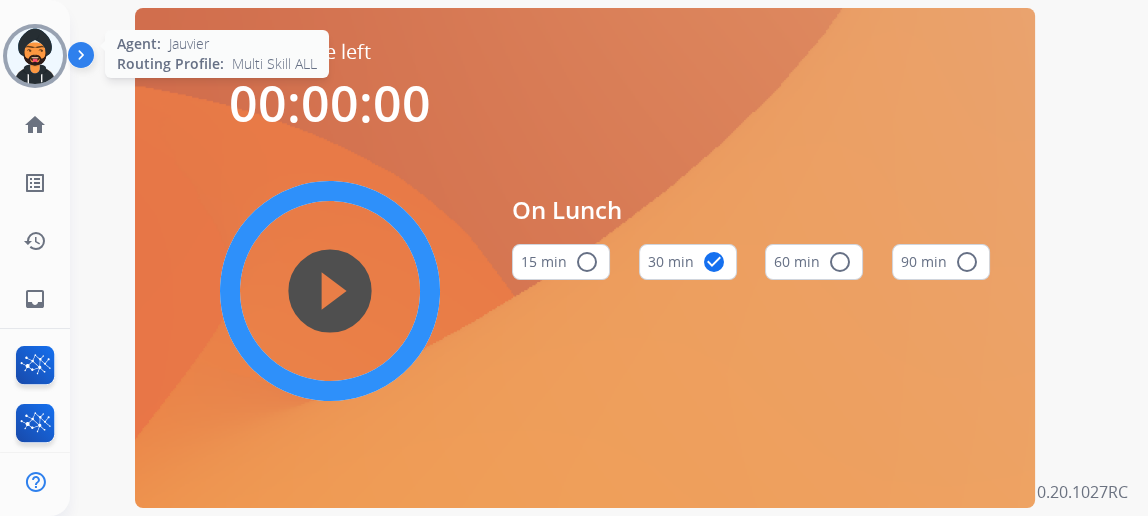 click at bounding box center [35, 56] 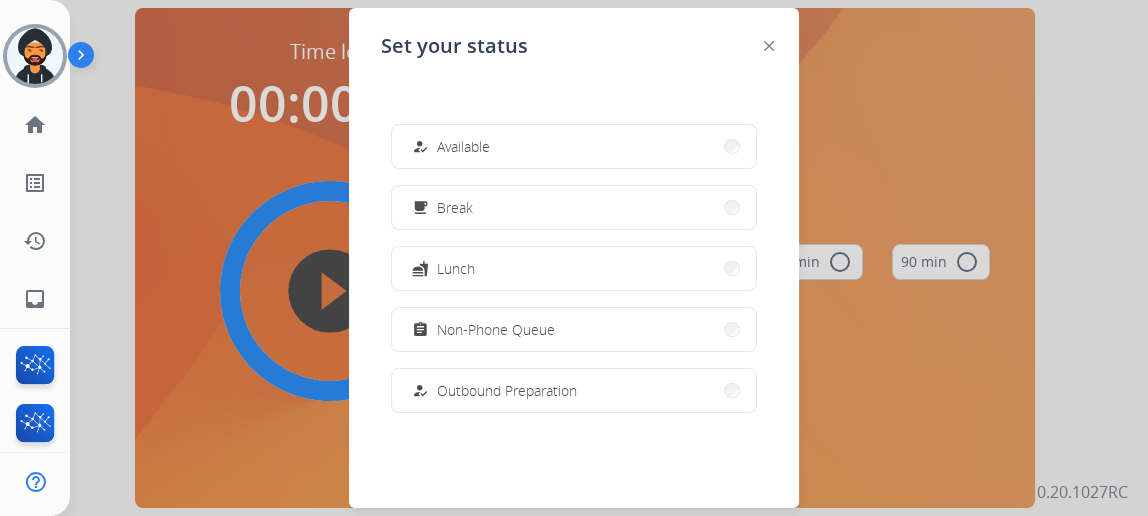 click on "how_to_reg Available" at bounding box center [574, 146] 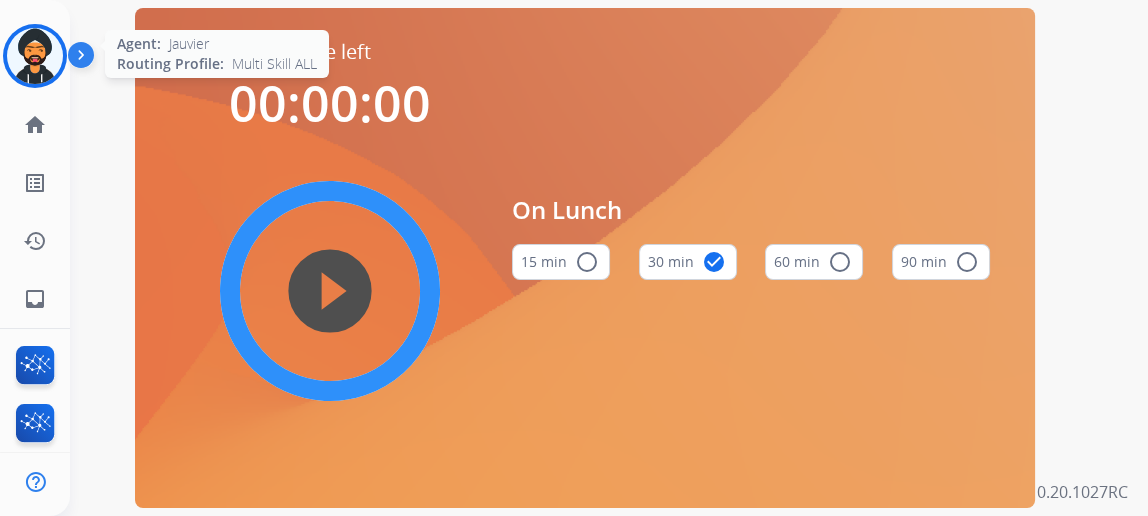 click at bounding box center [35, 56] 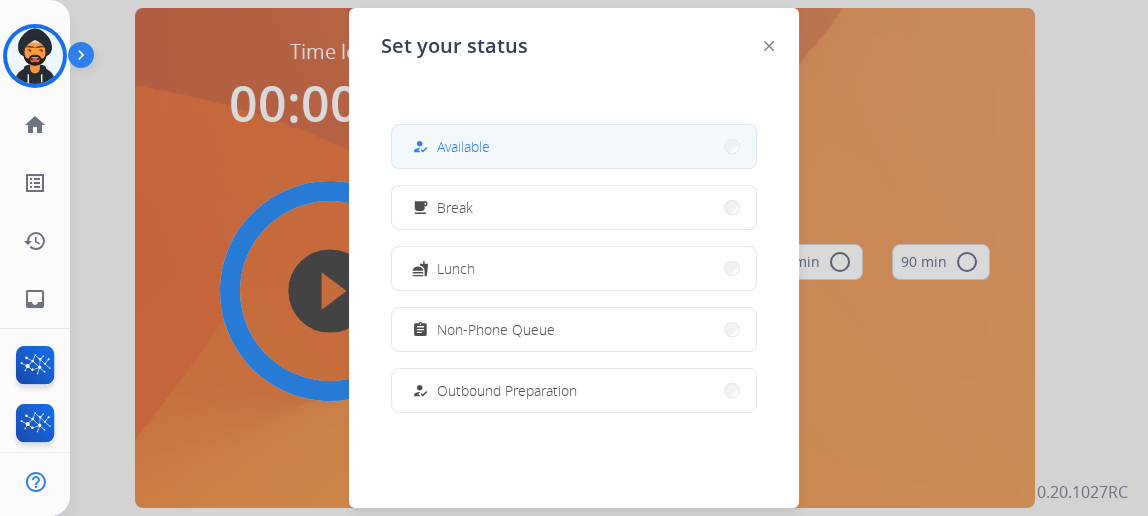 click on "how_to_reg Available" at bounding box center (574, 146) 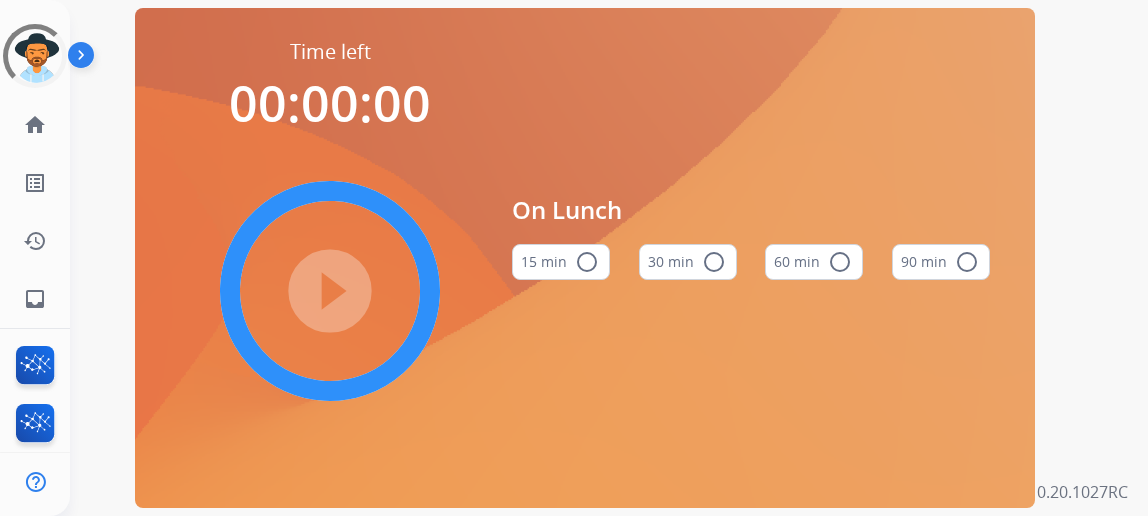 scroll, scrollTop: 0, scrollLeft: 0, axis: both 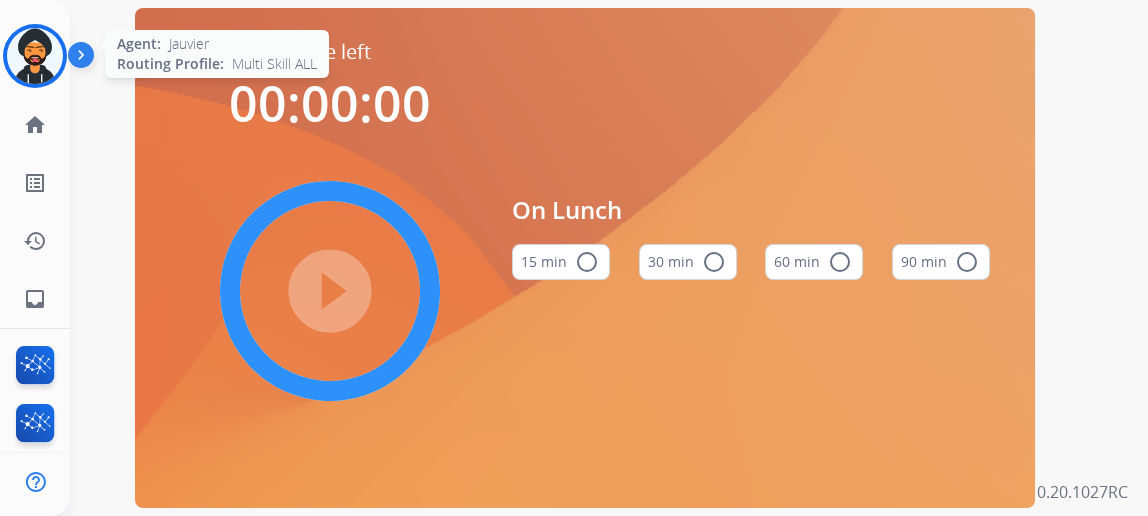 click at bounding box center (35, 56) 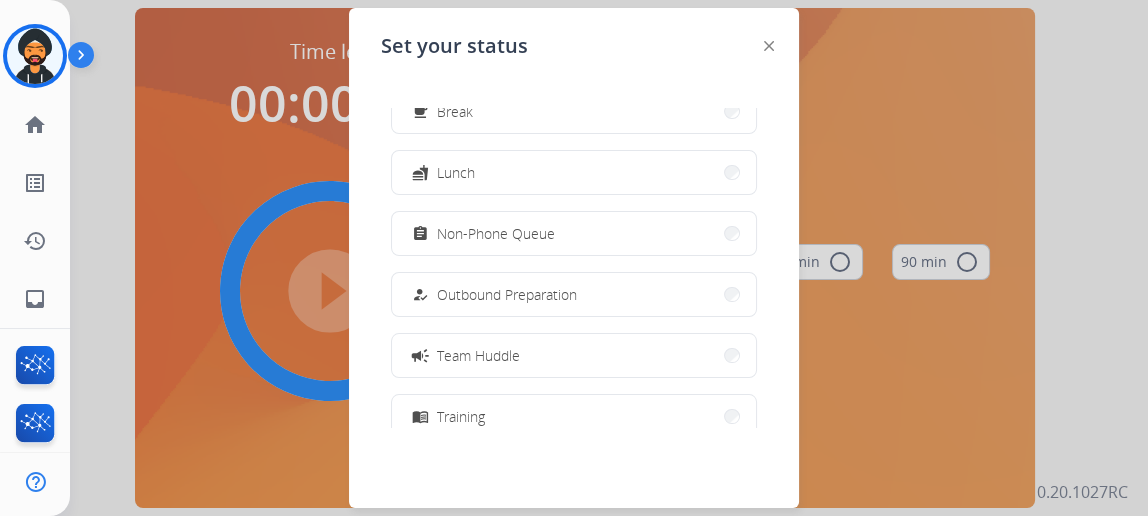 scroll, scrollTop: 272, scrollLeft: 0, axis: vertical 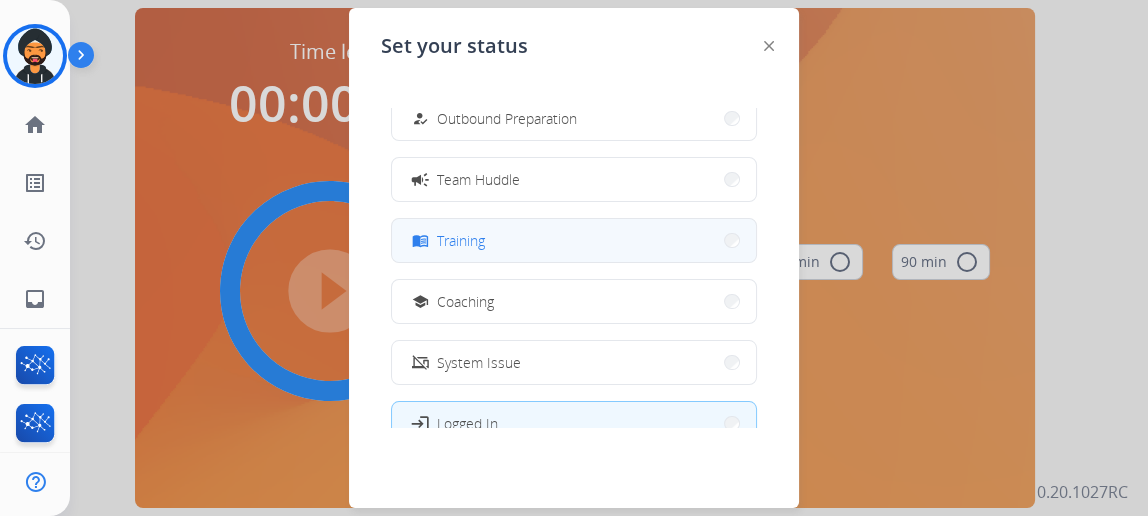 click on "menu_book Training" at bounding box center (574, 240) 